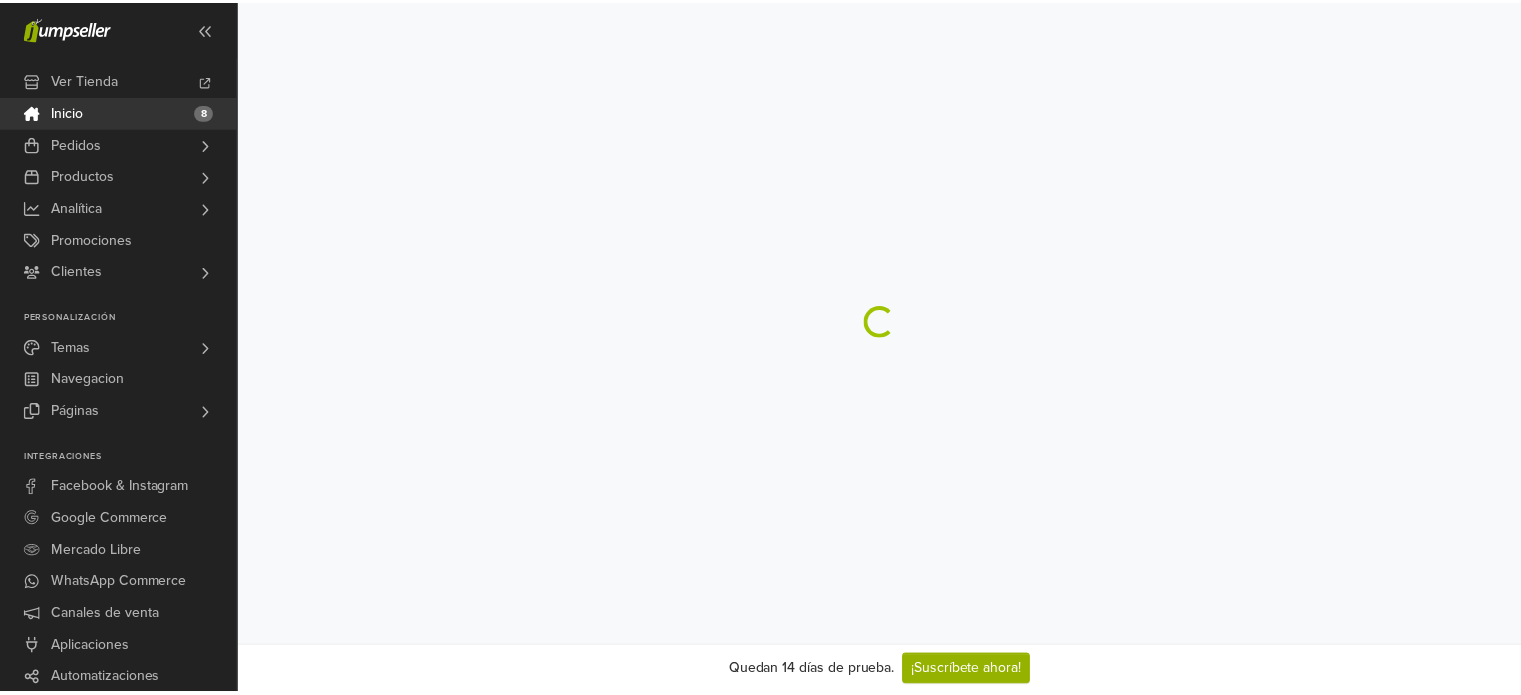 scroll, scrollTop: 0, scrollLeft: 0, axis: both 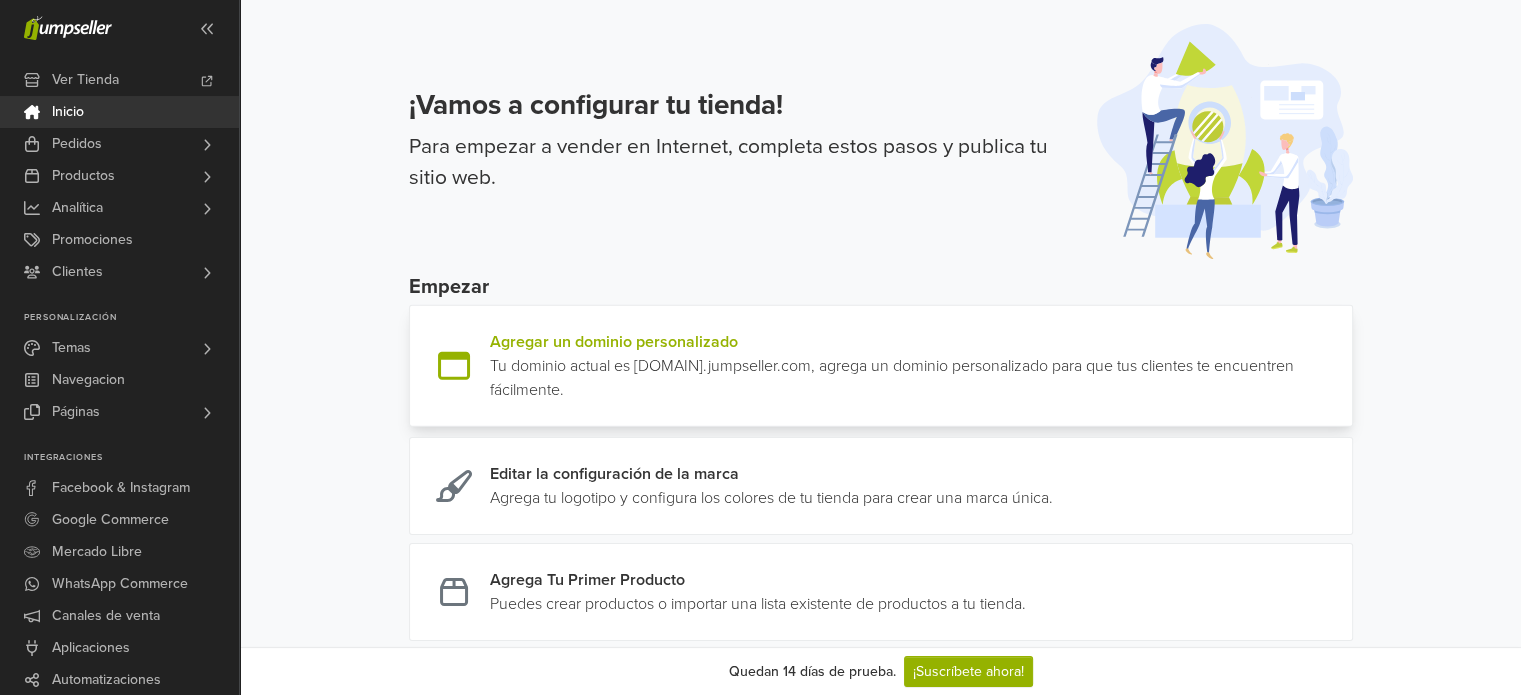 click at bounding box center (1344, 366) 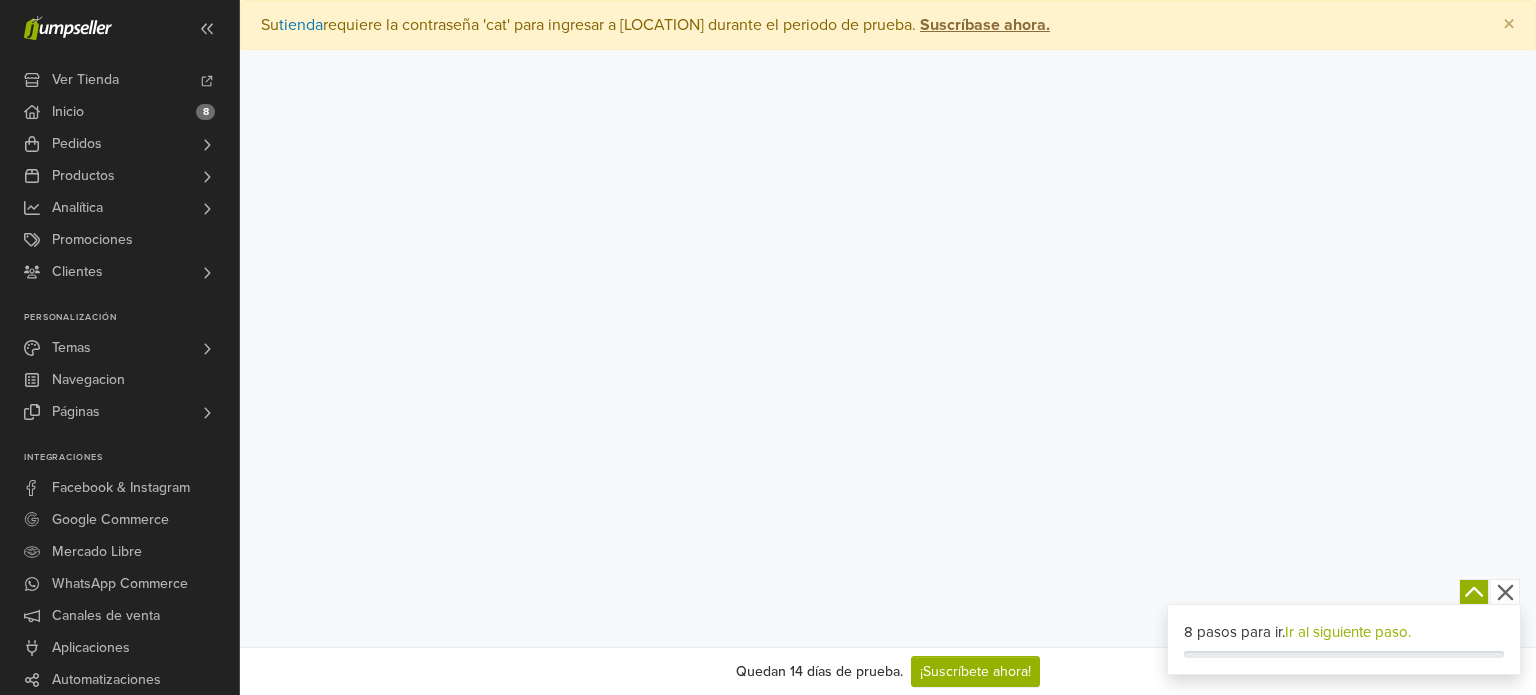 scroll, scrollTop: 0, scrollLeft: 0, axis: both 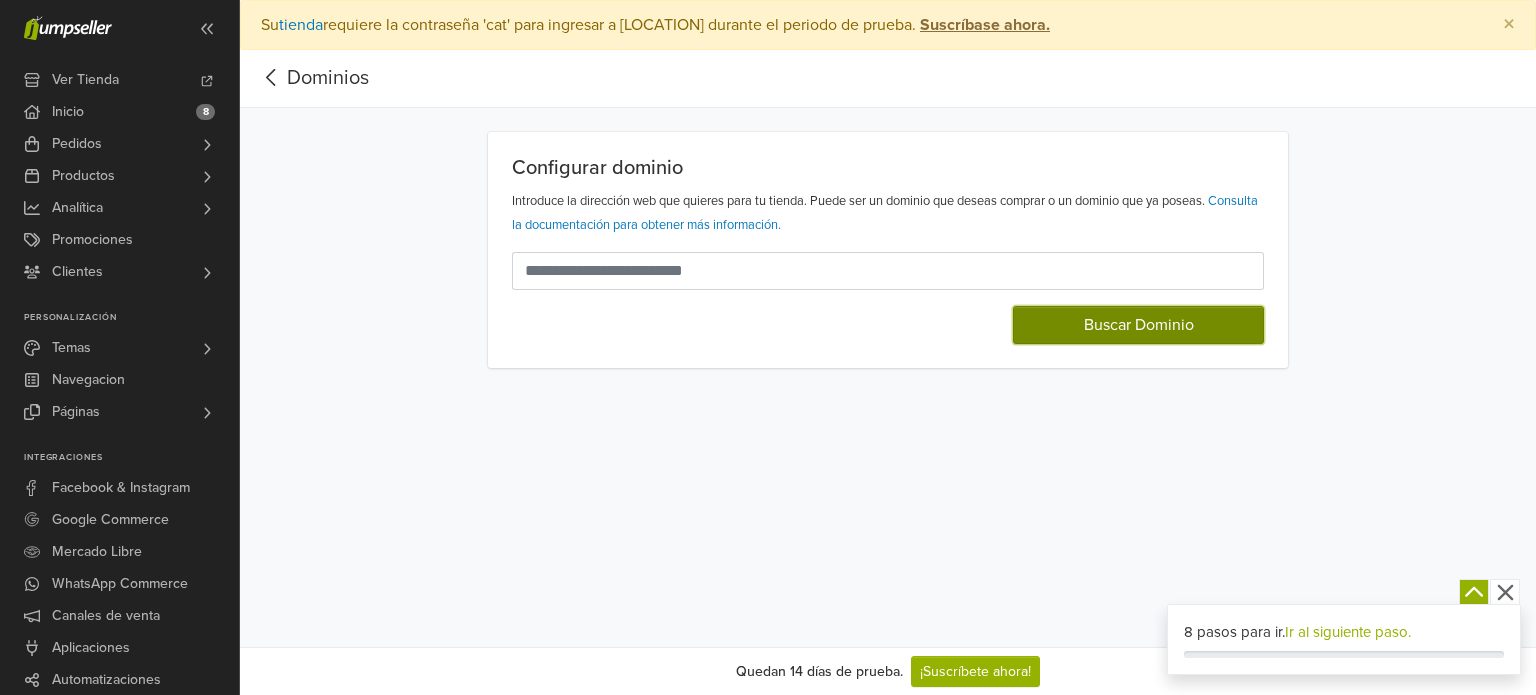 click on "Buscar Dominio" at bounding box center (1138, 325) 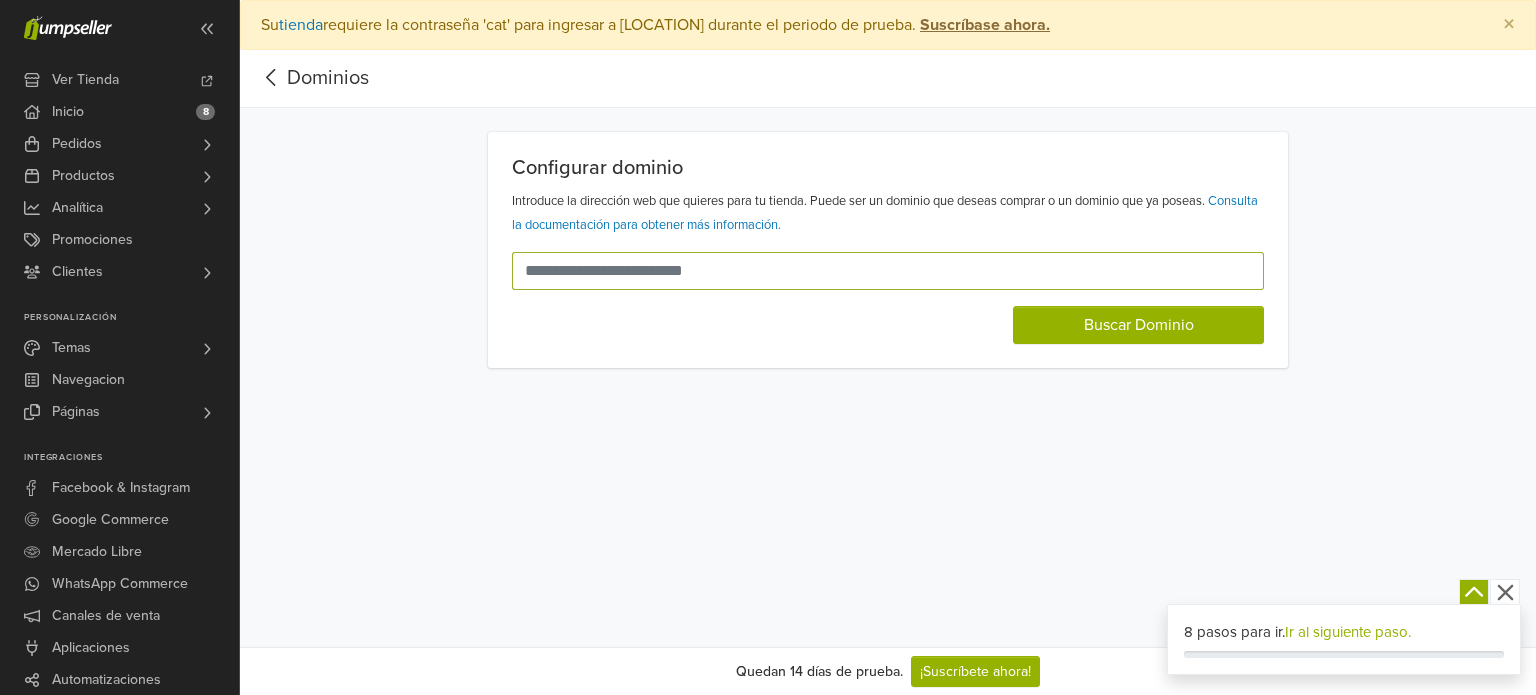 click at bounding box center (876, 271) 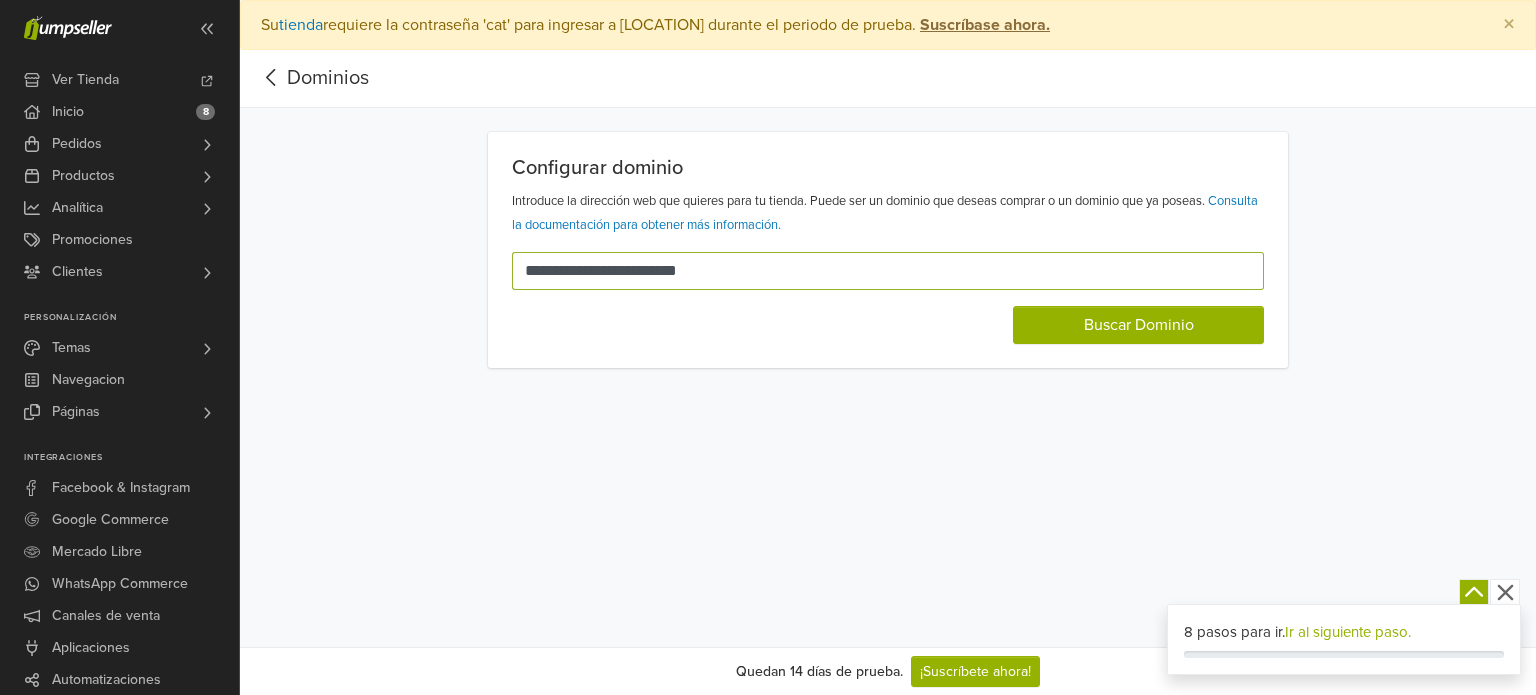 type on "**********" 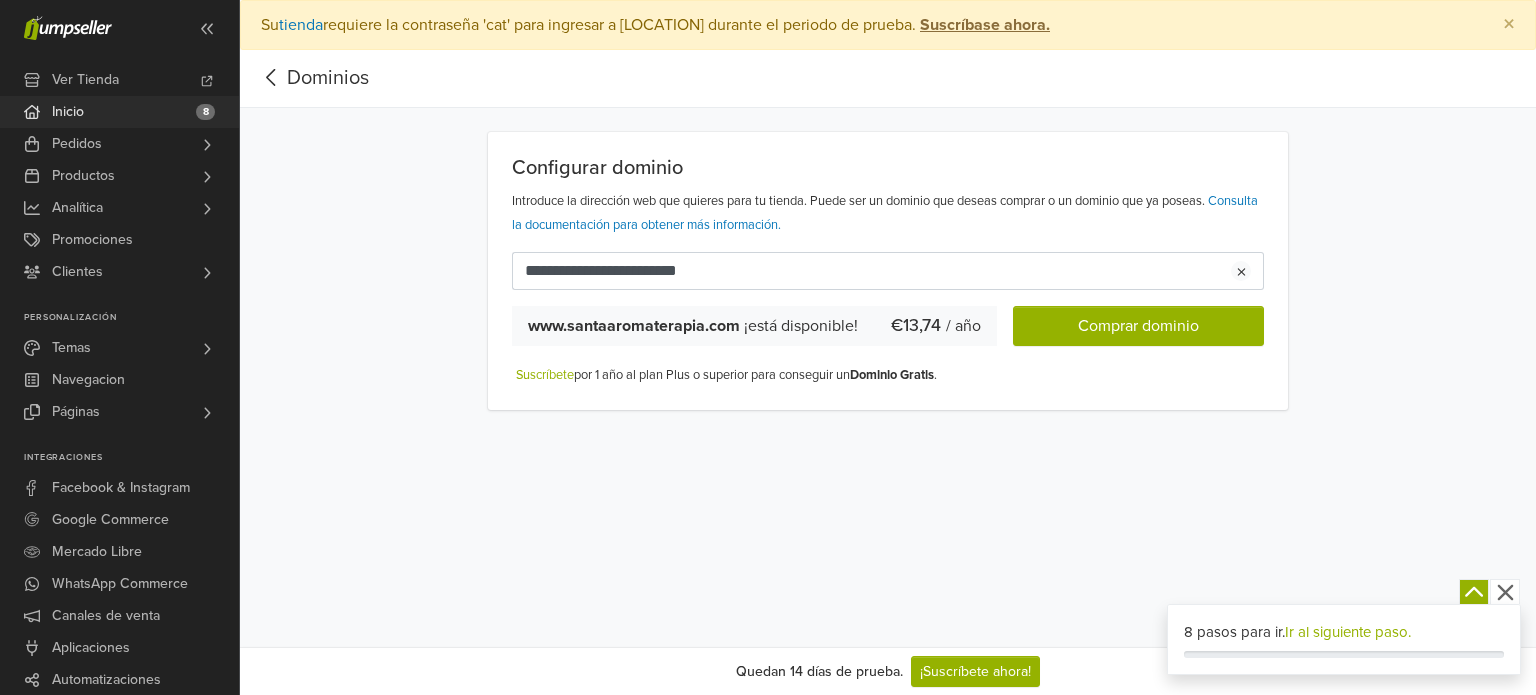 click on "Inicio
8" at bounding box center (119, 112) 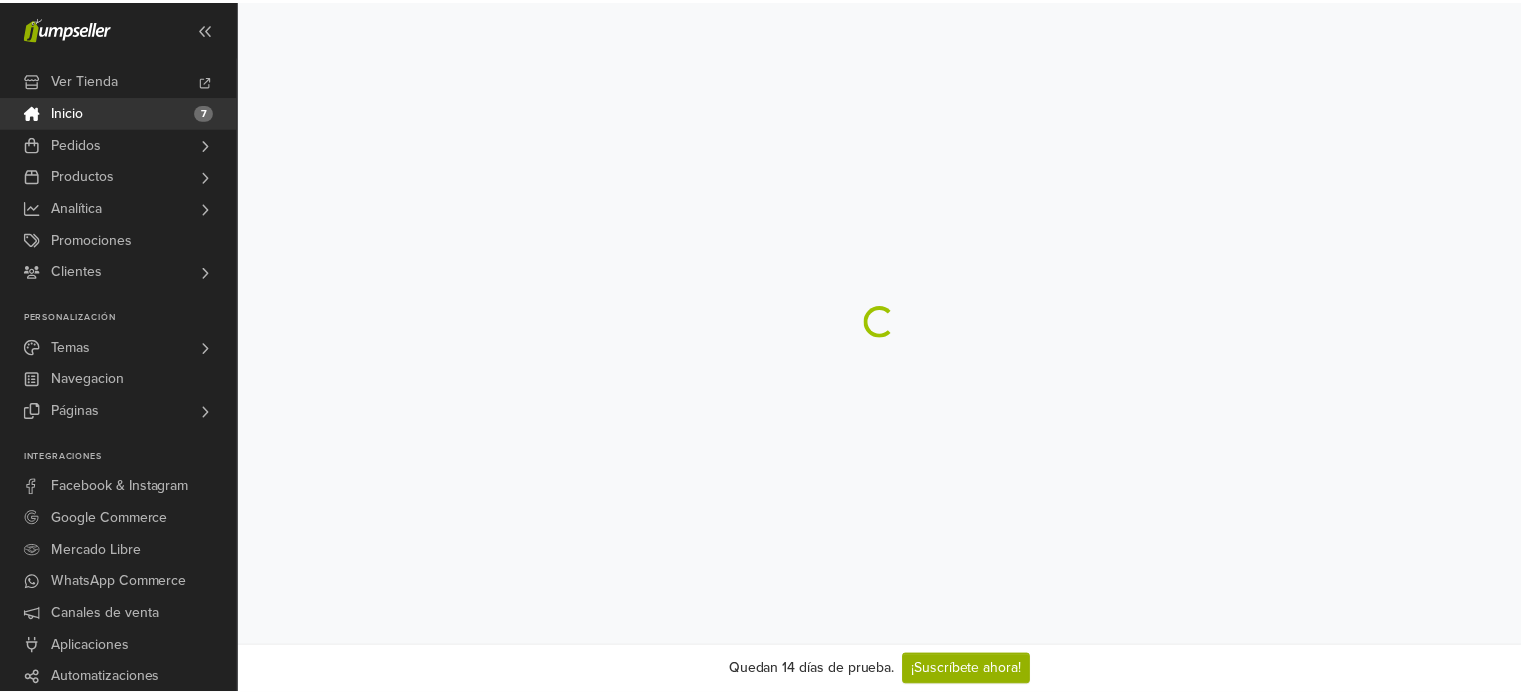 scroll, scrollTop: 0, scrollLeft: 0, axis: both 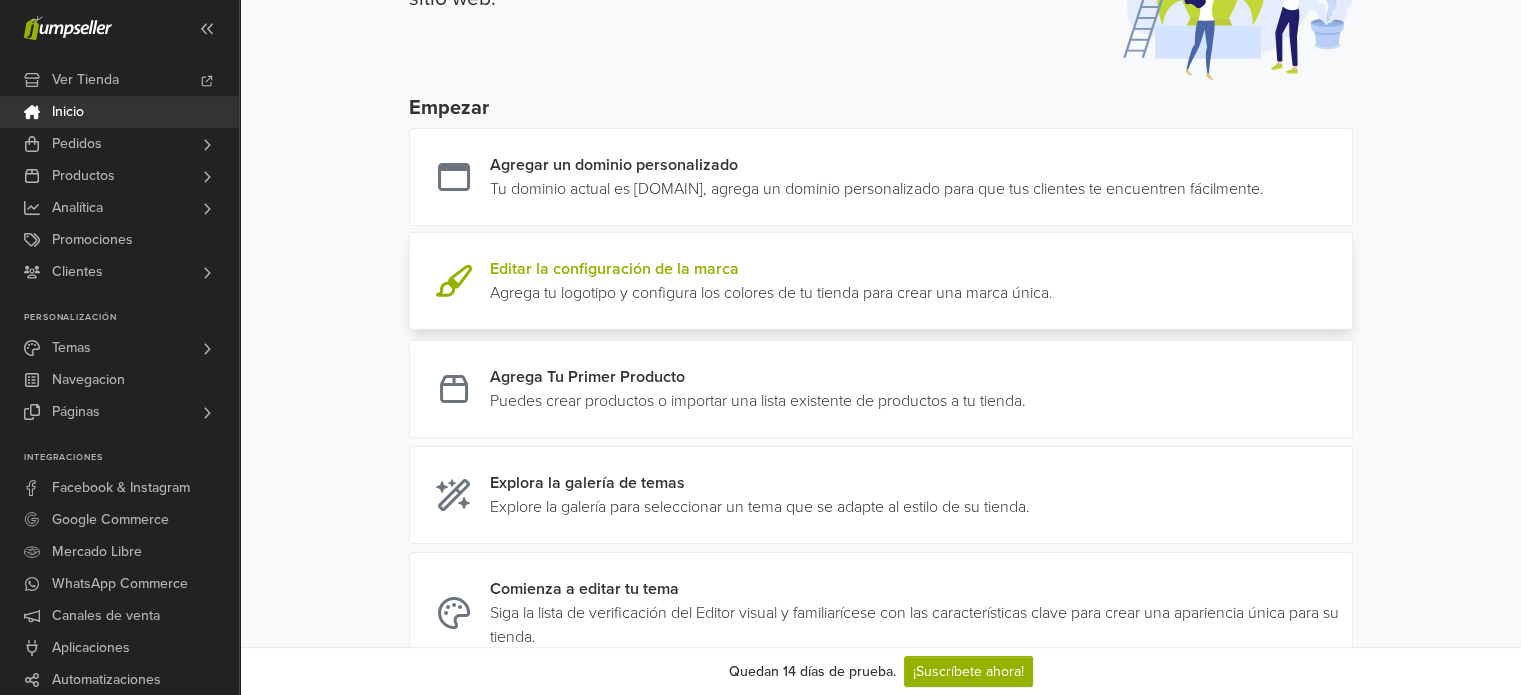 click at bounding box center [1053, 281] 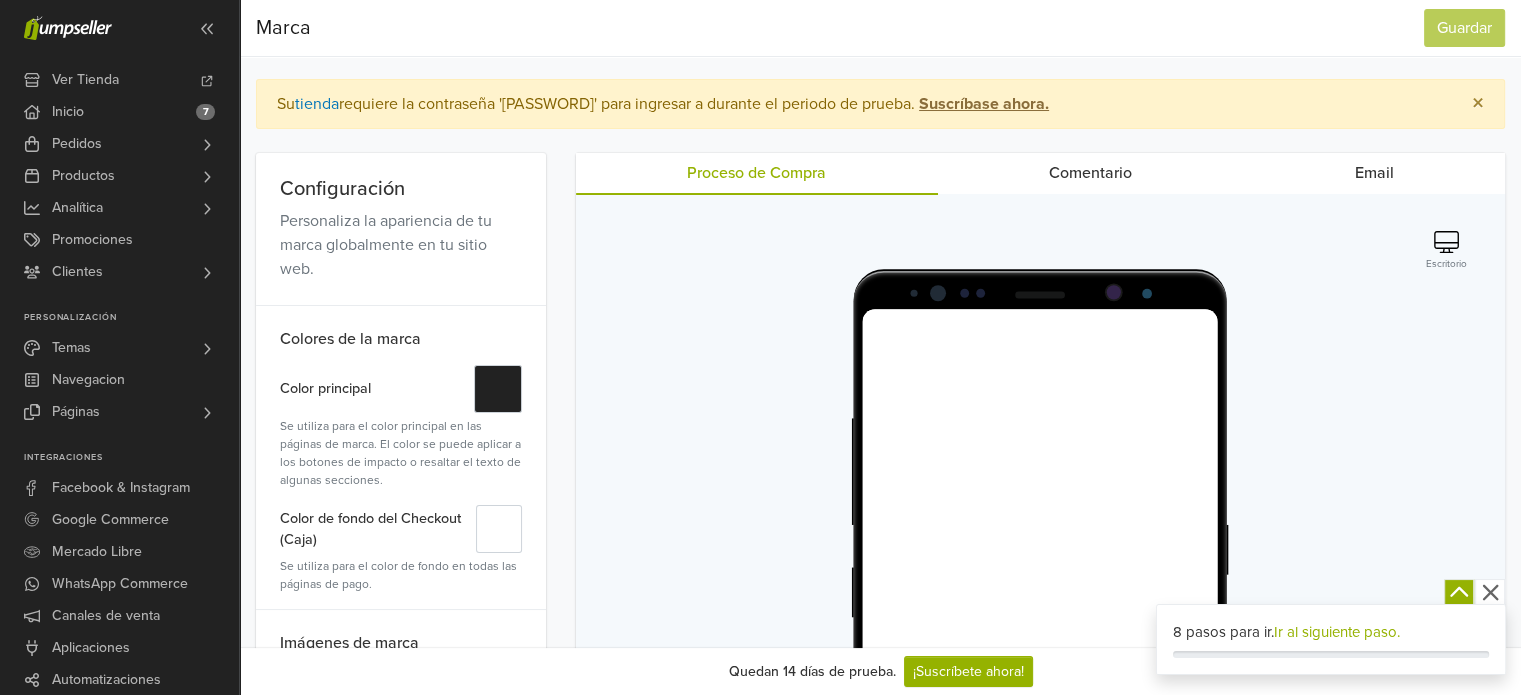 scroll, scrollTop: 0, scrollLeft: 0, axis: both 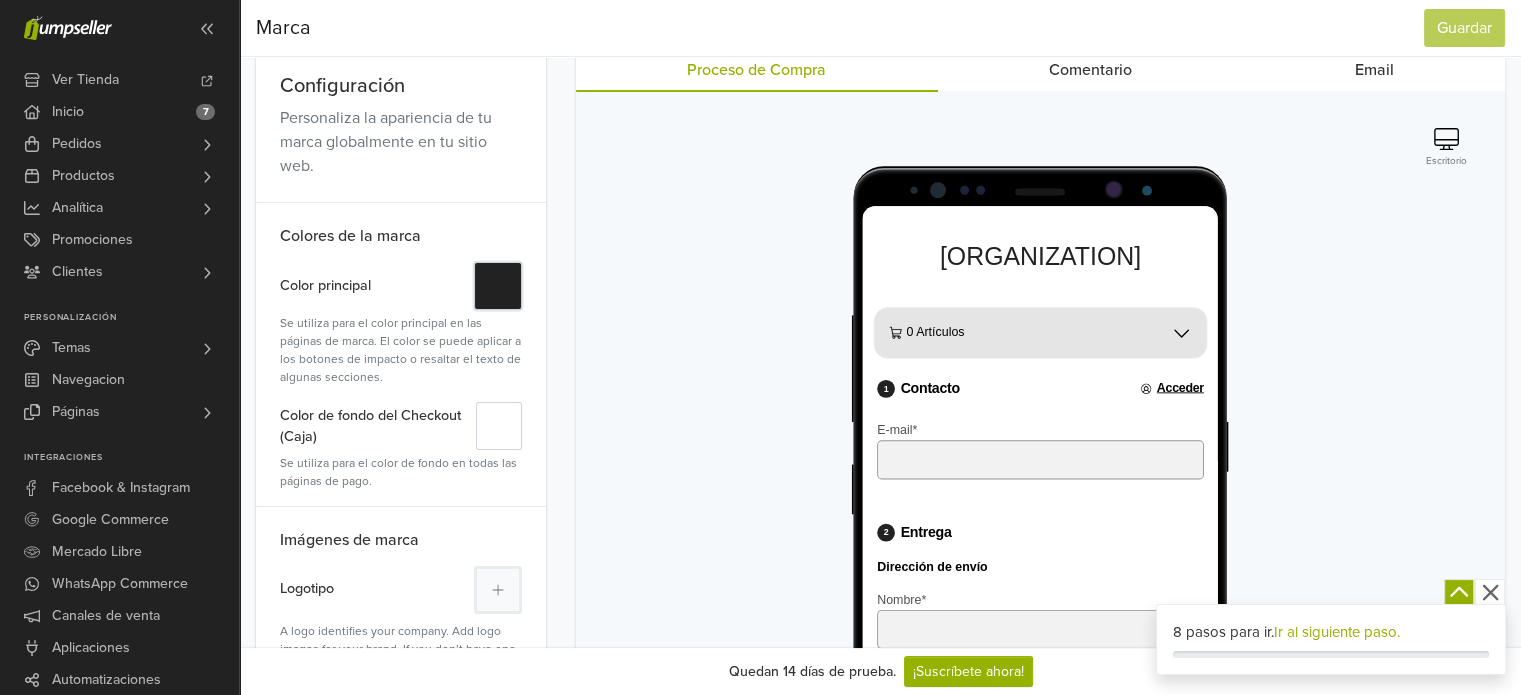 click on "#" at bounding box center [498, 286] 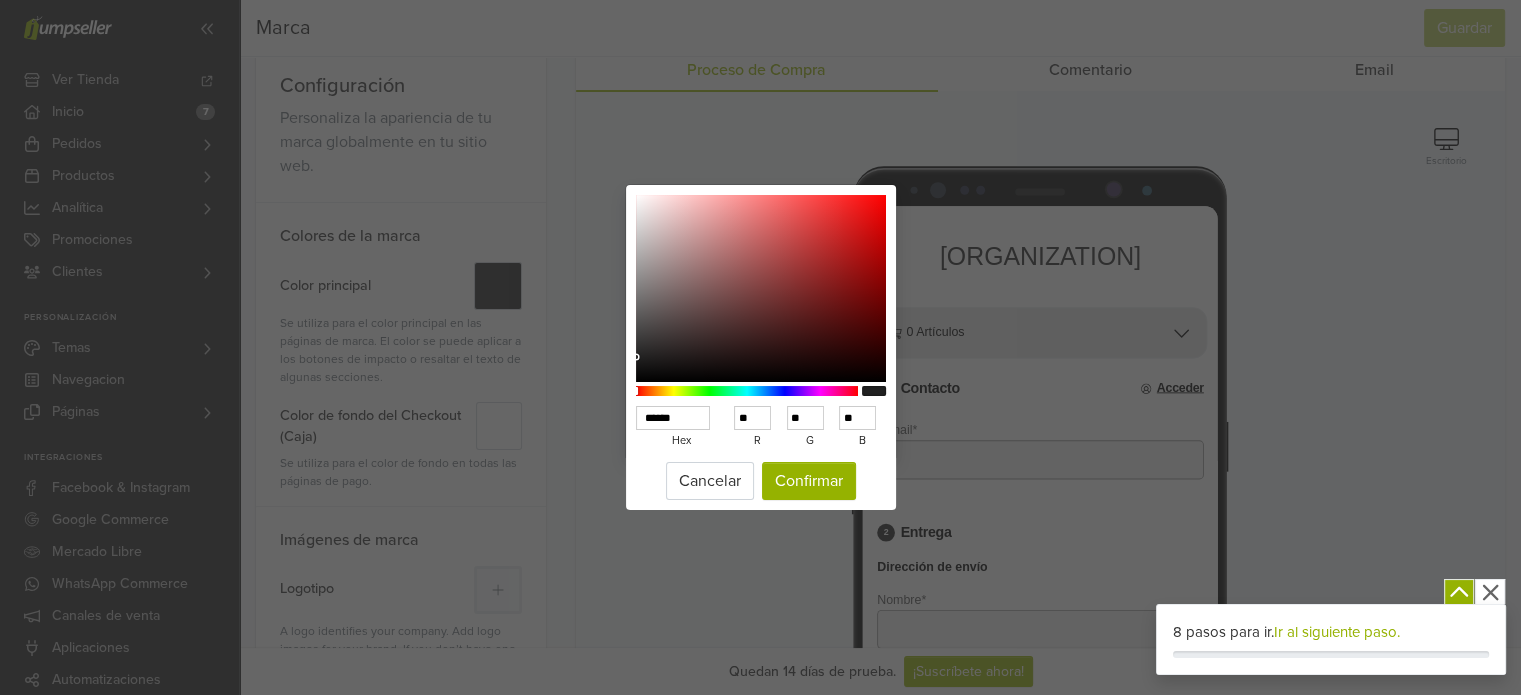 click at bounding box center (747, 391) 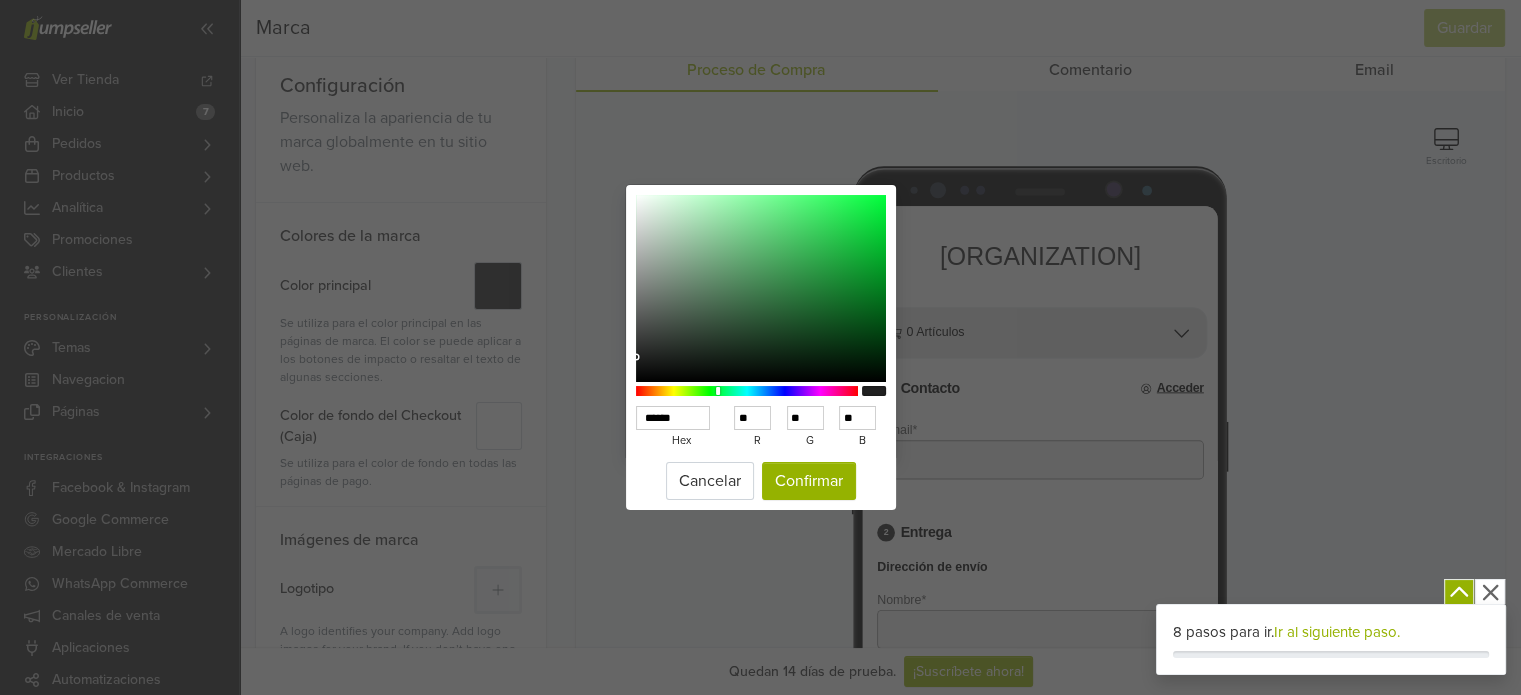 type on "******" 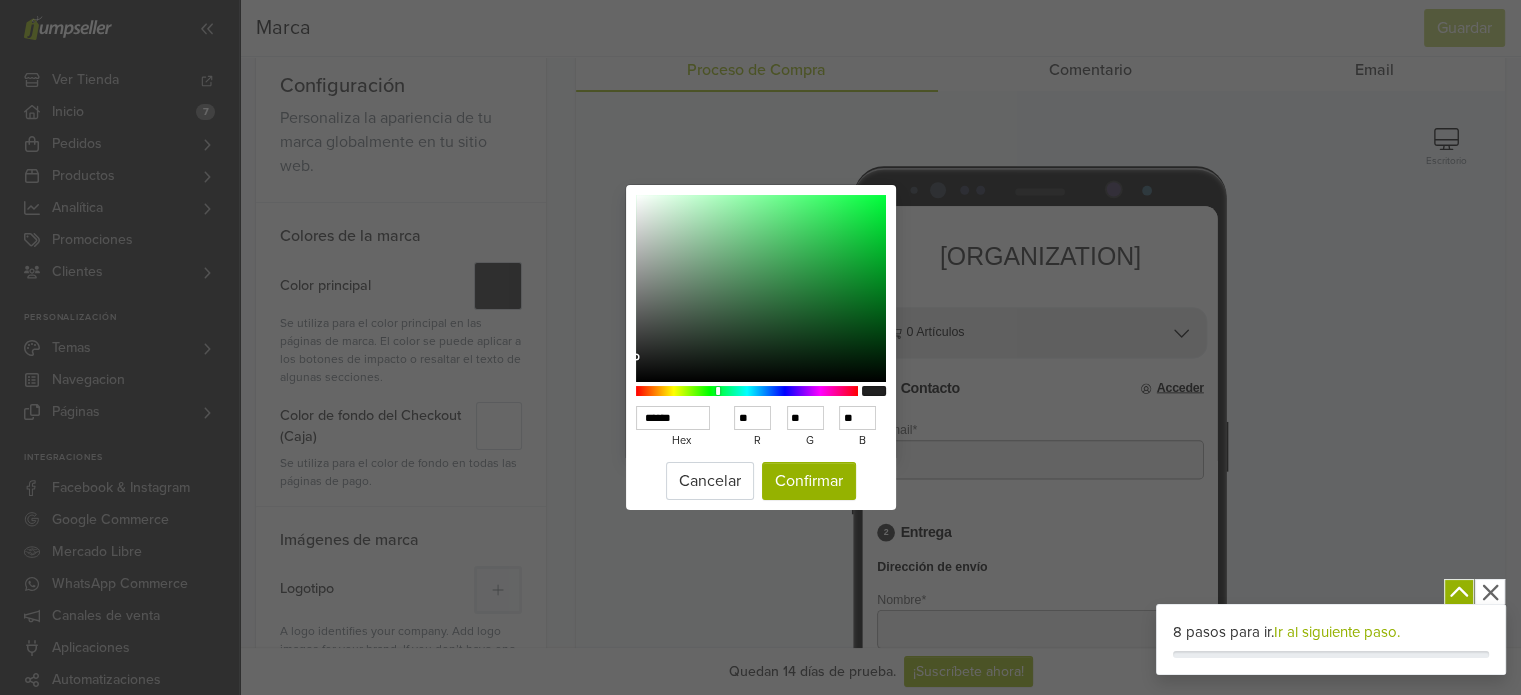 type on "***" 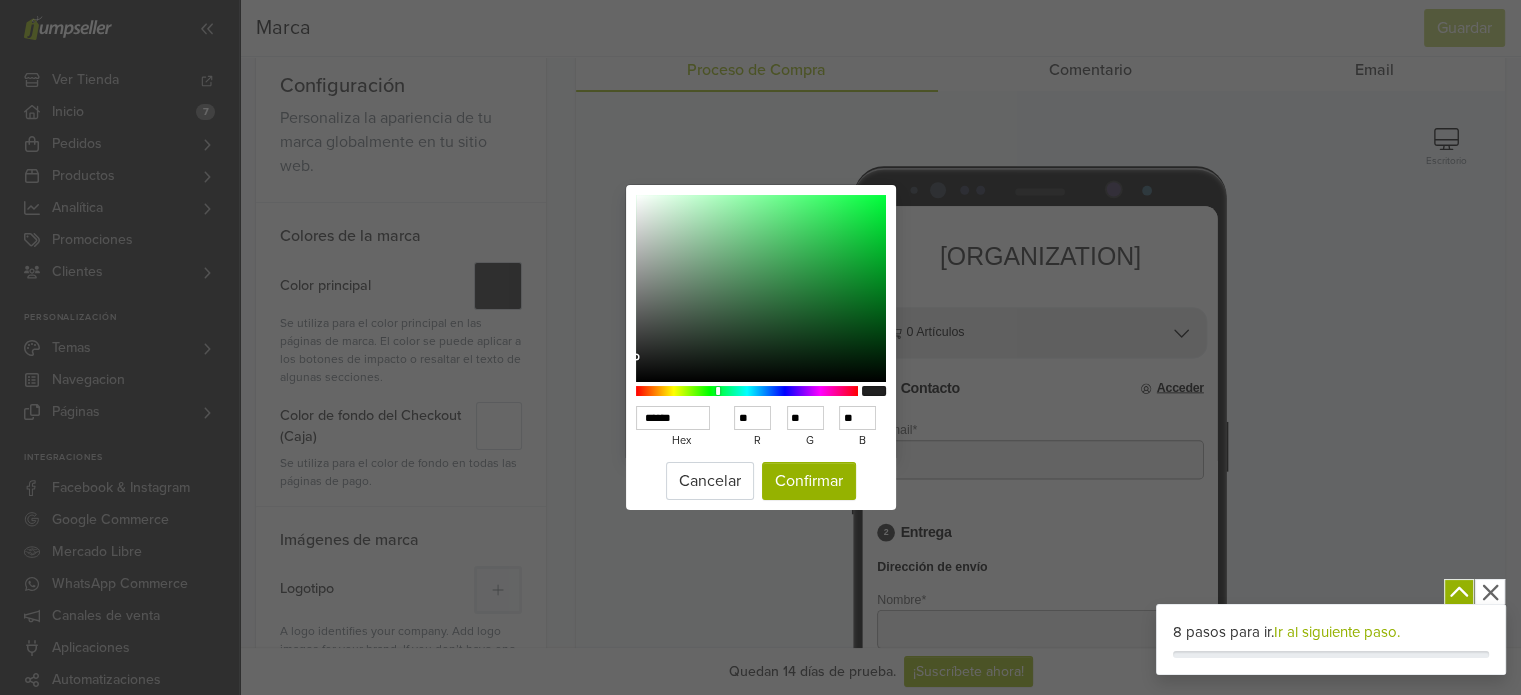 type on "**" 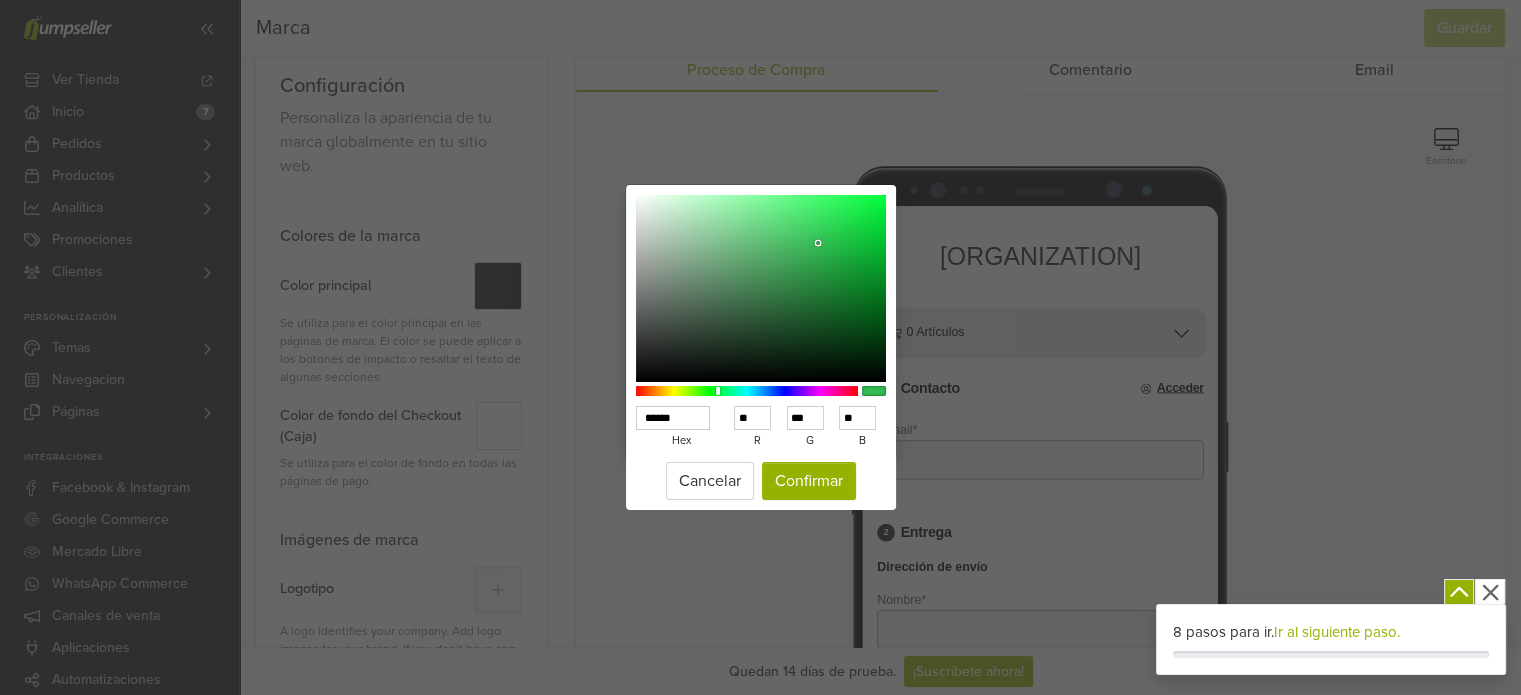 click at bounding box center (761, 289) 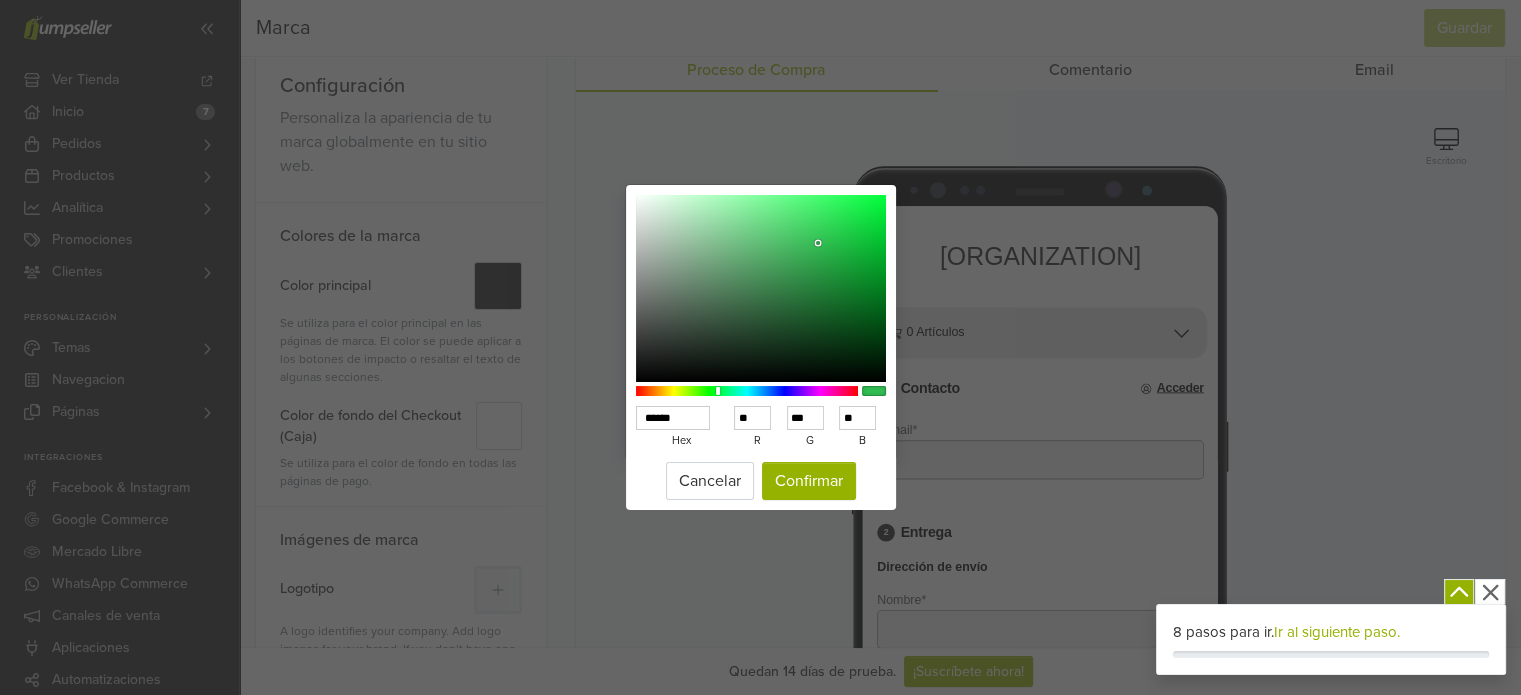 type on "******" 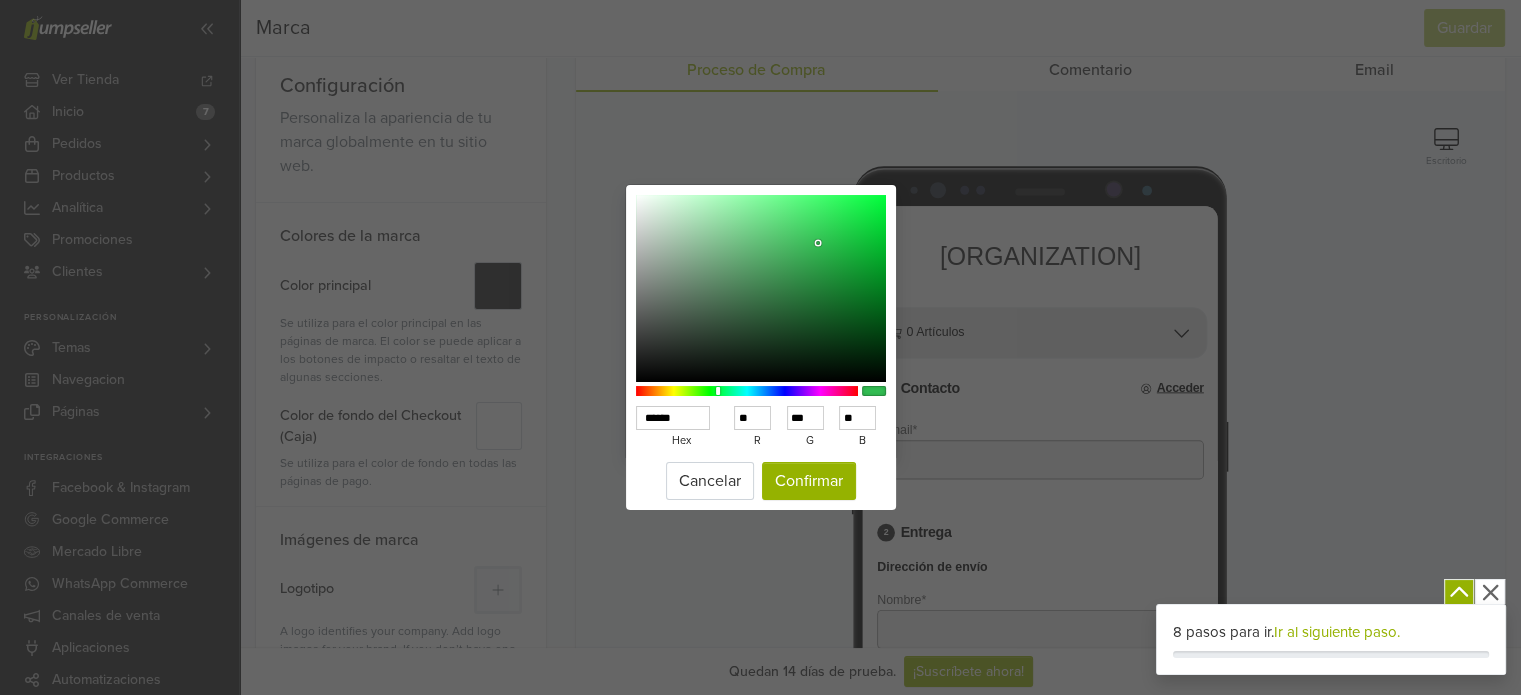type on "**" 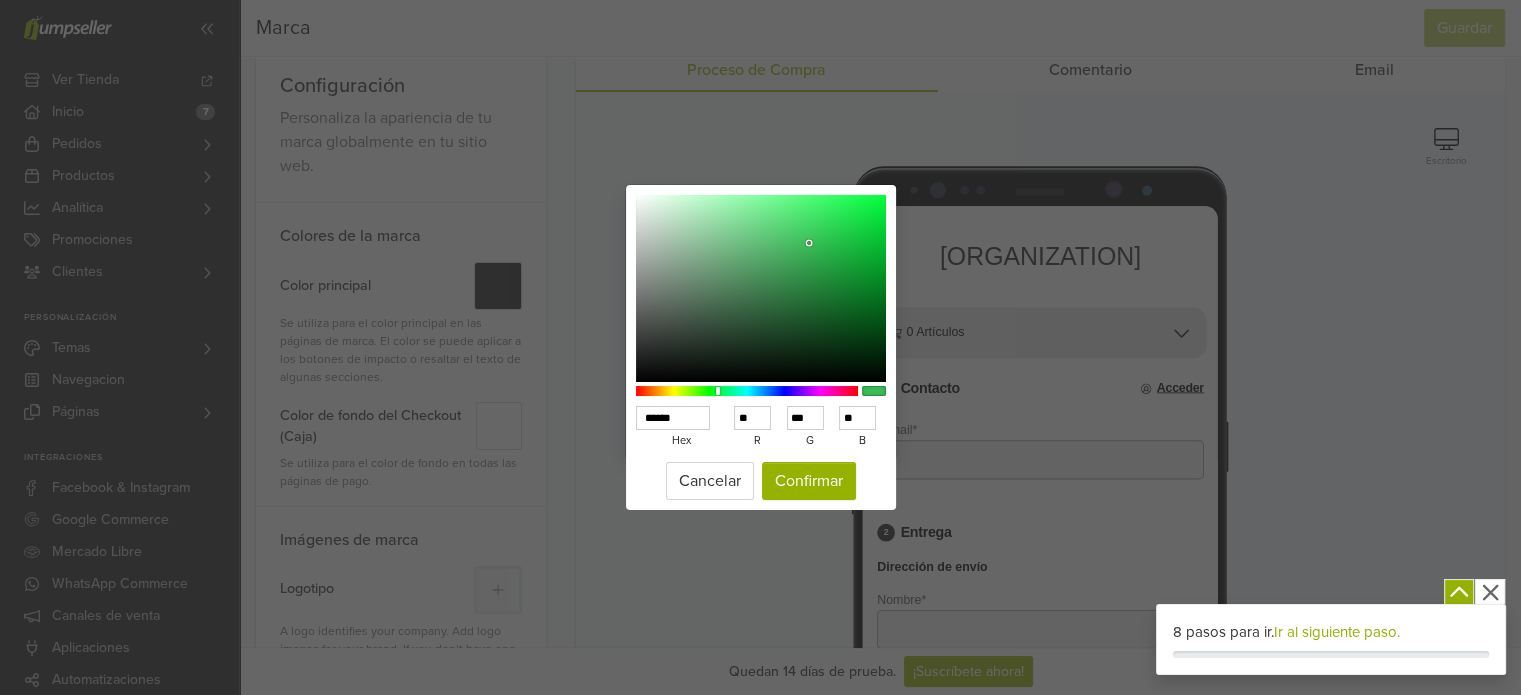 type on "******" 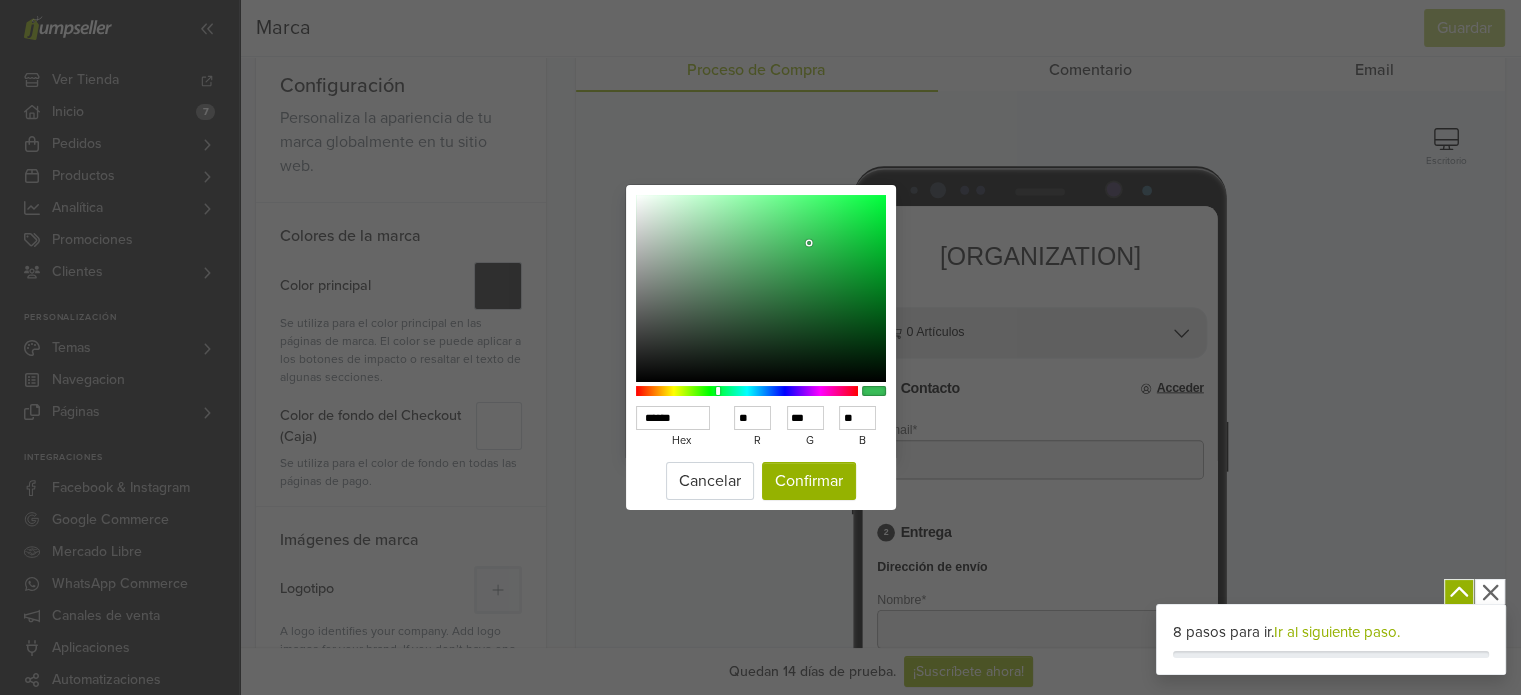 type on "**" 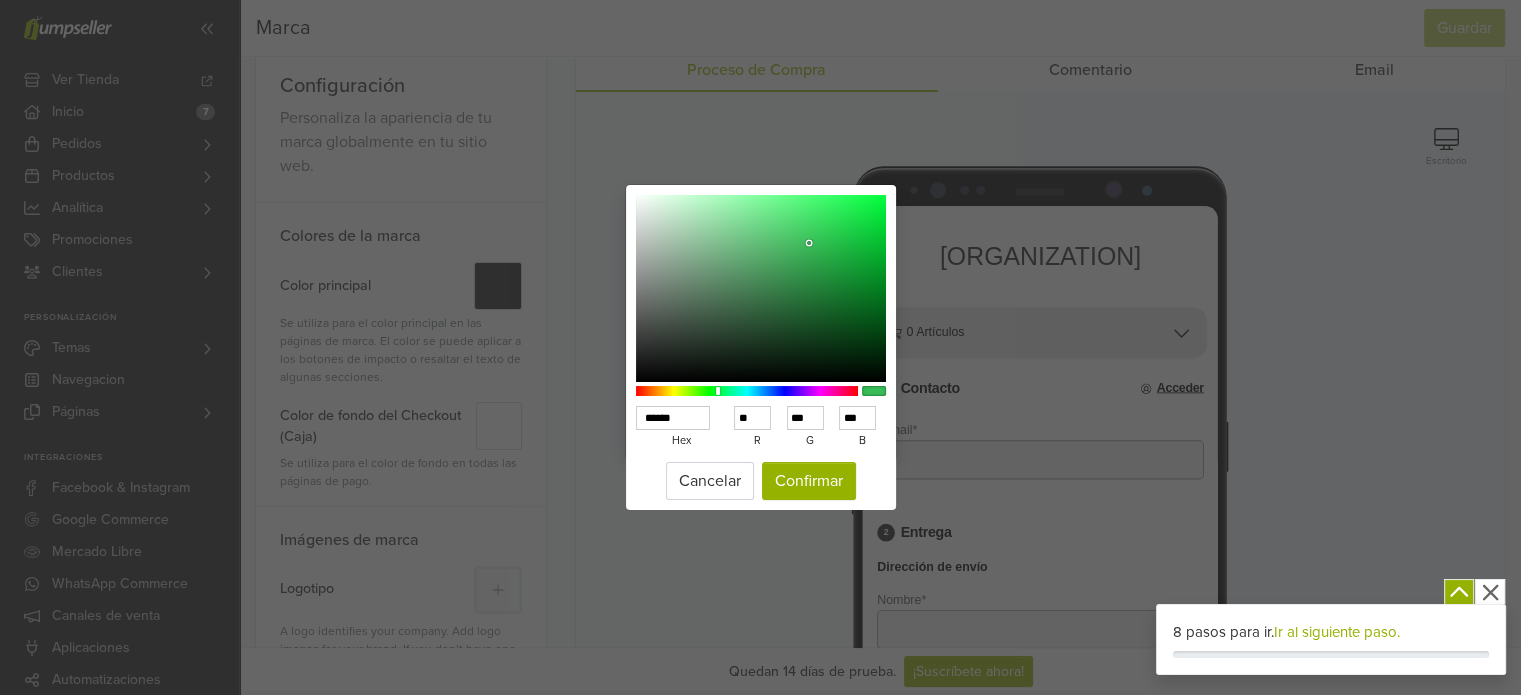 type on "******" 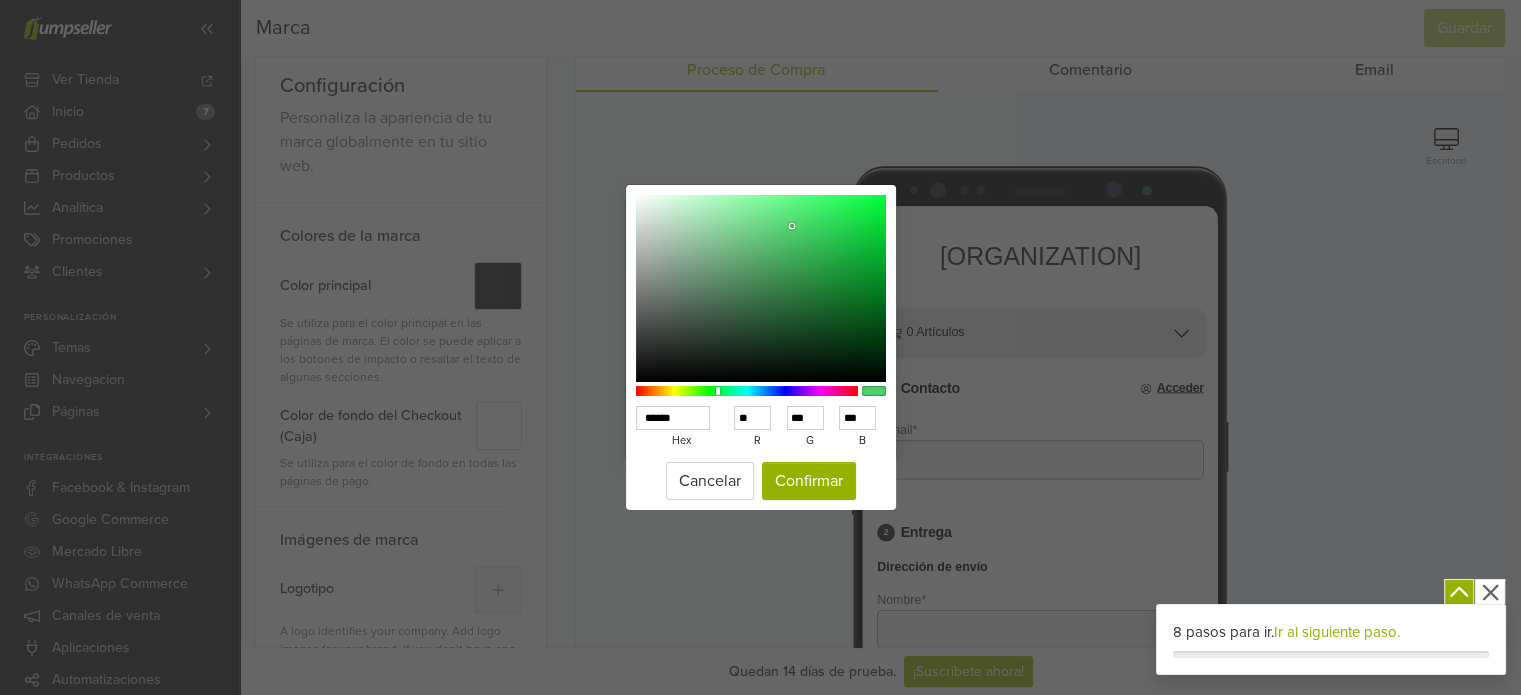 type on "******" 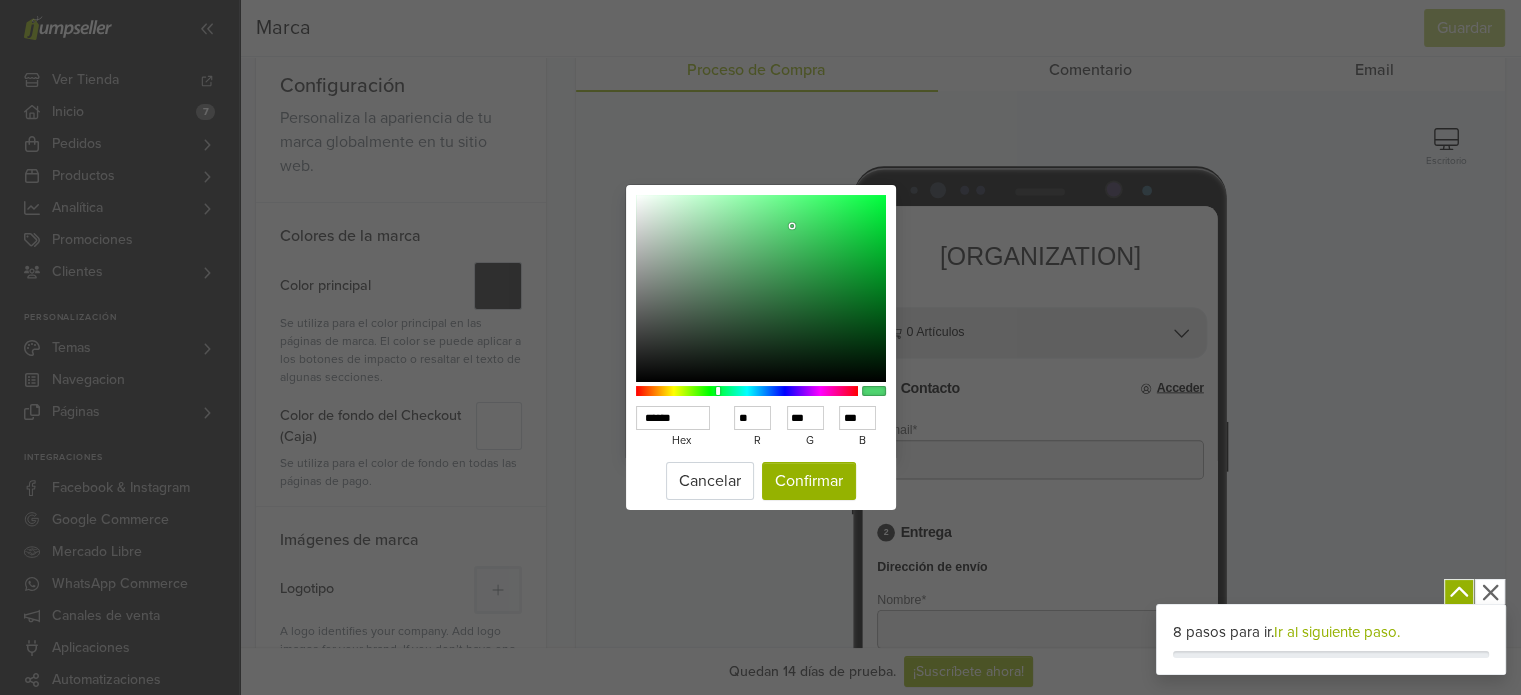 type on "**" 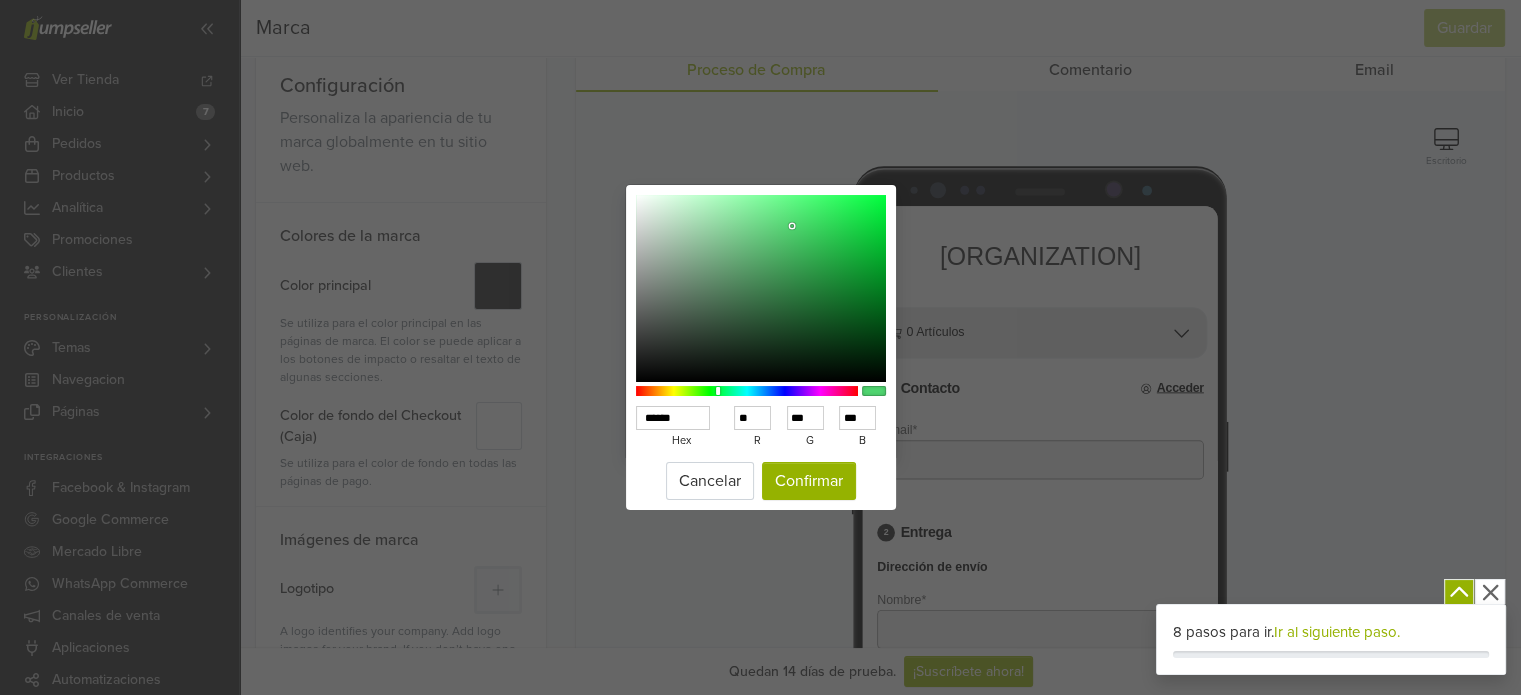 type on "******" 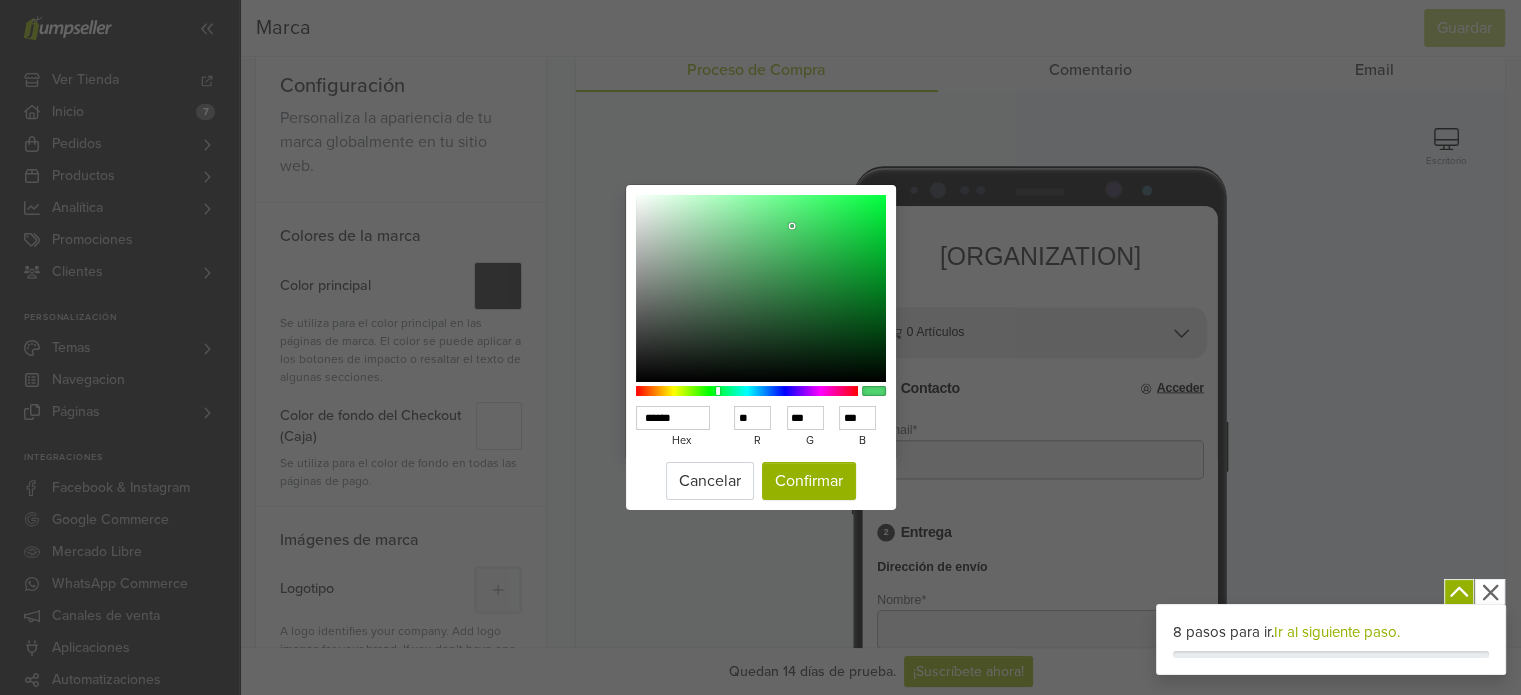 type on "**" 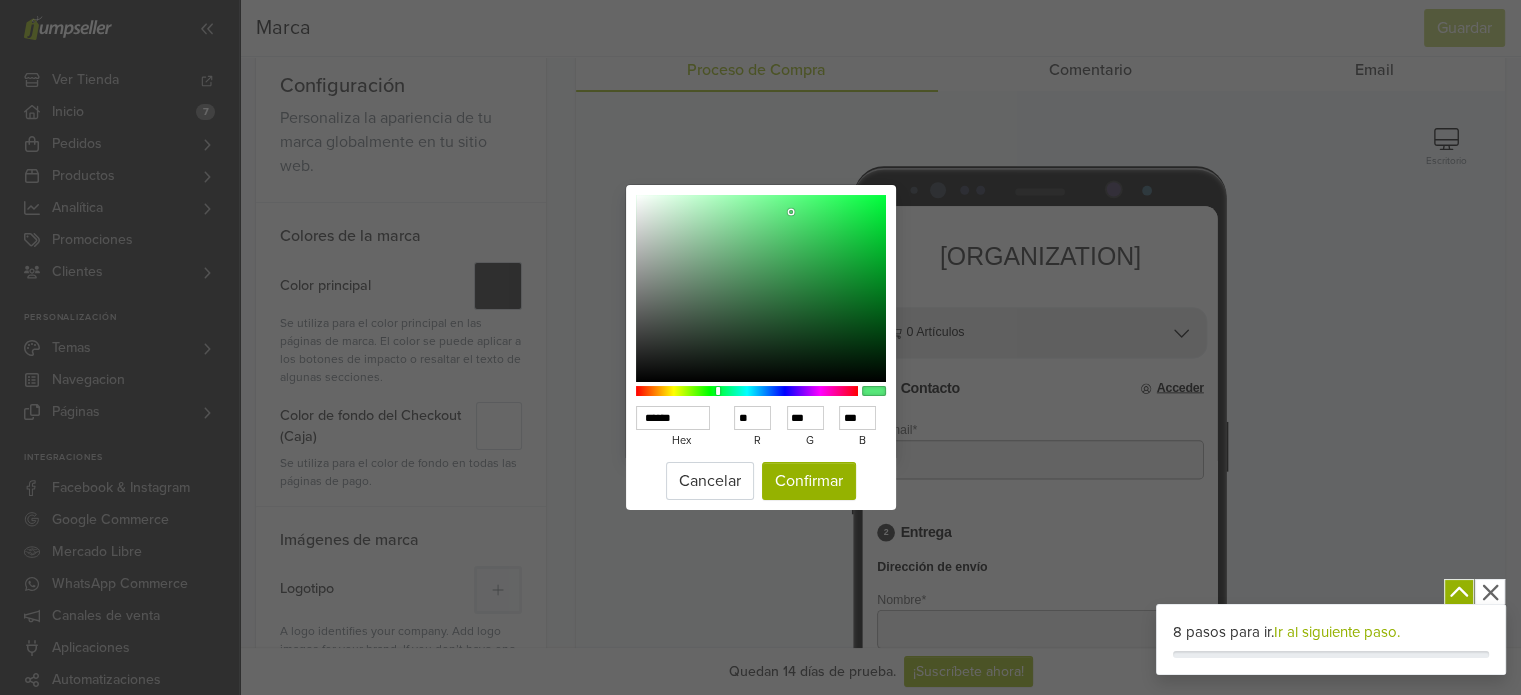 type on "******" 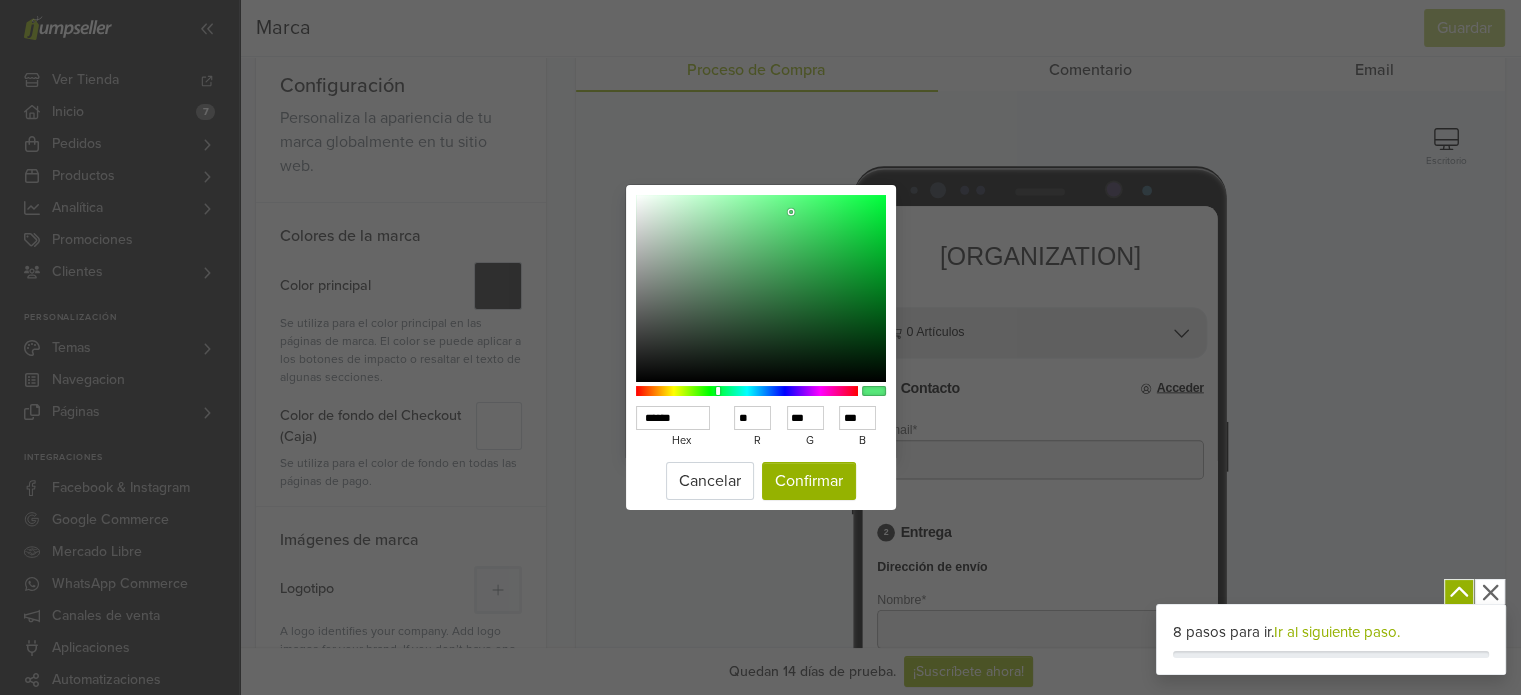 type on "**" 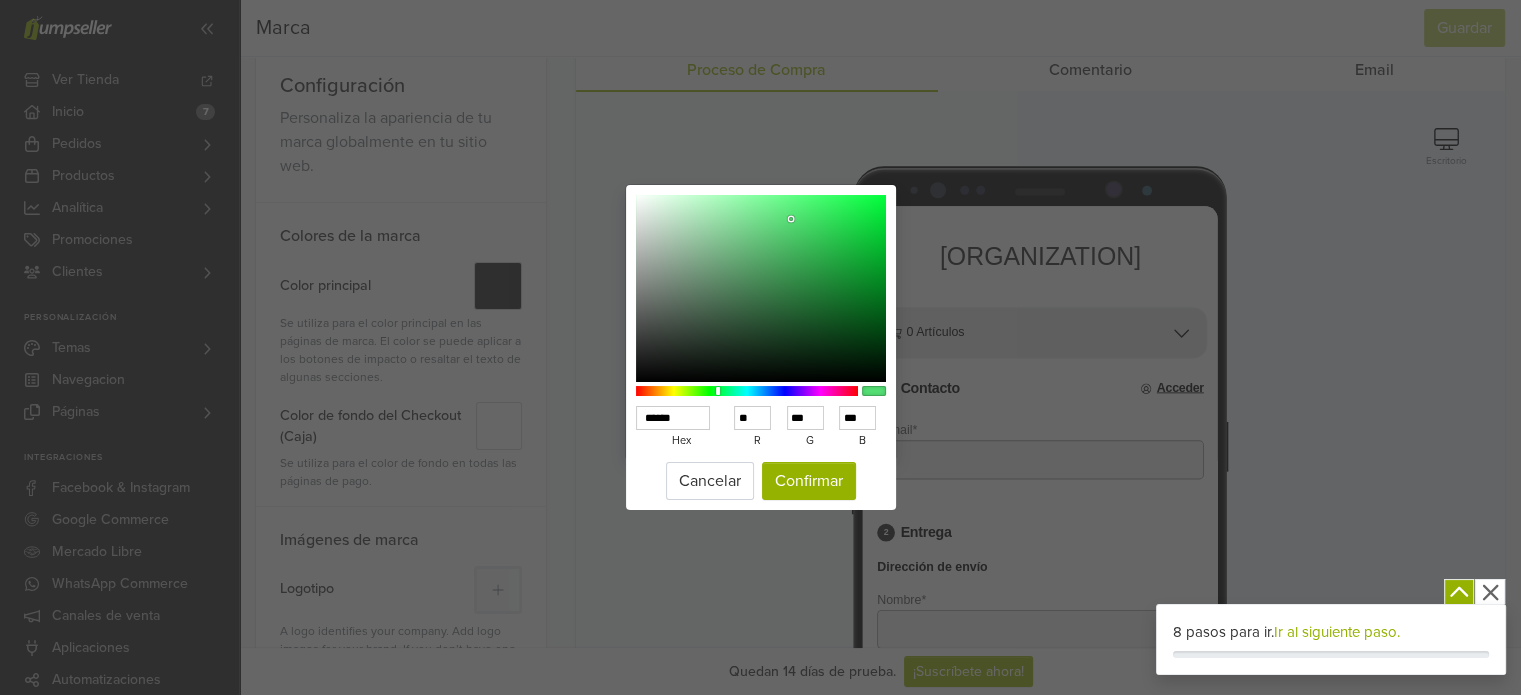 type on "******" 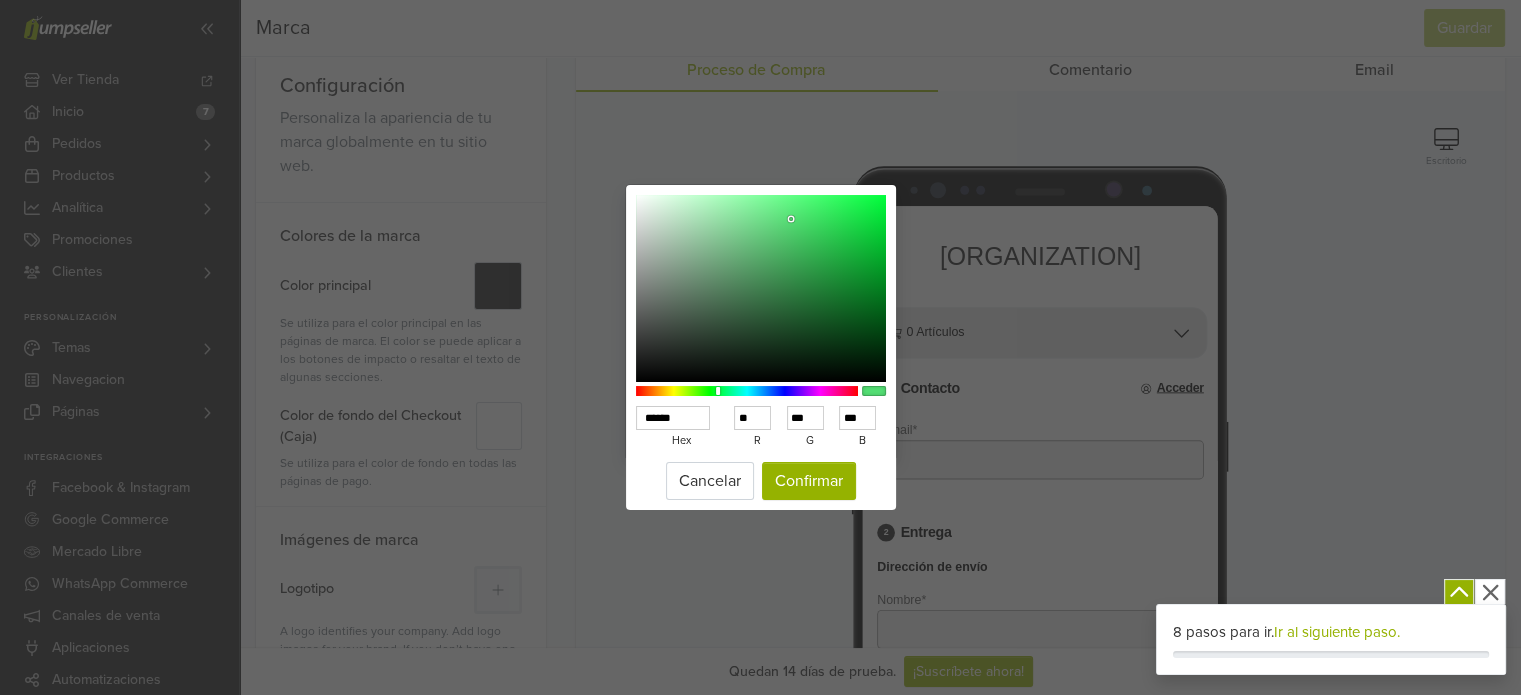 type on "**" 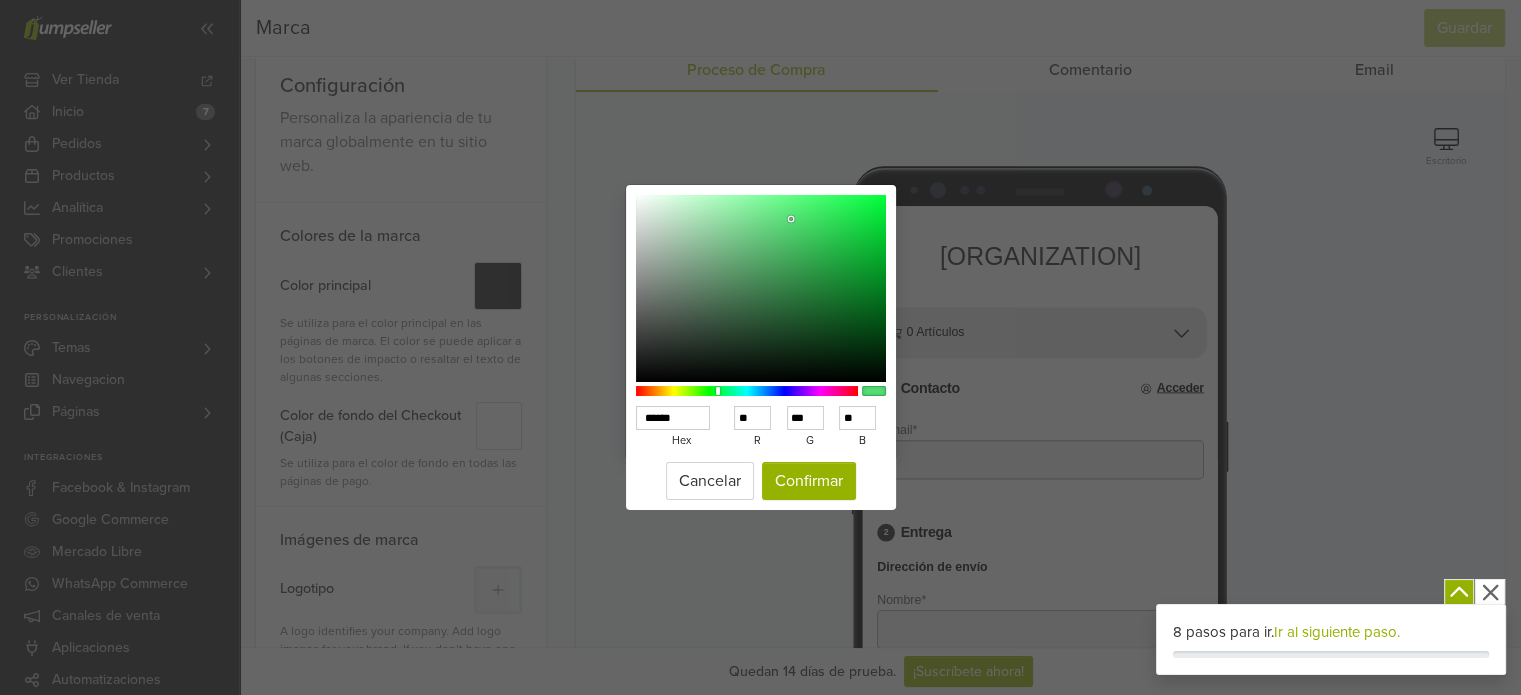 type on "******" 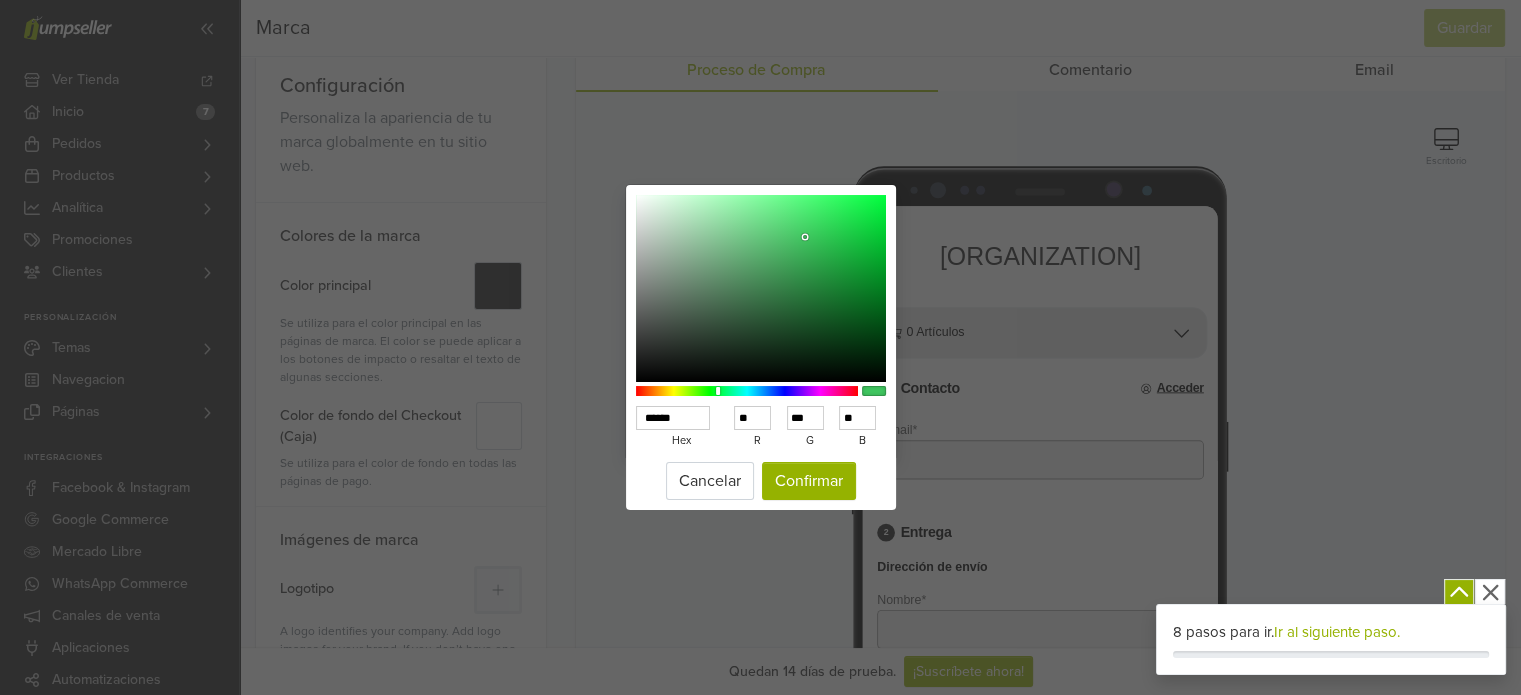 type on "******" 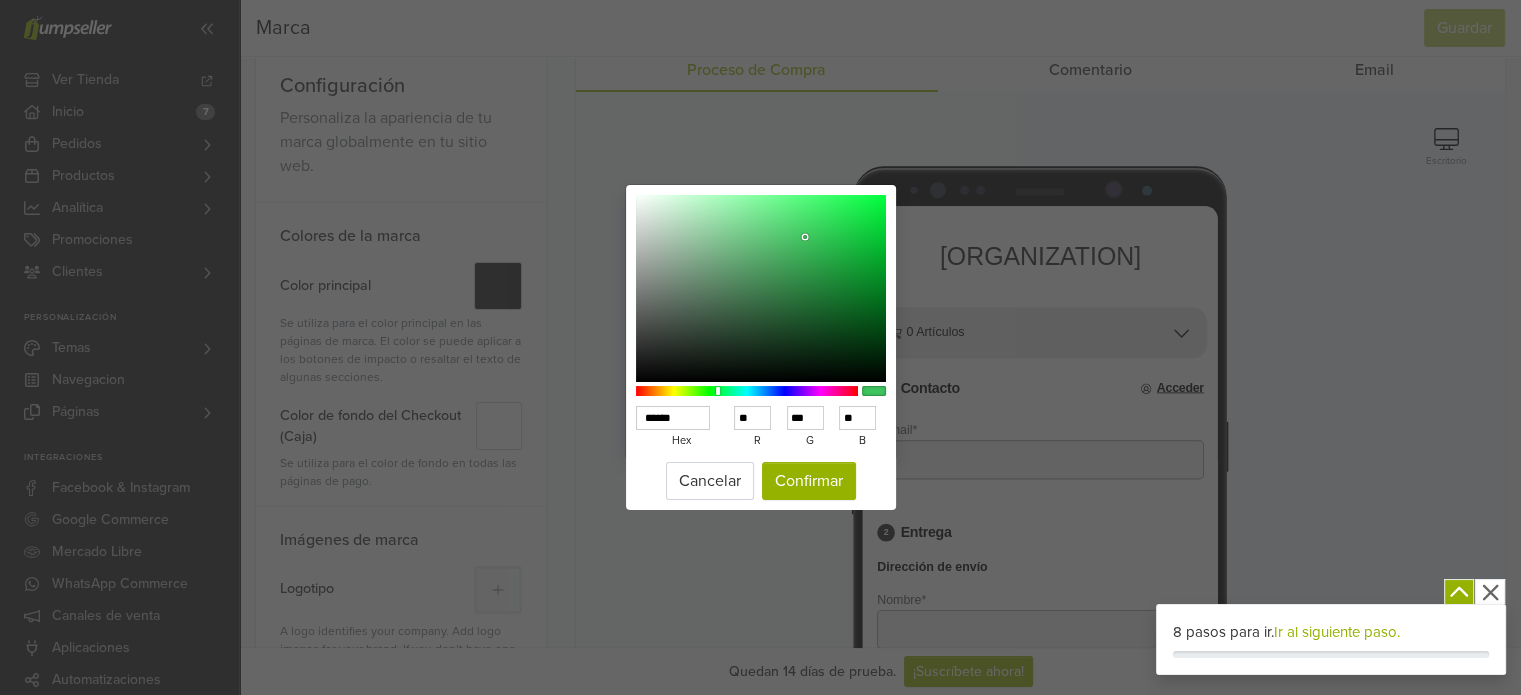 type on "**" 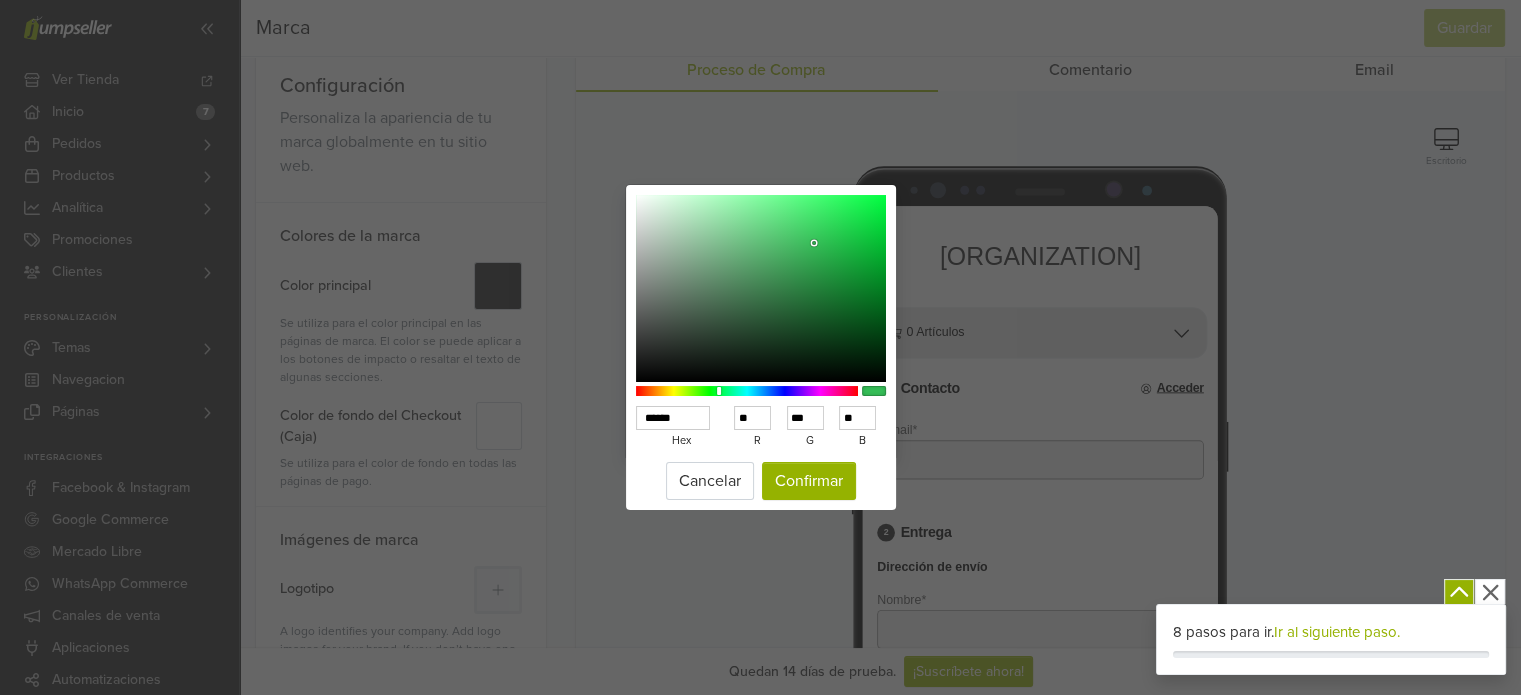 click at bounding box center (814, 243) 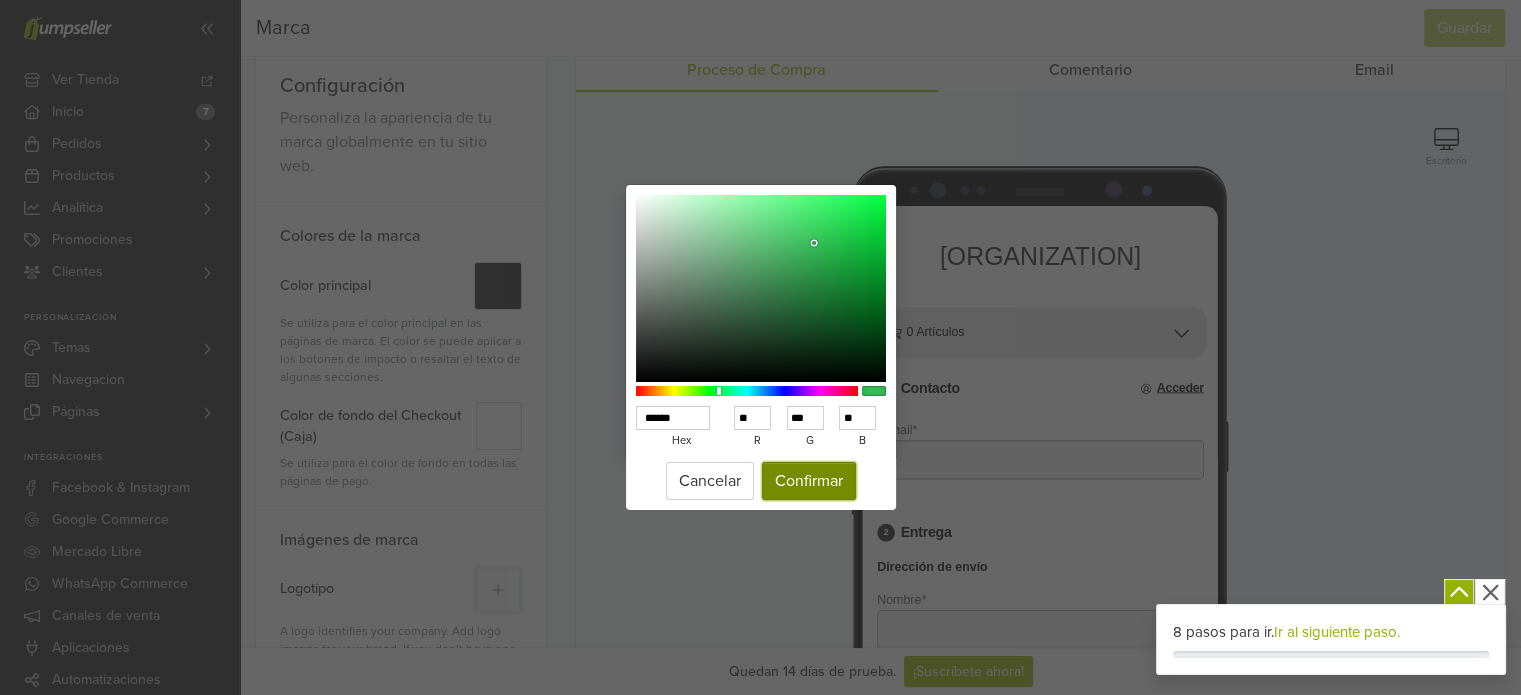 click on "Confirmar" at bounding box center (809, 481) 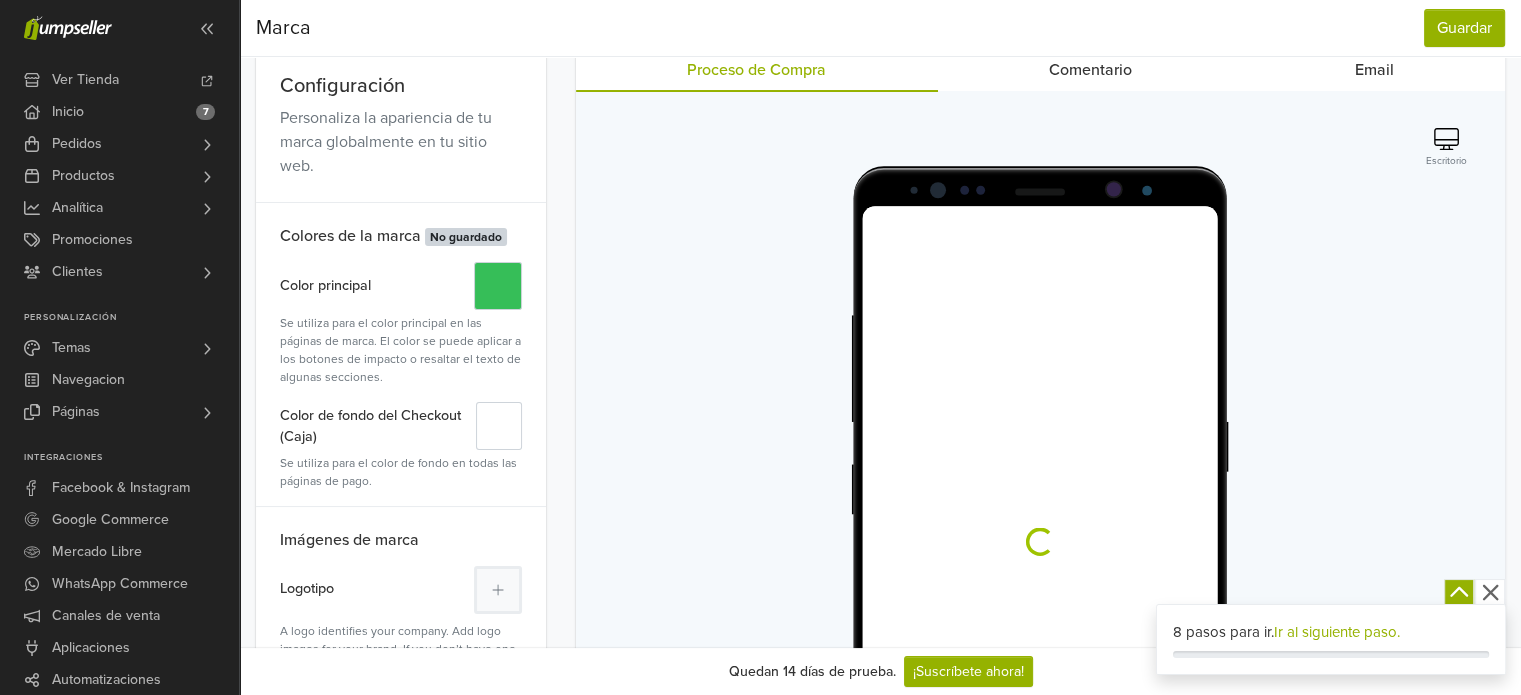 scroll, scrollTop: 0, scrollLeft: 0, axis: both 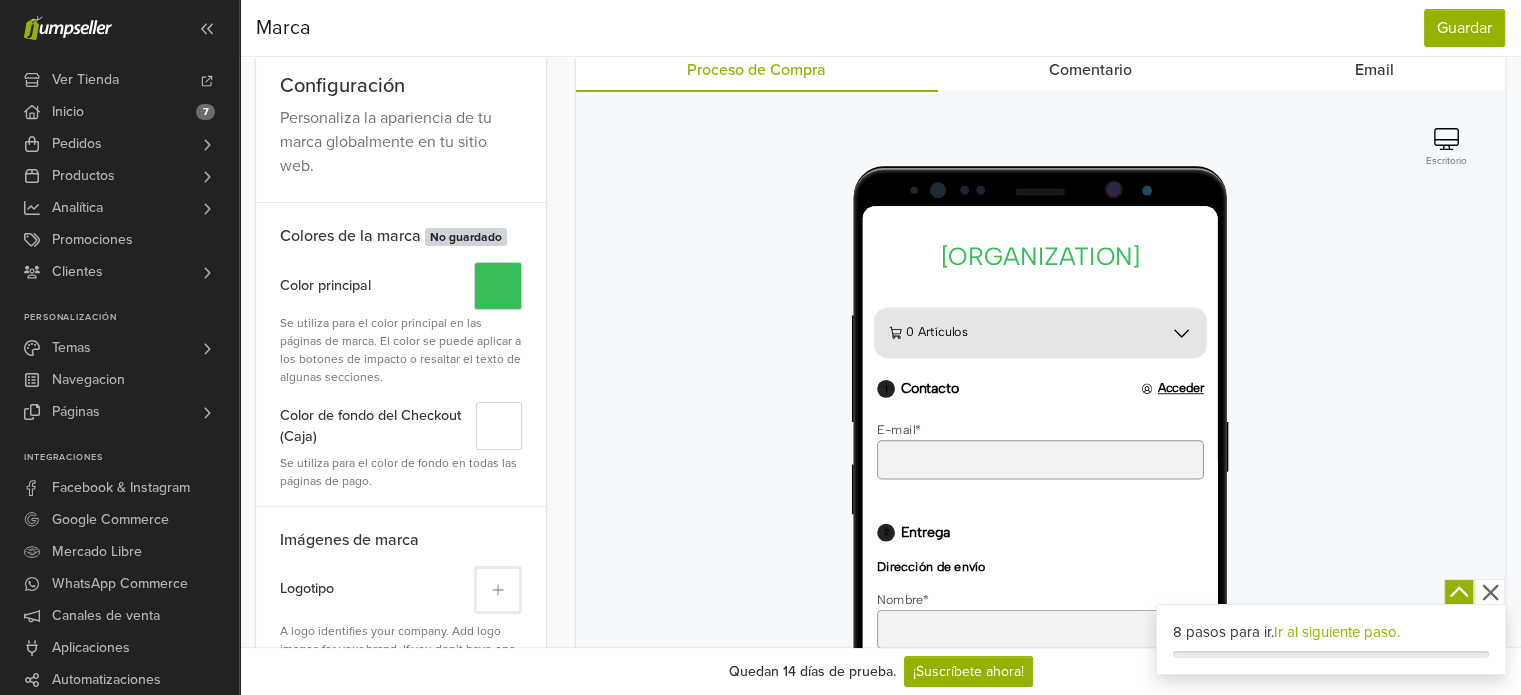 click at bounding box center [498, 590] 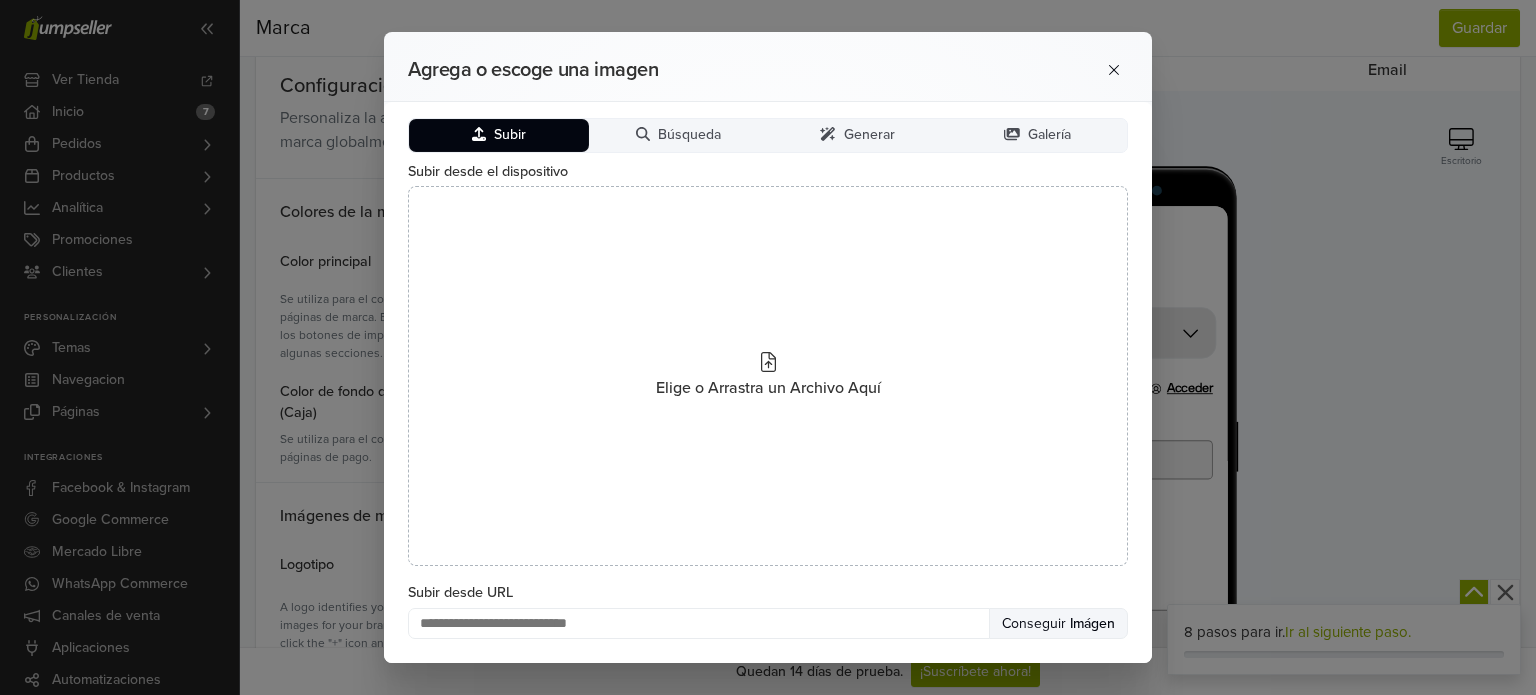 click on "Subir" at bounding box center (510, 135) 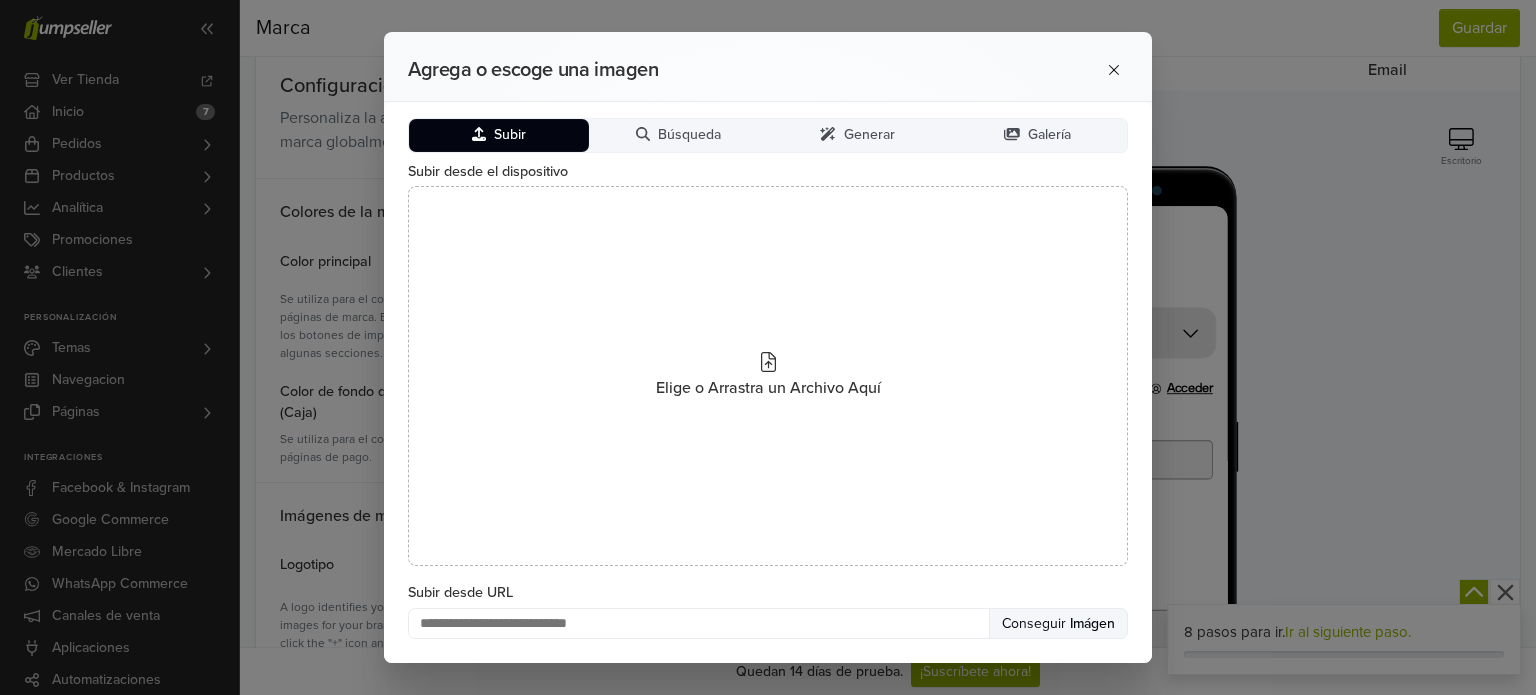 click on "Subir" at bounding box center [499, 135] 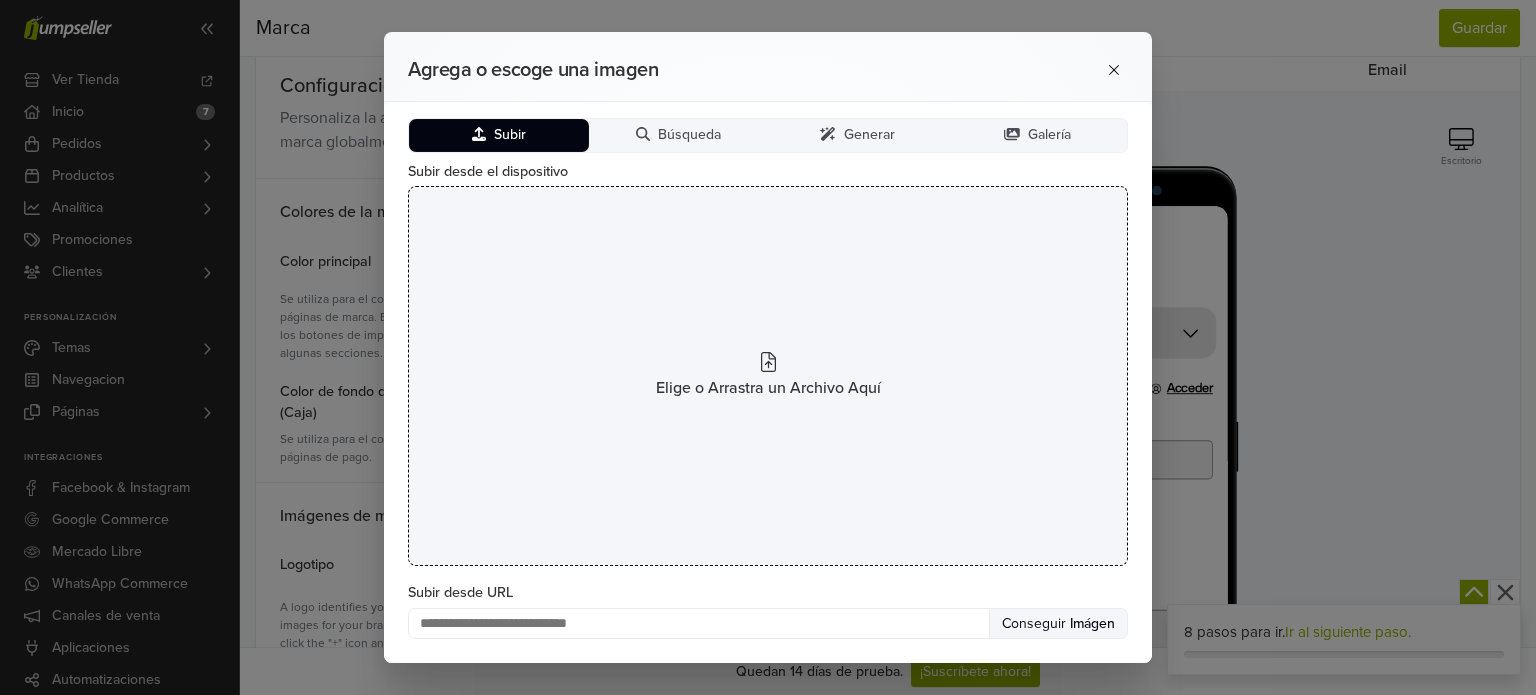 click on "Elige o Arrastra un Archivo Aquí" at bounding box center (768, 376) 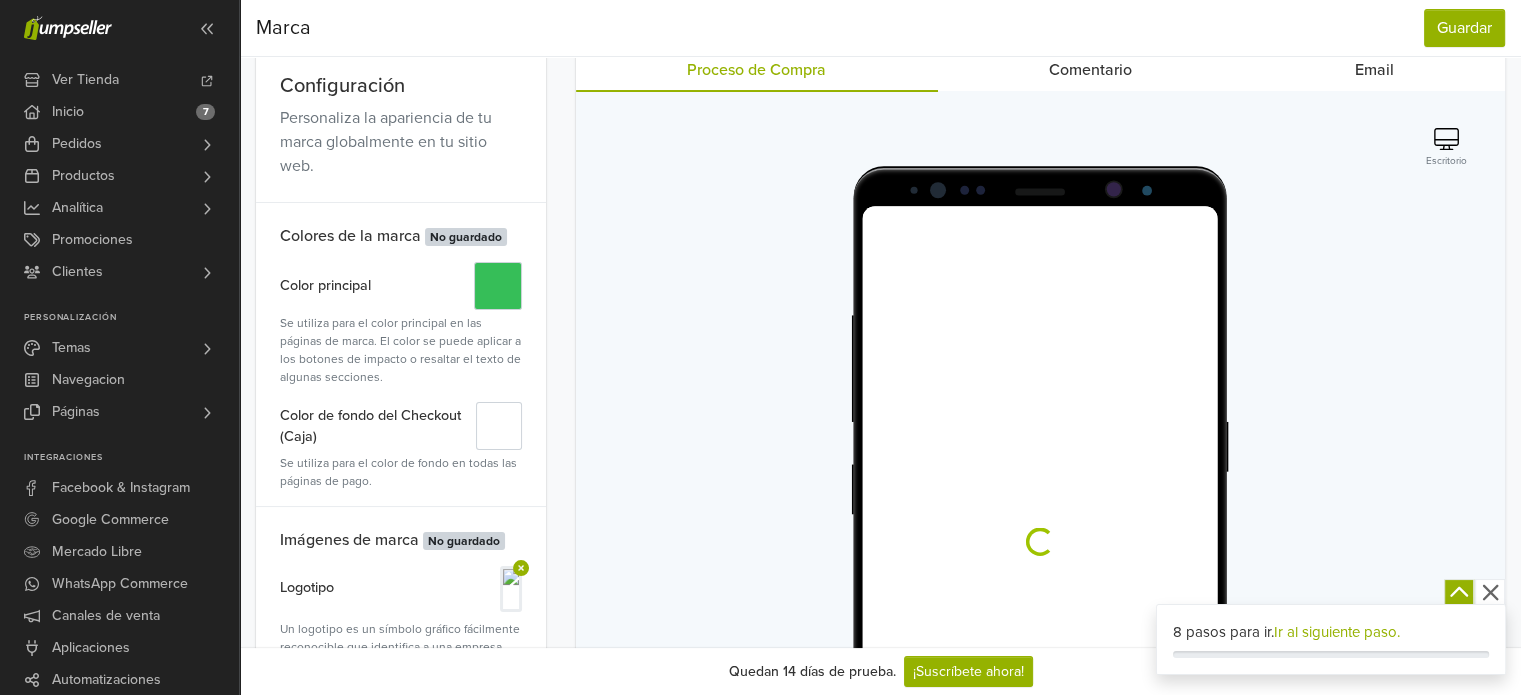 scroll, scrollTop: 0, scrollLeft: 0, axis: both 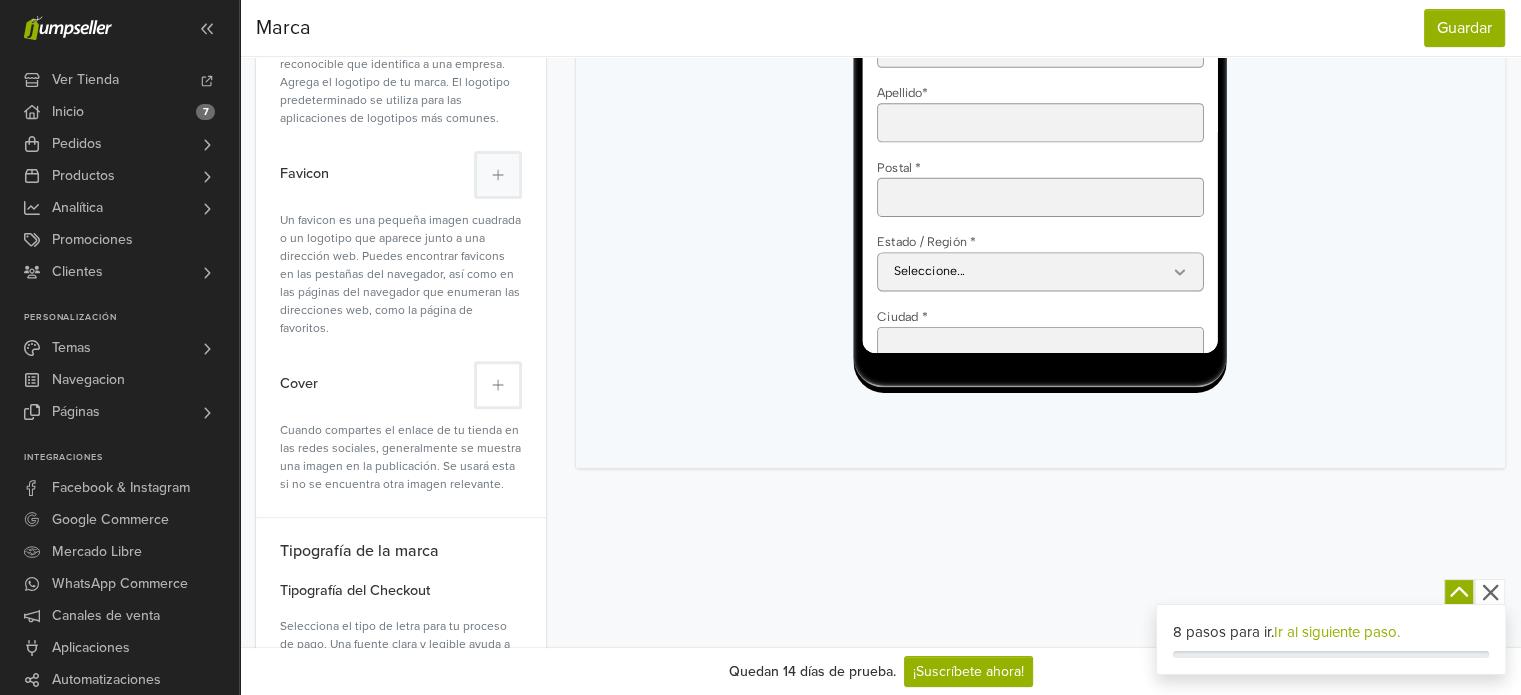 click 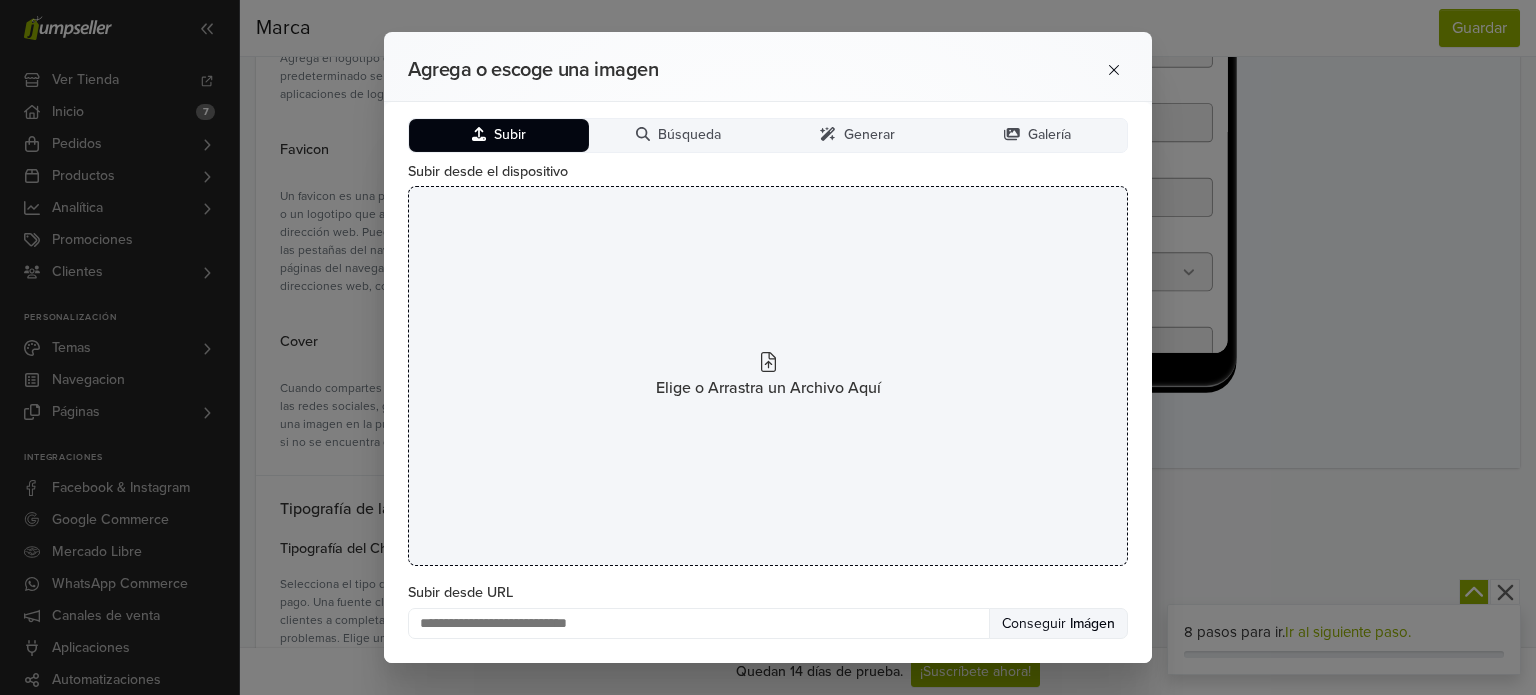 click on "Elige o Arrastra un Archivo Aquí" at bounding box center (768, 376) 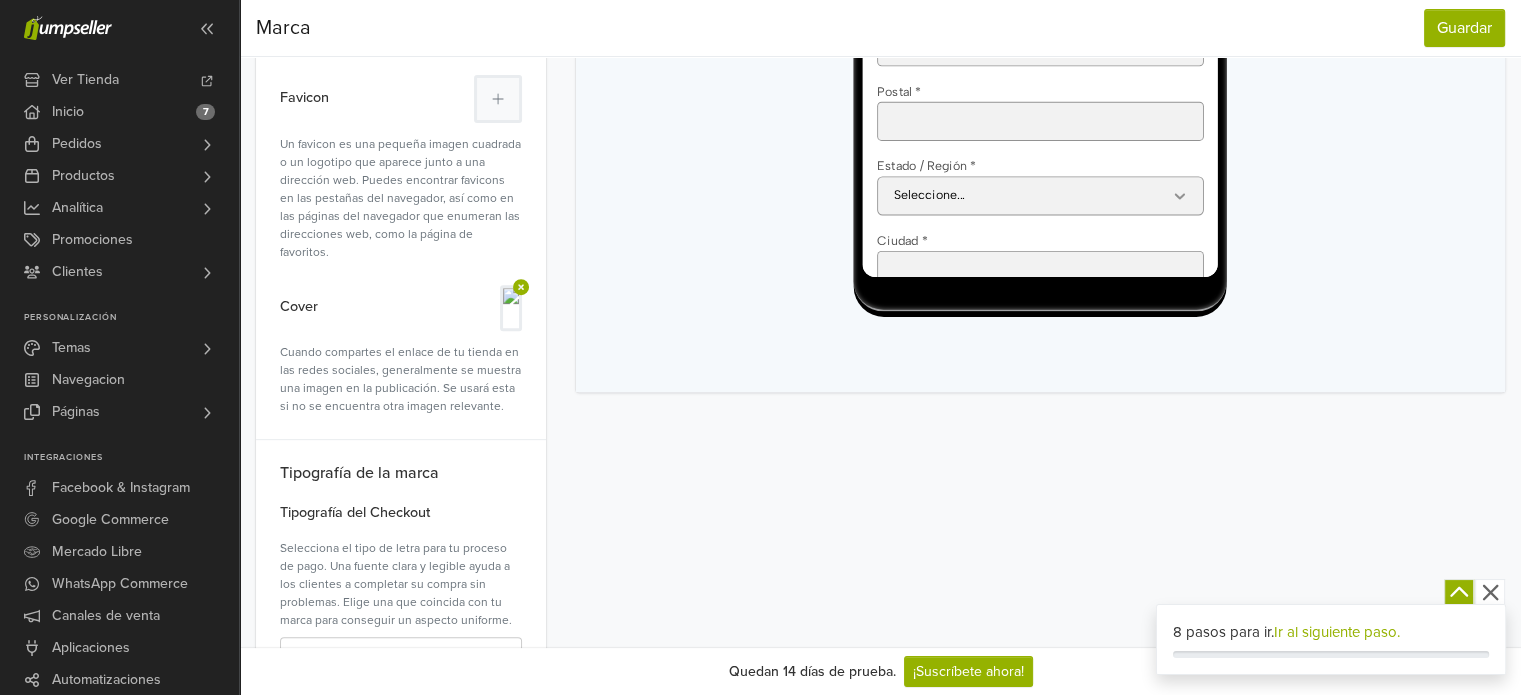 scroll, scrollTop: 769, scrollLeft: 0, axis: vertical 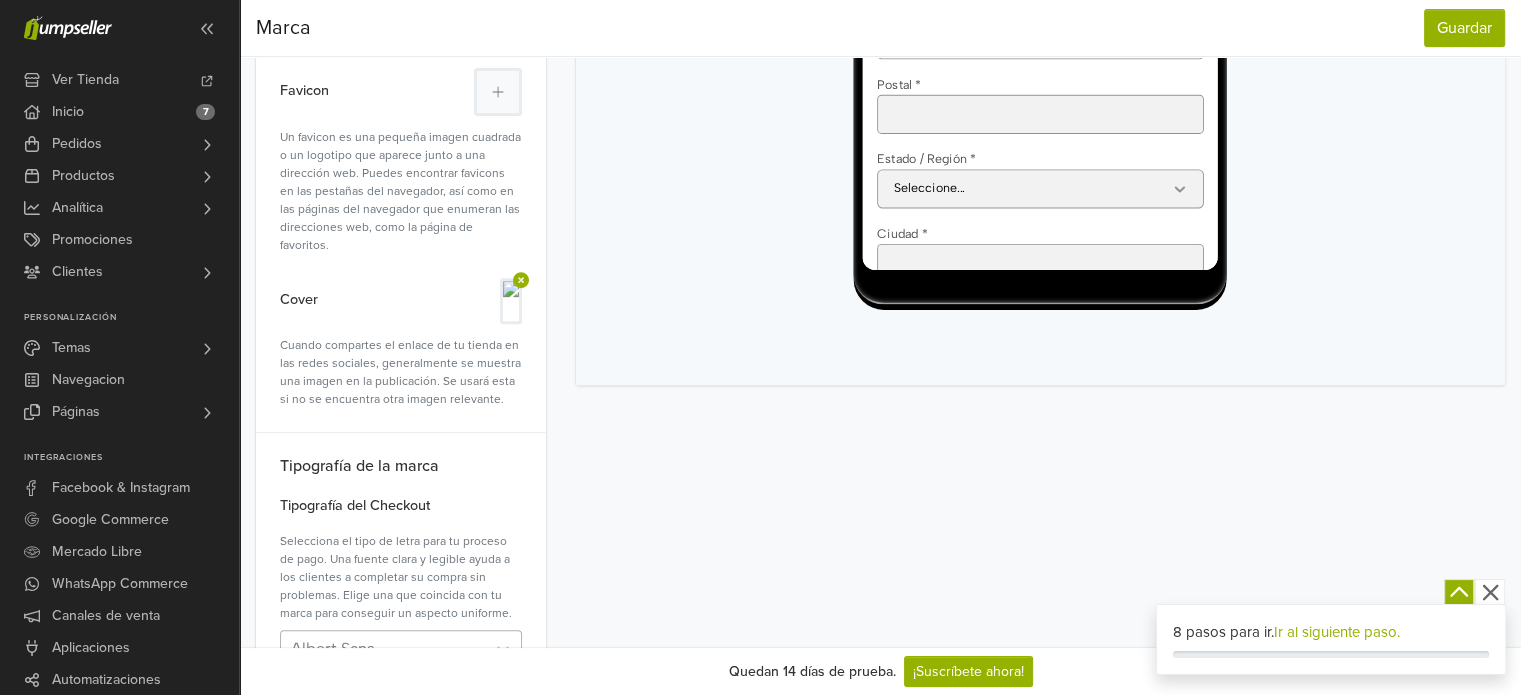 click at bounding box center (383, 649) 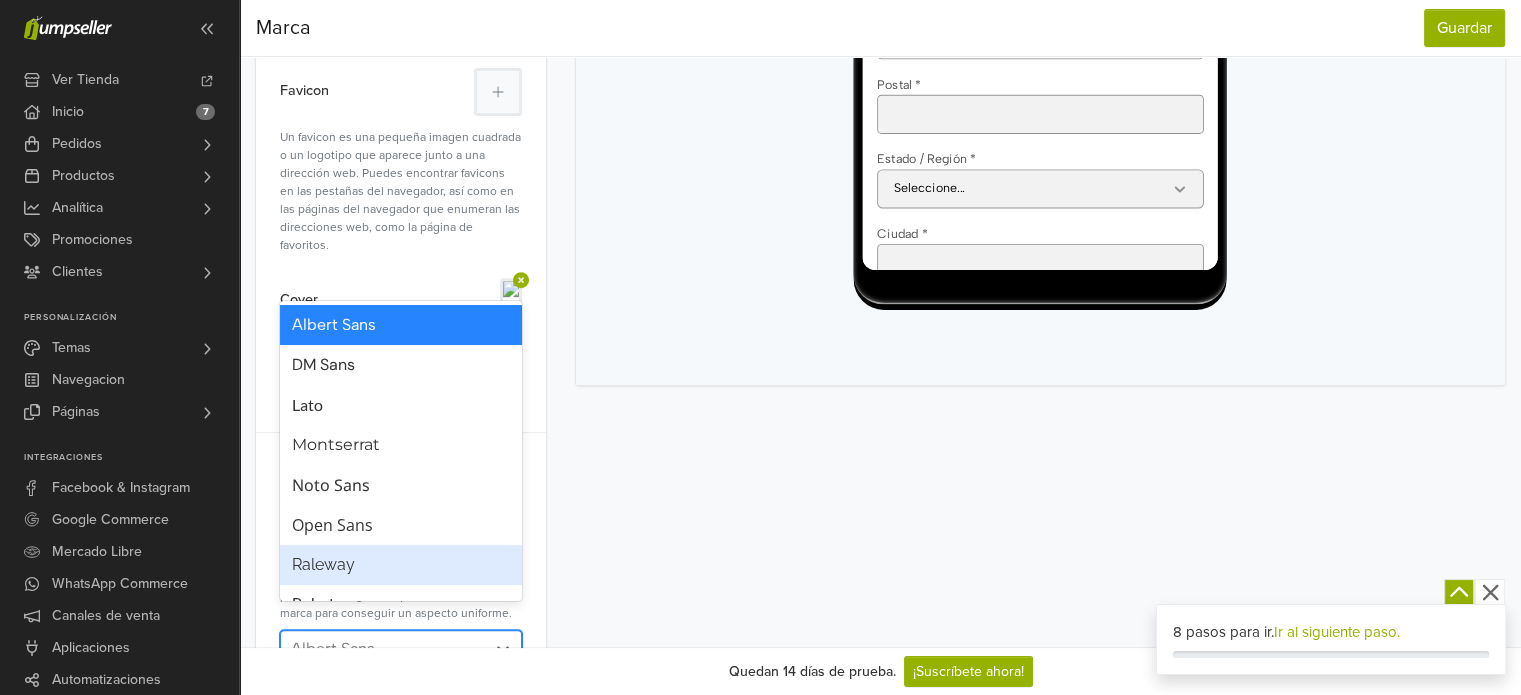 scroll, scrollTop: 37, scrollLeft: 0, axis: vertical 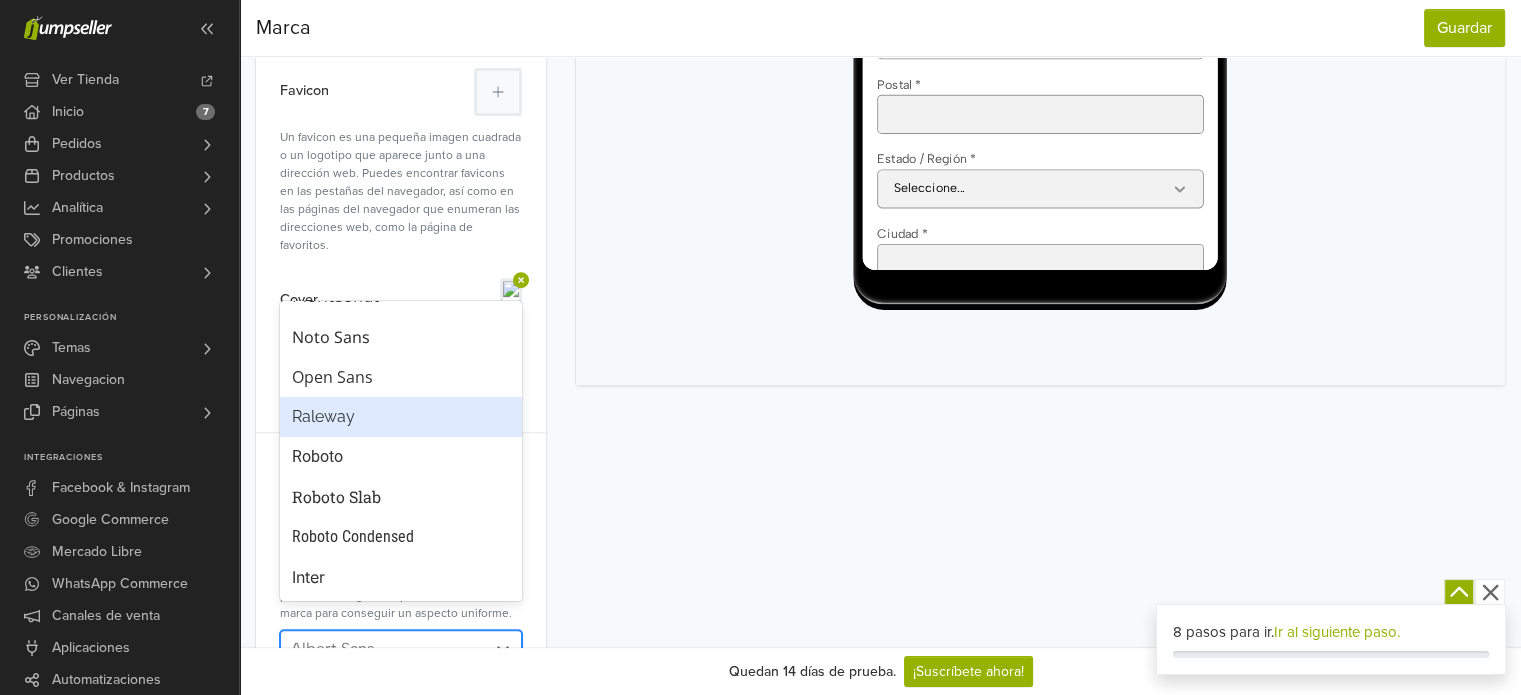 click on "Raleway" at bounding box center [401, 417] 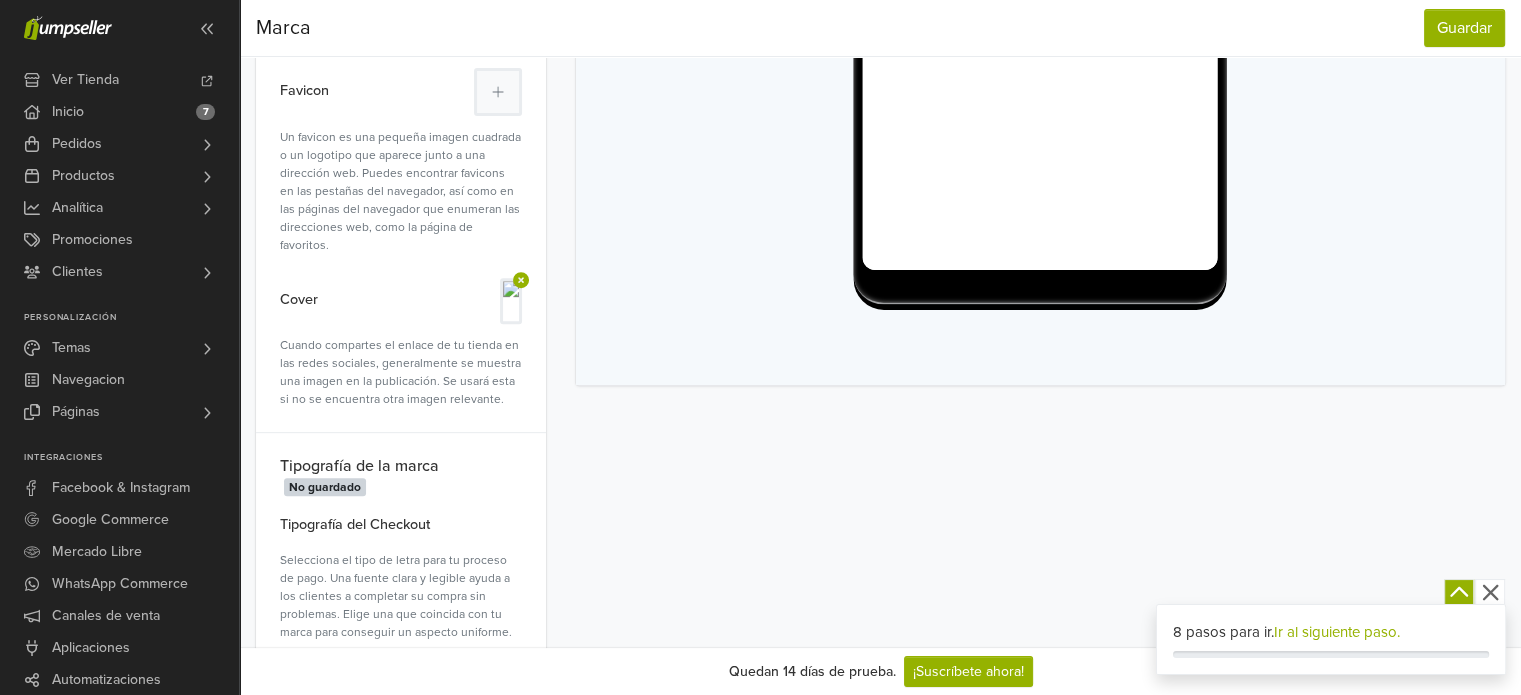 scroll, scrollTop: 0, scrollLeft: 0, axis: both 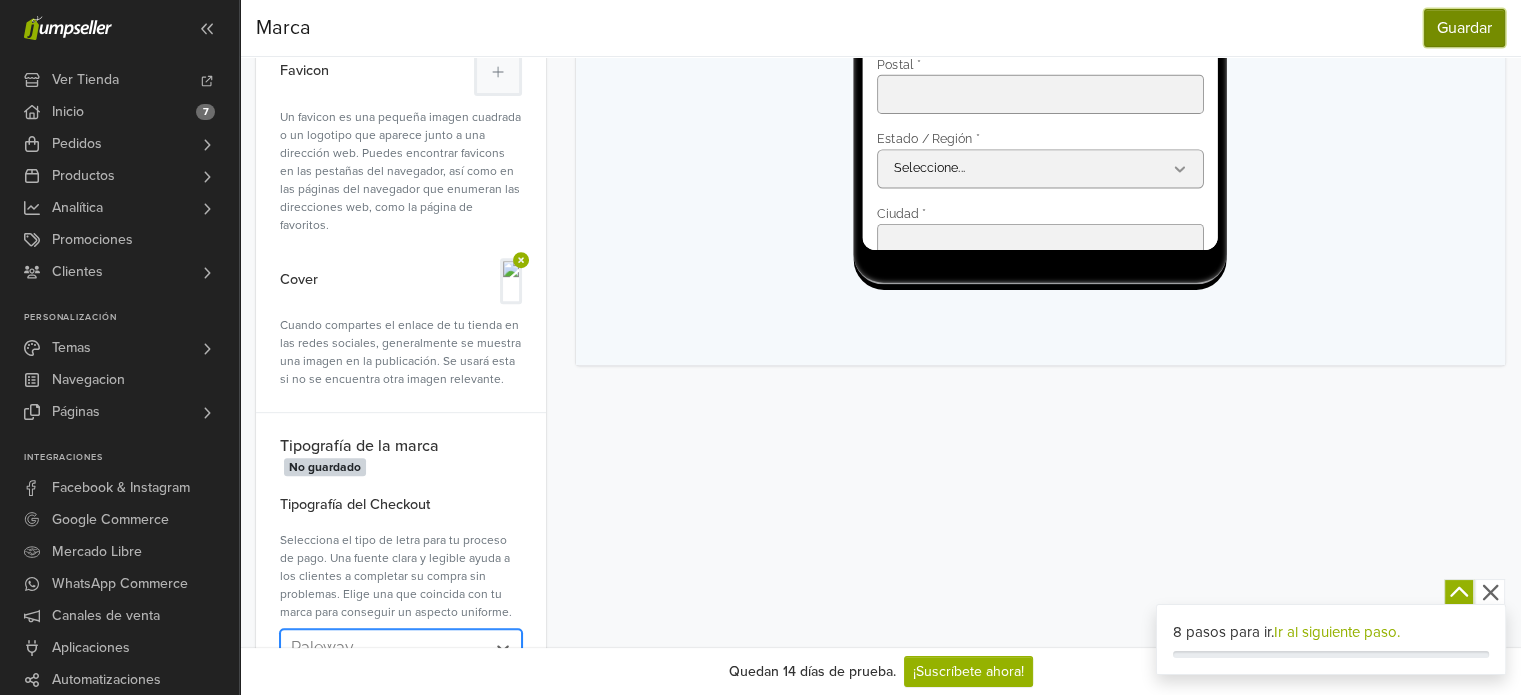 click on "Guardar" at bounding box center [1464, 28] 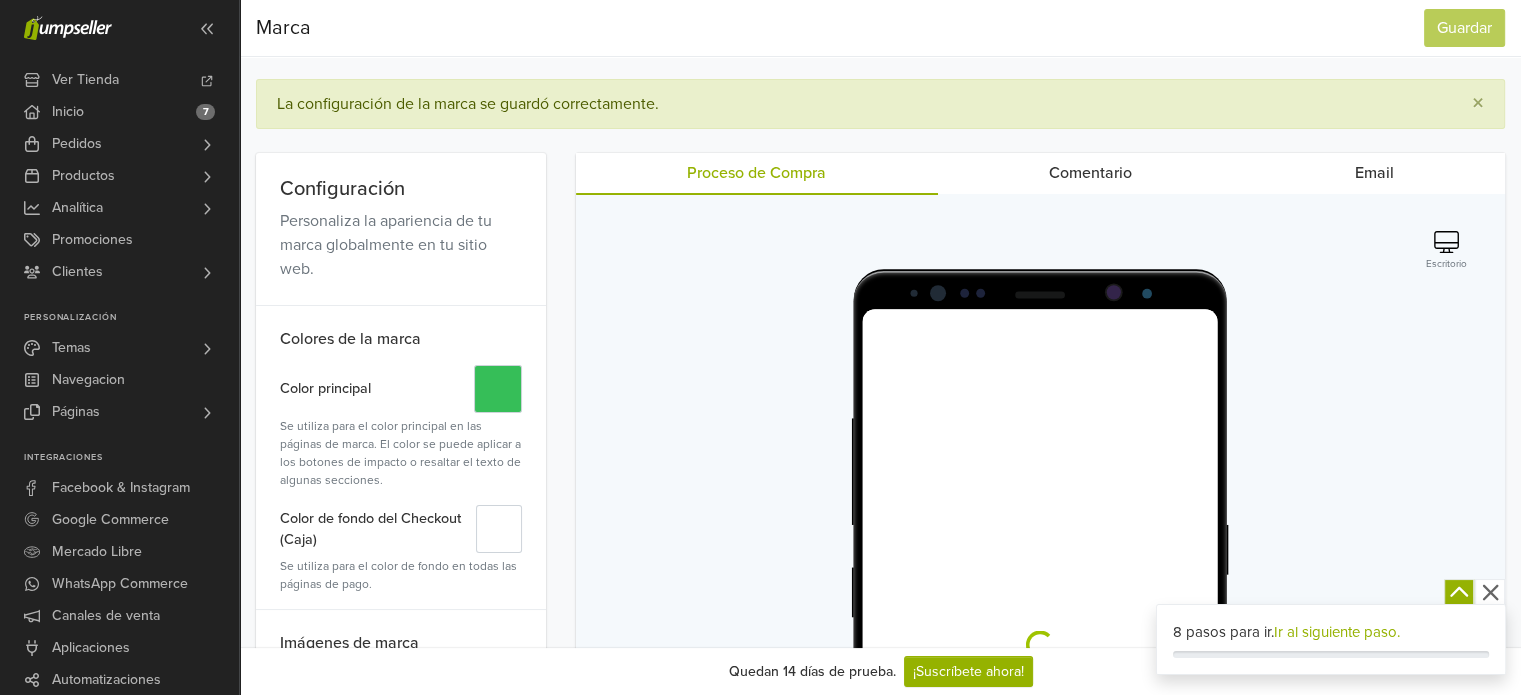 scroll, scrollTop: 0, scrollLeft: 0, axis: both 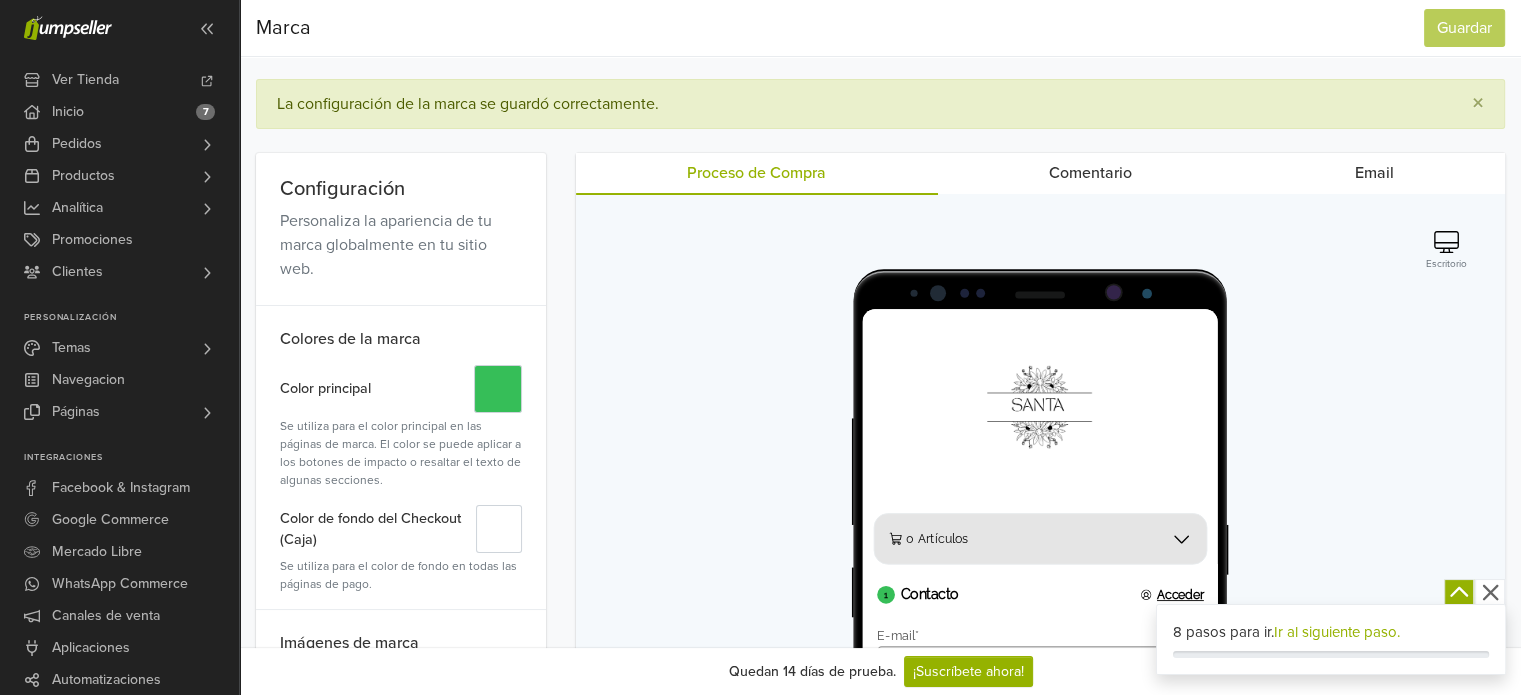 click on "Comentario" at bounding box center (1091, 173) 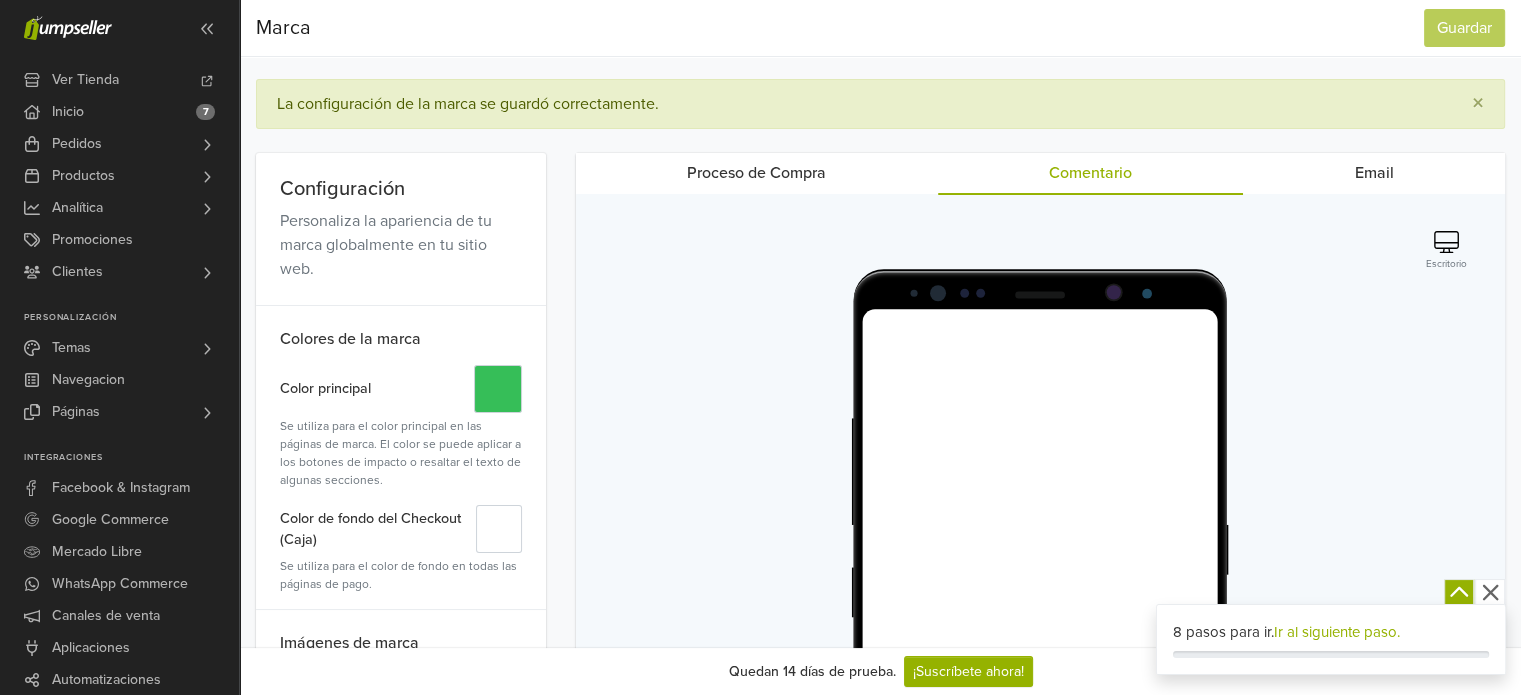 scroll, scrollTop: 0, scrollLeft: 0, axis: both 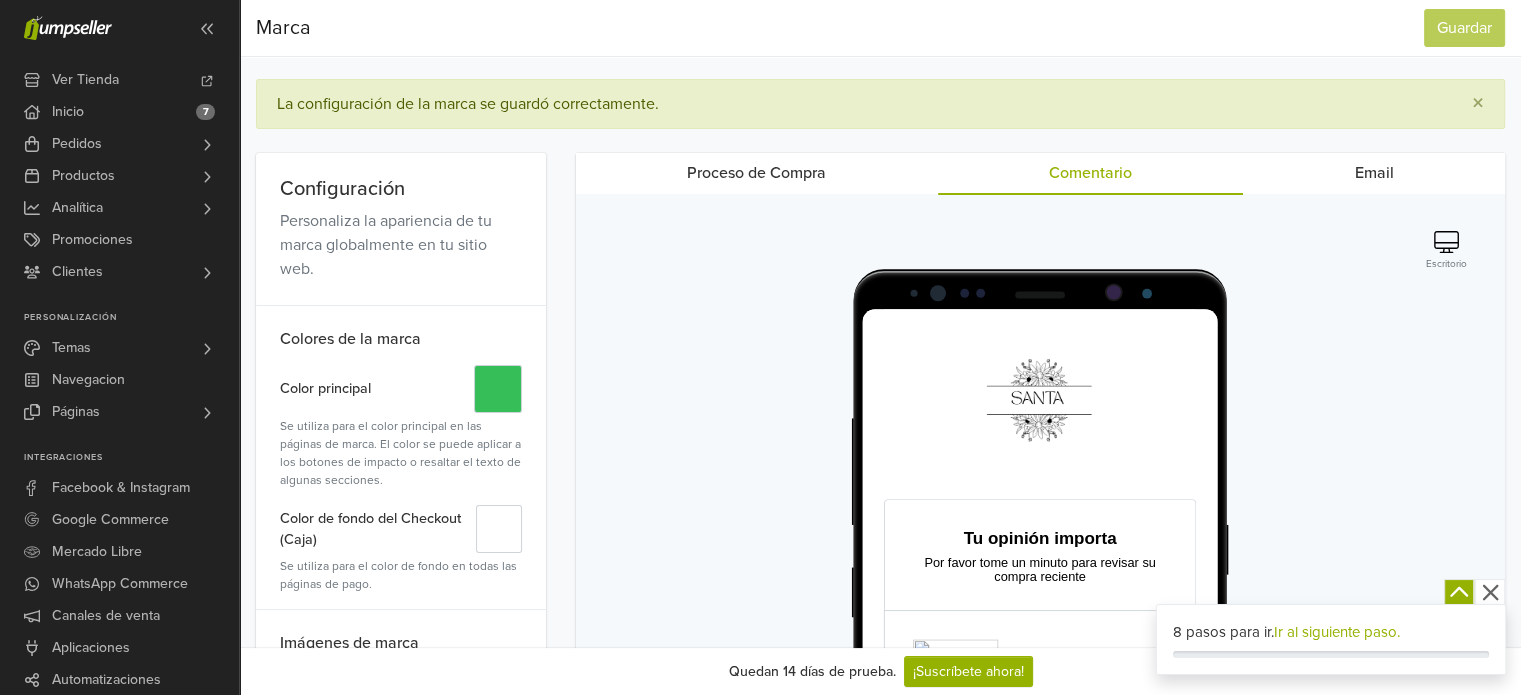 drag, startPoint x: 1519, startPoint y: 201, endPoint x: 1505, endPoint y: 266, distance: 66.4906 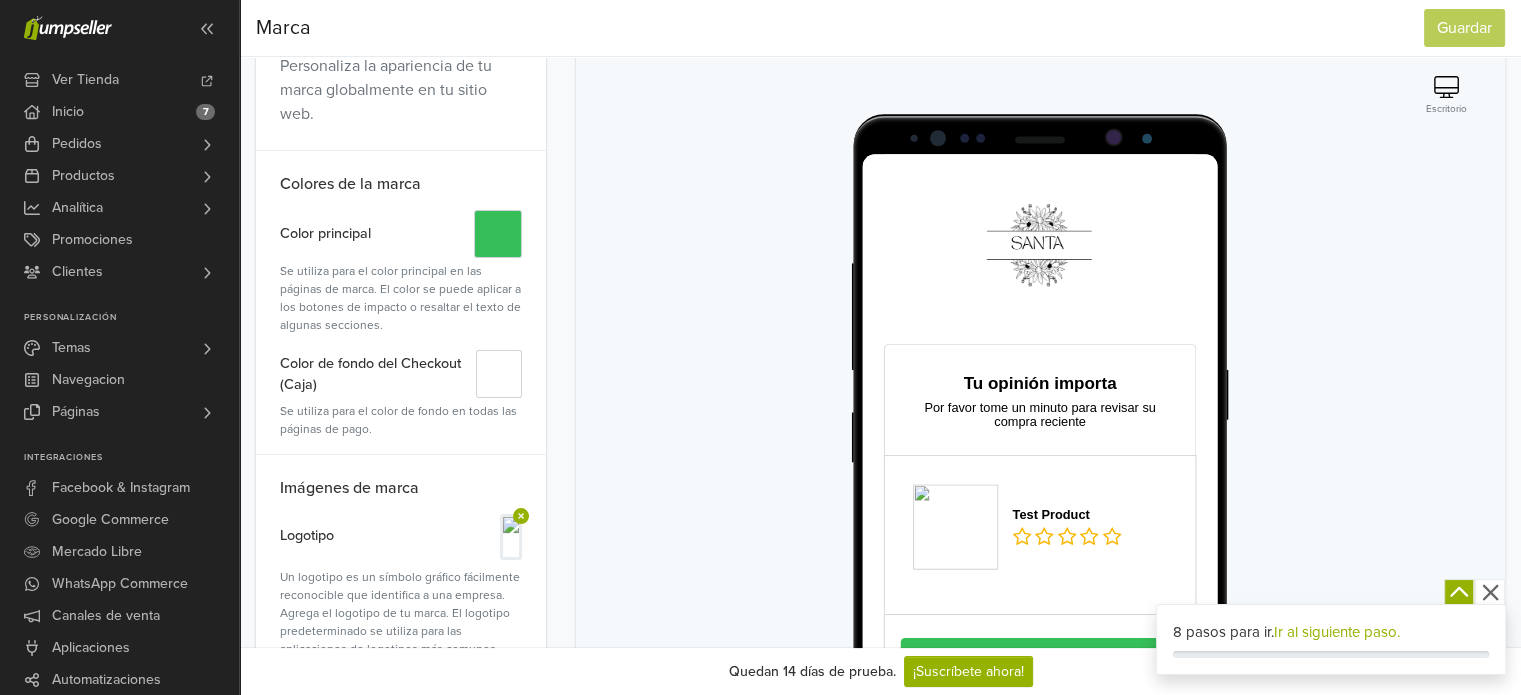 scroll, scrollTop: 5, scrollLeft: 0, axis: vertical 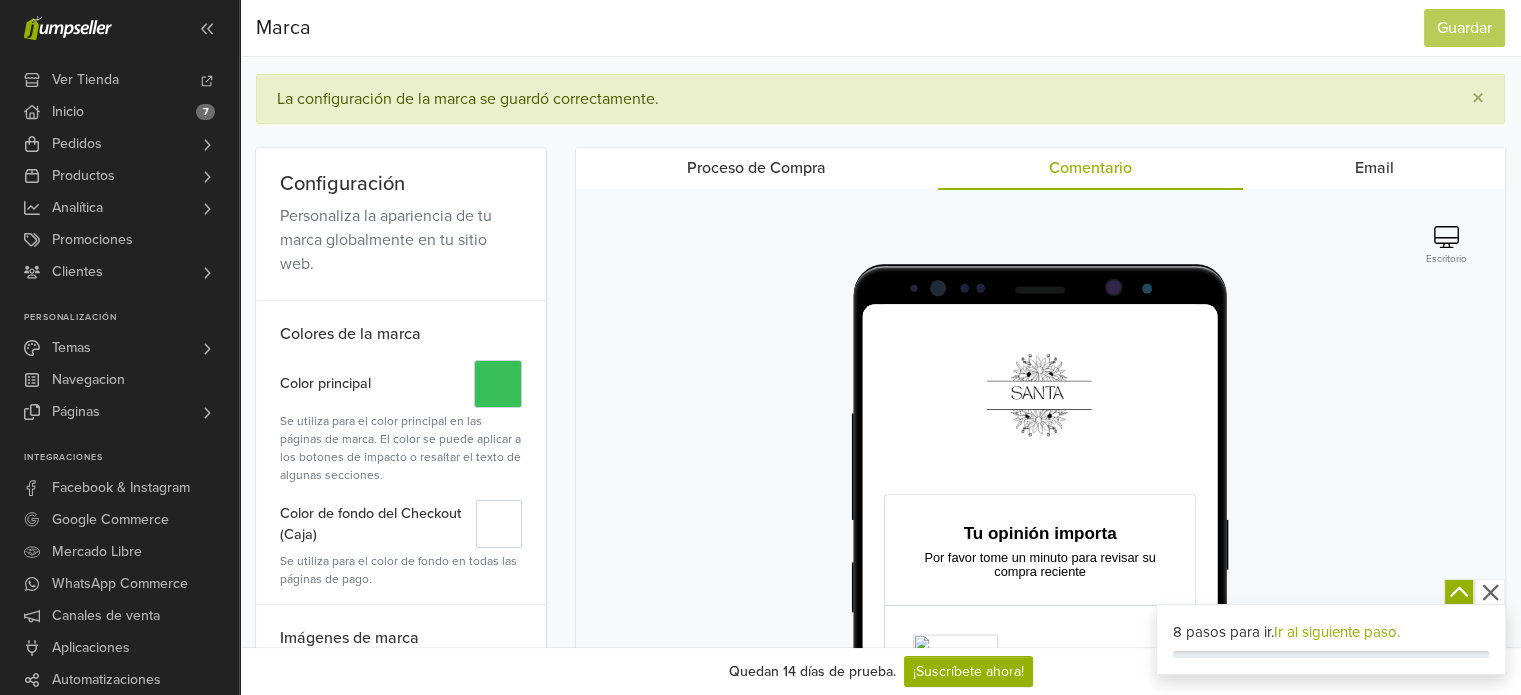 click on "Email" at bounding box center (1374, 168) 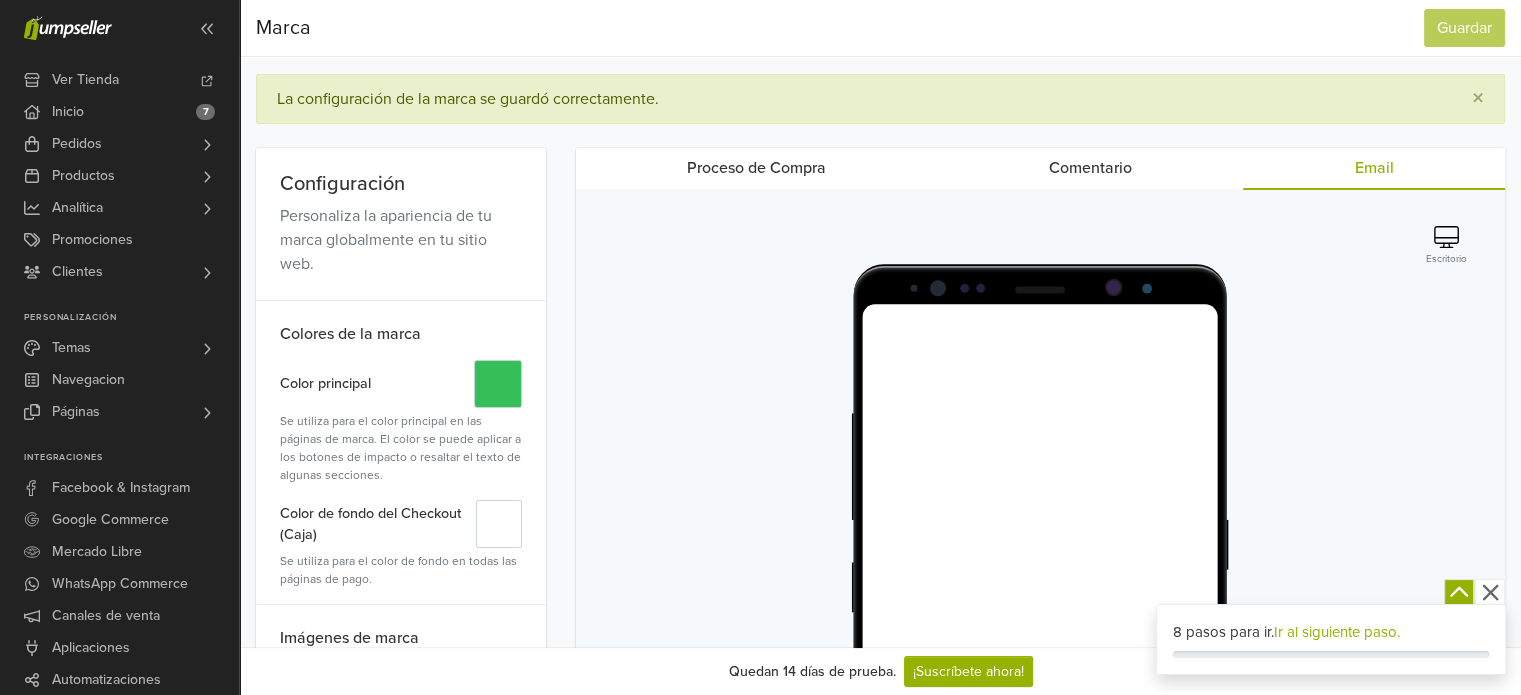 scroll, scrollTop: 0, scrollLeft: 0, axis: both 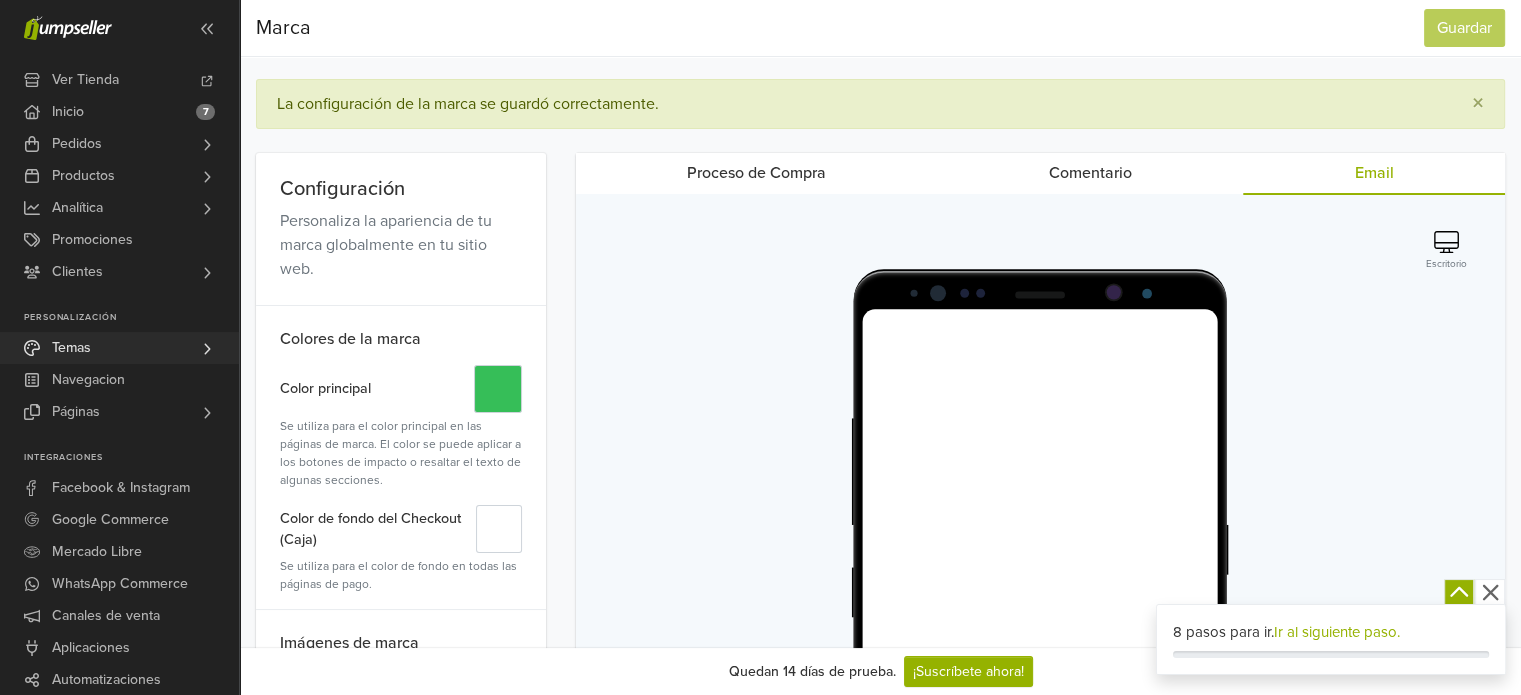 click on "Temas" at bounding box center [119, 348] 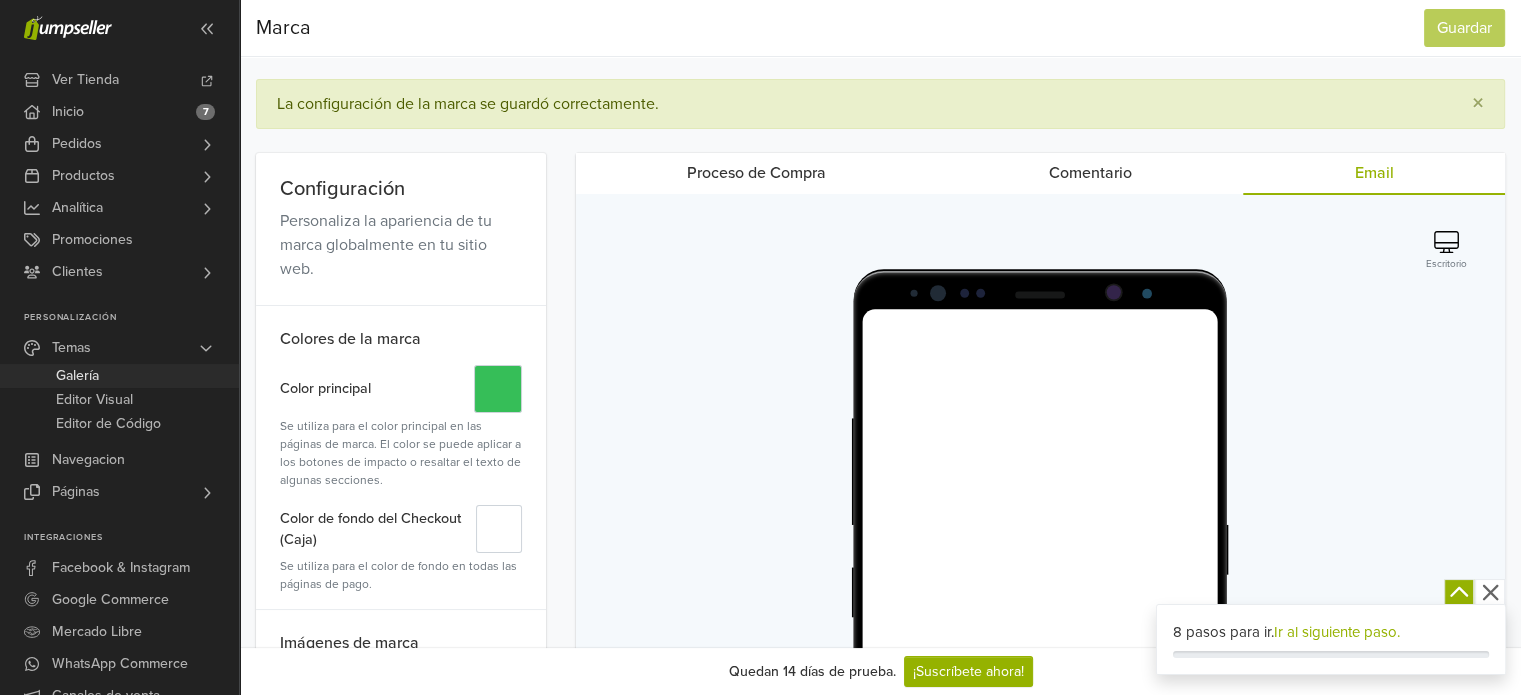 click on "Galería" at bounding box center (77, 376) 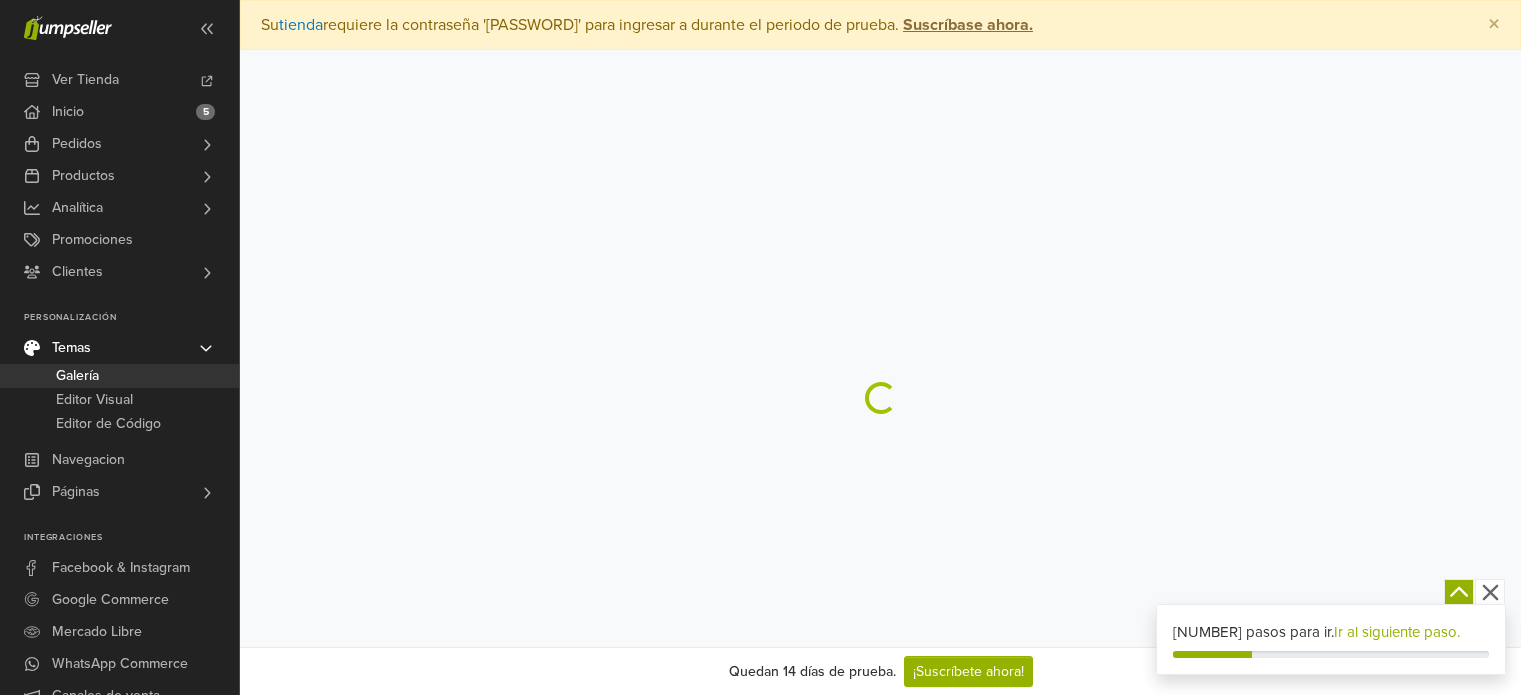 scroll, scrollTop: 0, scrollLeft: 0, axis: both 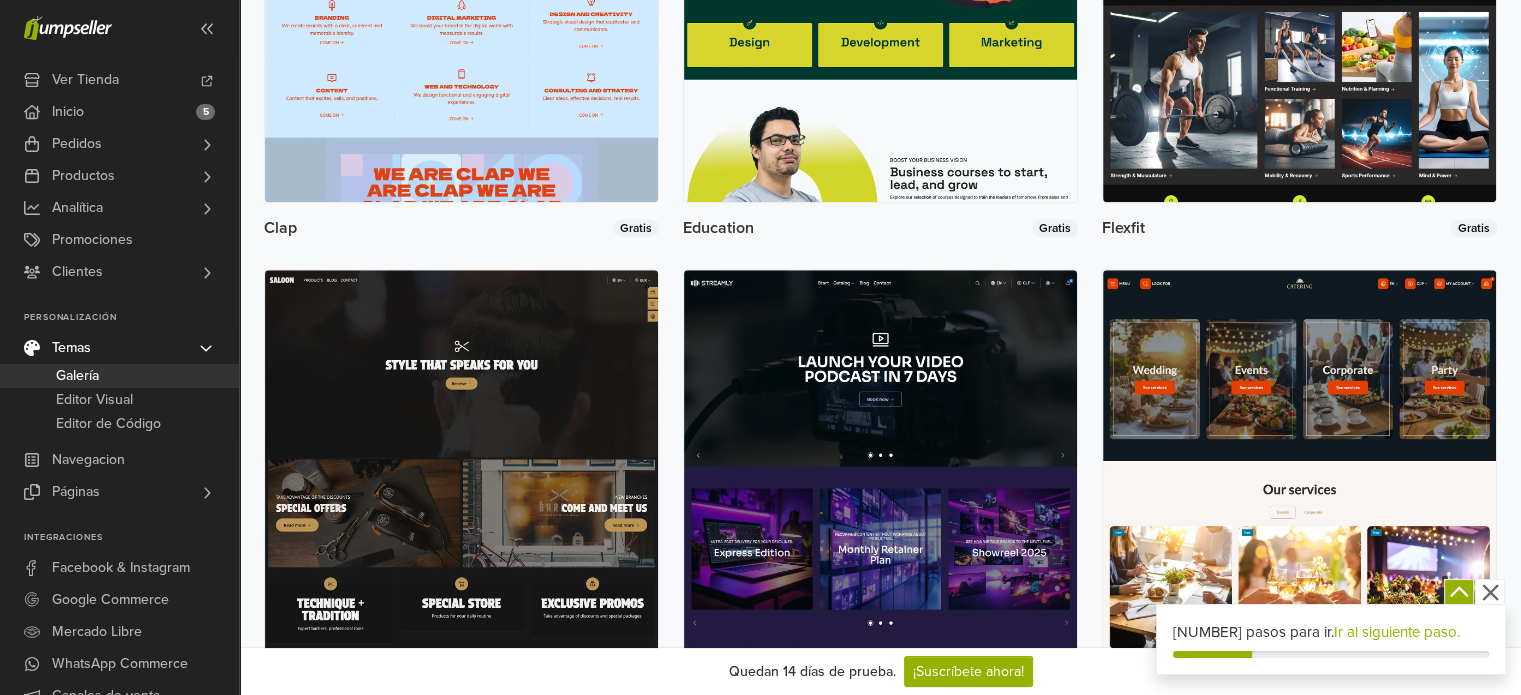 click on "Simple Gratis Instalar Mega Gratis Instalar Starter Gratis Instalar Clap Gratis Instalar Education Gratis Instalar Flexfit Gratis Instalar Saloon Gratis Instalar Streamly Gratis Instalar Catering Gratis Instalar Beer Gratis Instalar Organic Gratis Instalar Grocery Gratis Instalar Industrial Gratis Instalar Modern Gratis Instalar Influence Gratis Instalar Extravagance Gratis Instalar Delivery Gratis Instalar Kickstart Gratis Instalar Playful Gratis Instalar Megami Gratis Instalar Bundle Gratis Instalar Cupcakes Gratis Instalar Natural Gratis Instalar Astrid Gratis Instalar Wide €50,00 Instalar Apparel €280,00 Instalar" at bounding box center [880, 1405] 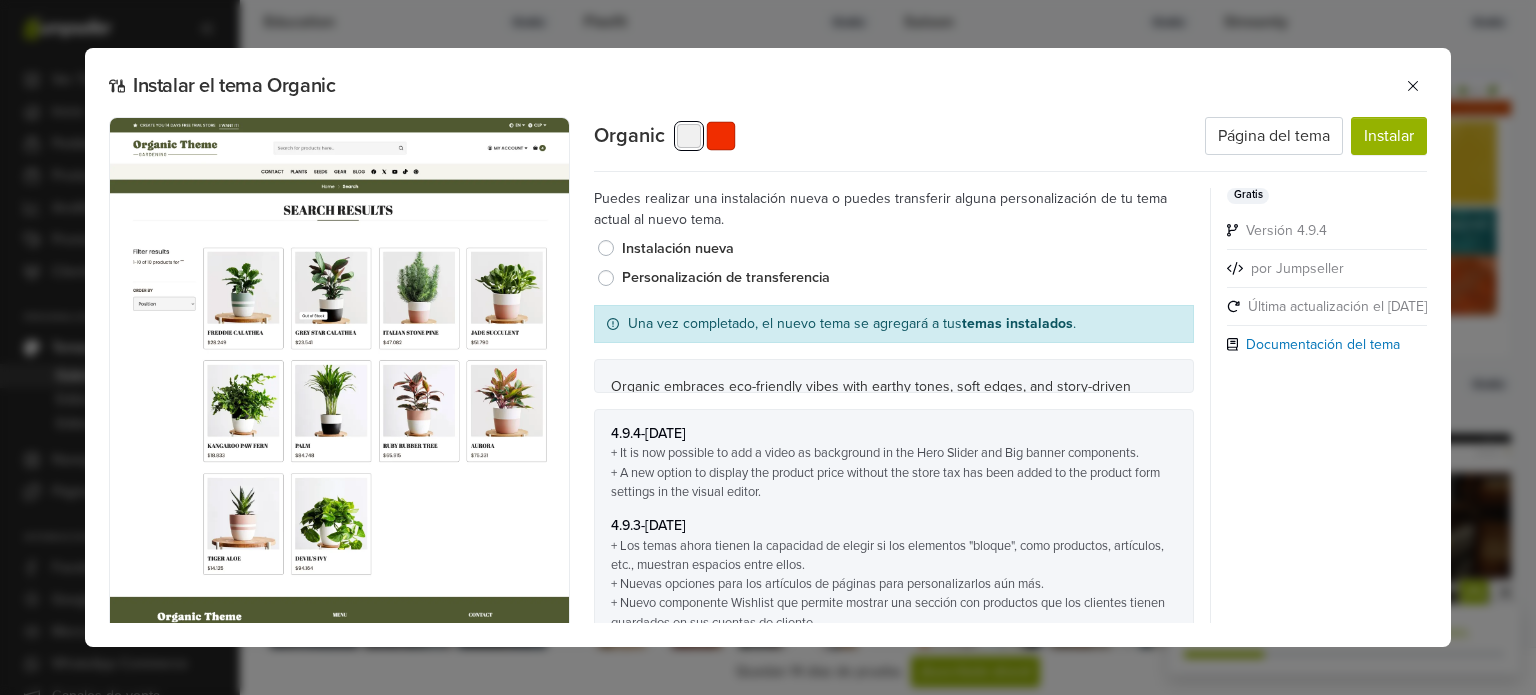 click at bounding box center [721, 135] 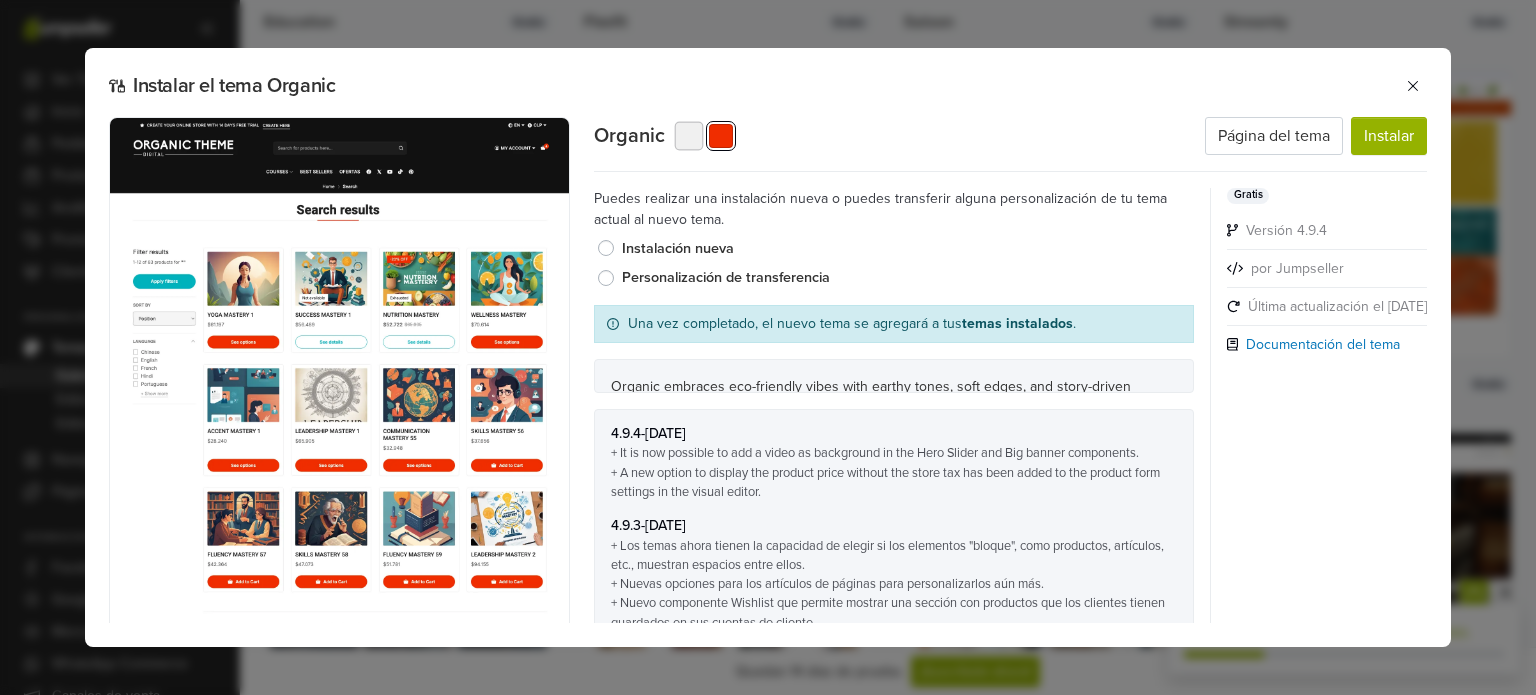 click at bounding box center (689, 135) 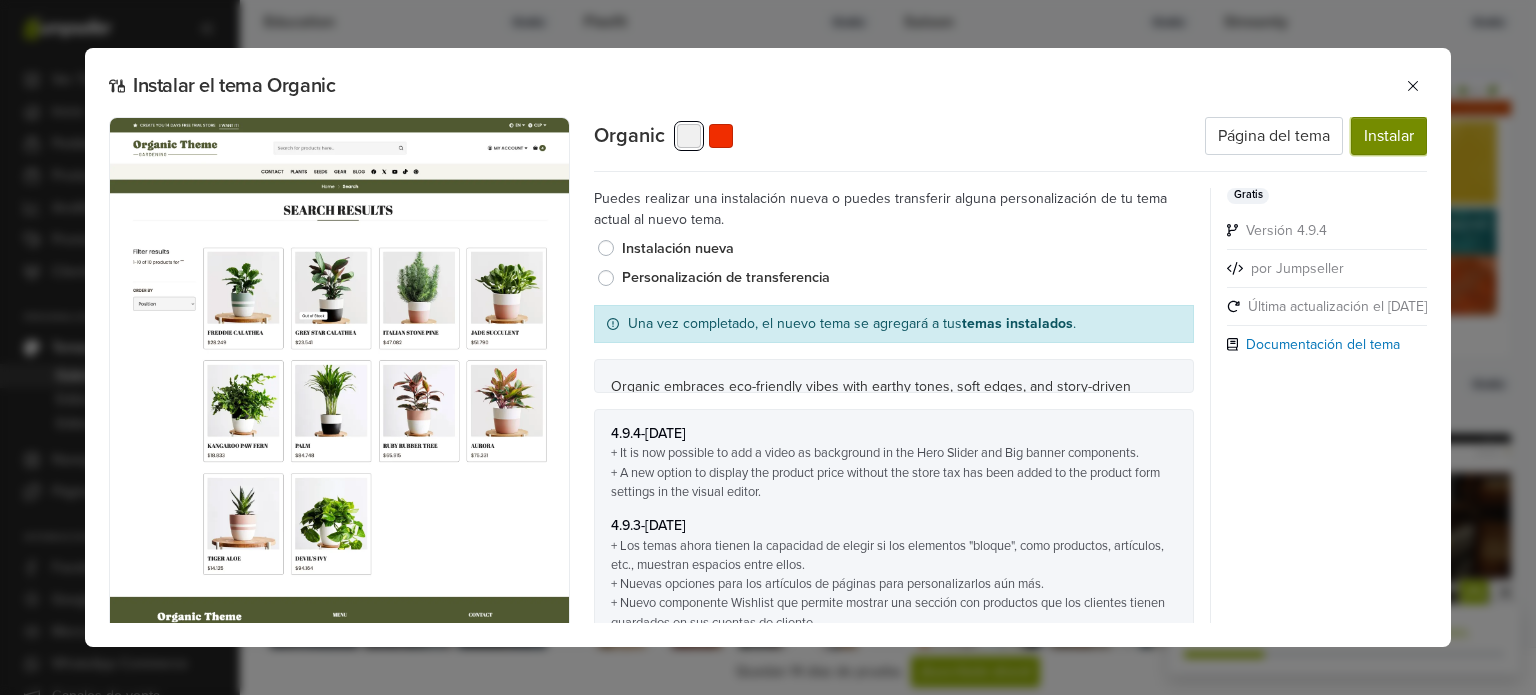click on "Instalar" at bounding box center (1389, 136) 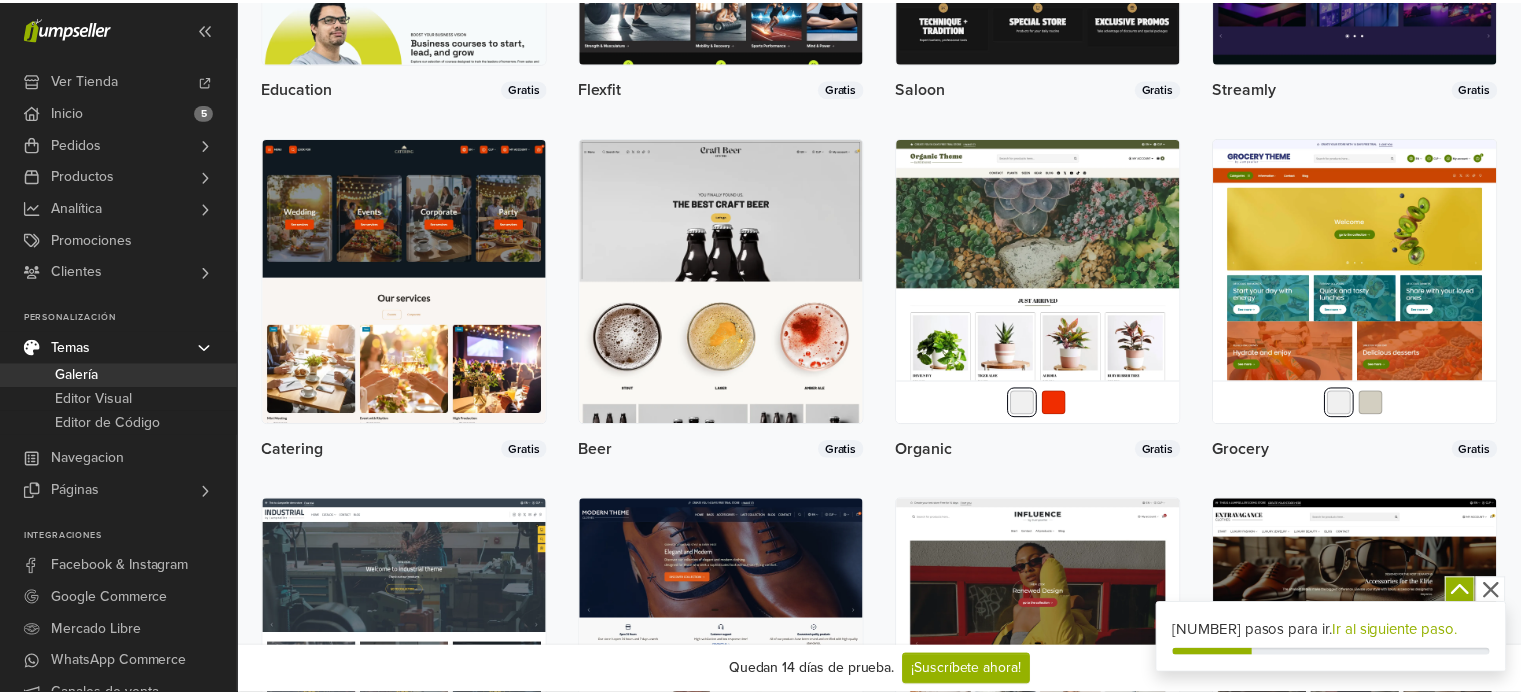 scroll, scrollTop: 0, scrollLeft: 0, axis: both 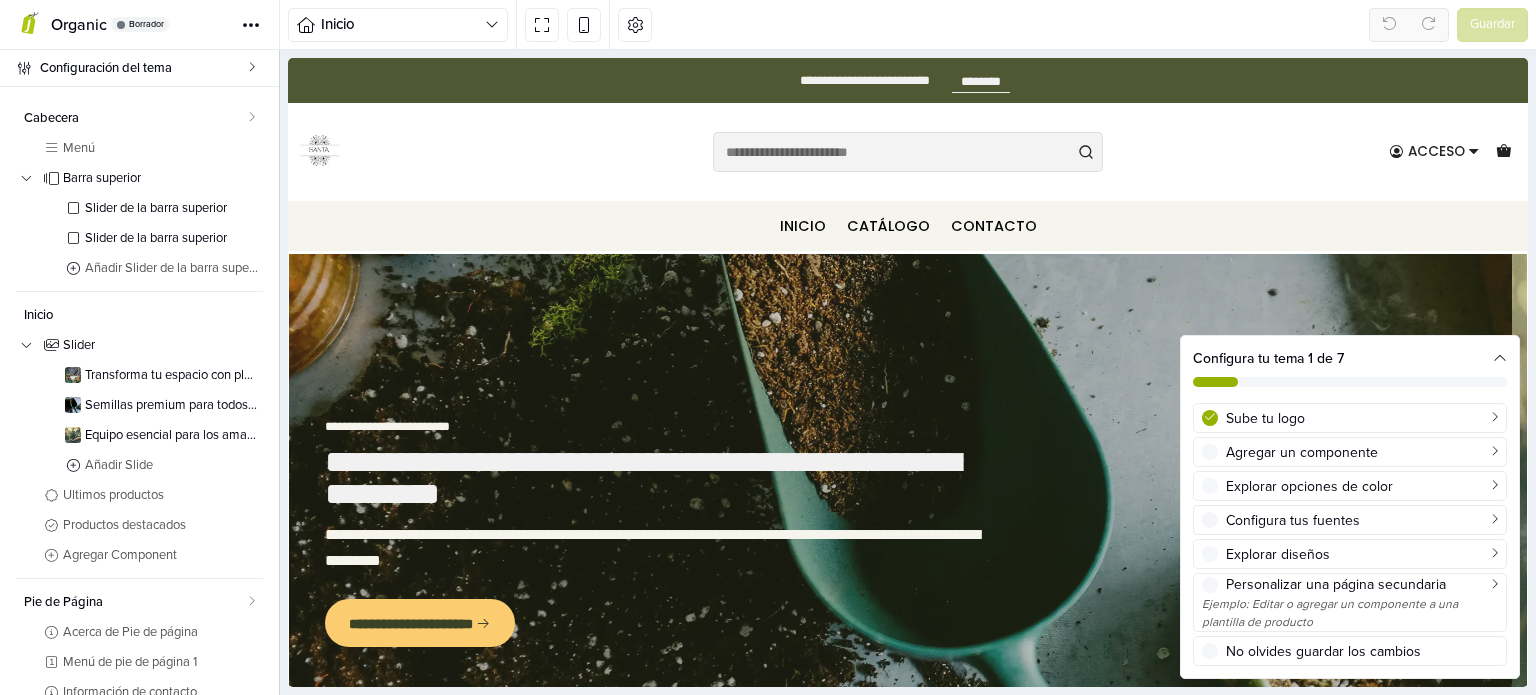 drag, startPoint x: 288, startPoint y: 357, endPoint x: 284, endPoint y: 408, distance: 51.156624 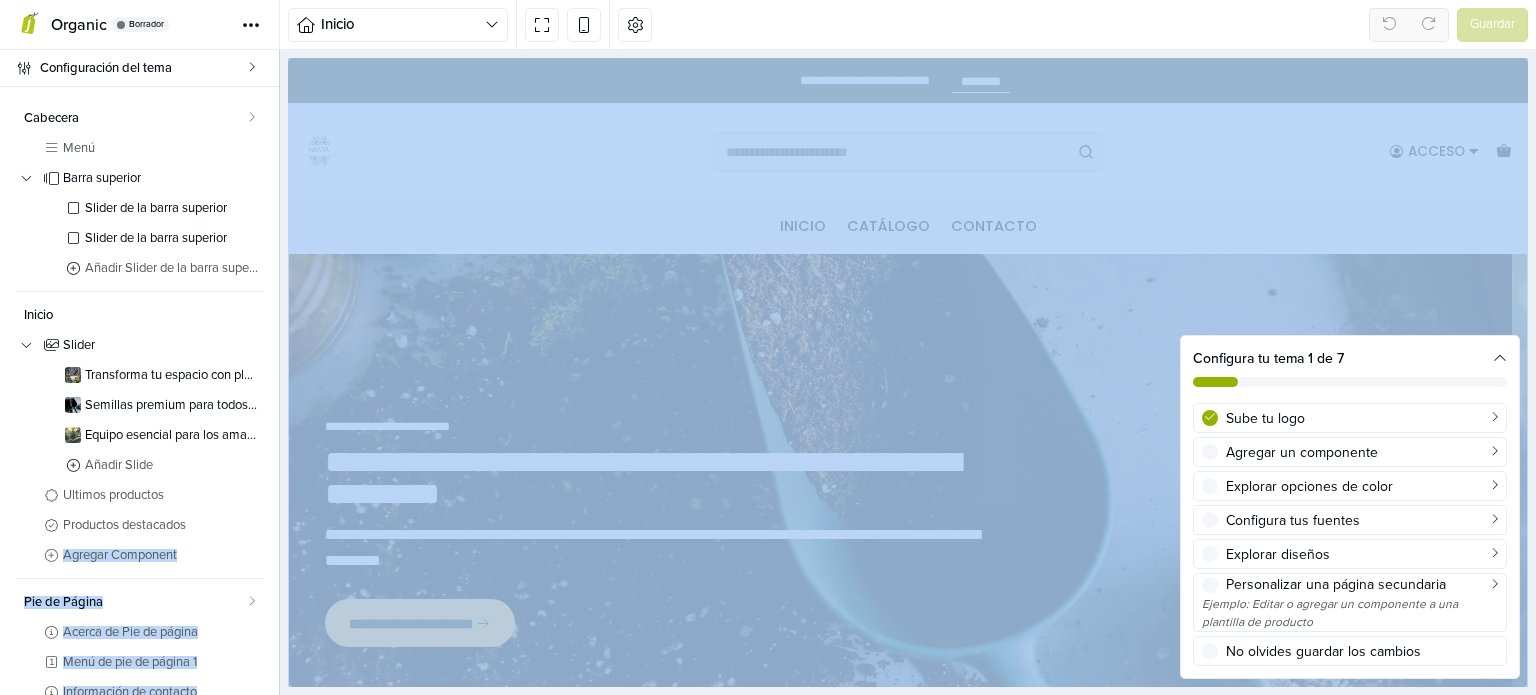 drag, startPoint x: 284, startPoint y: 407, endPoint x: 278, endPoint y: 526, distance: 119.15116 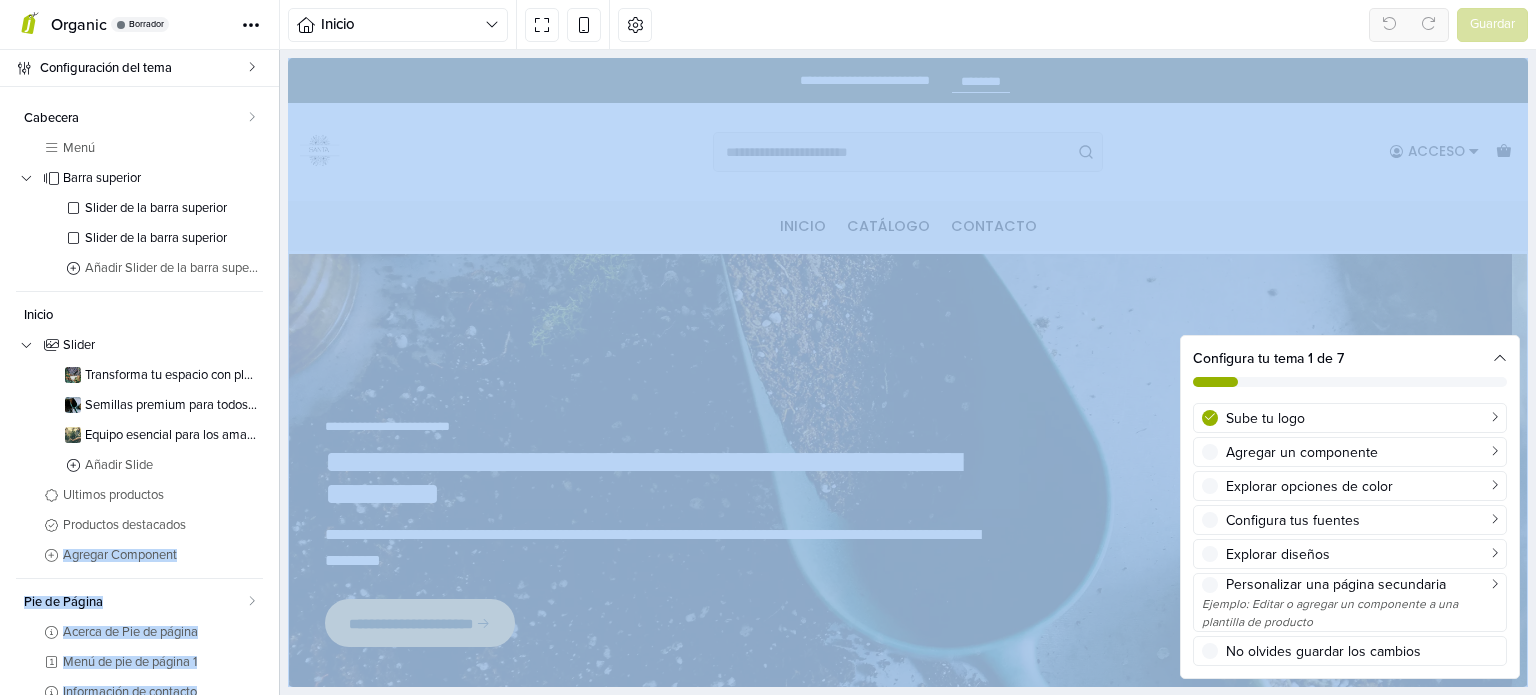 click on "Configuración del tema Cabecera Menú Barra superior Slider de la barra superior Slider de la barra superior Añadir Slider de la barra superior Inicio Slider Transforma tu espacio con plantas vibrantes Semillas premium para todos los aficionados a la jardinería Equipo esencial para los amantes de las plantas Añadir Slide Últimos productos Productos destacados Agregar Component Pie de Página Acerca de Pie de página Menú de pie de página 1 Información de contacto Agregar Subcomponente" at bounding box center (768, 372) 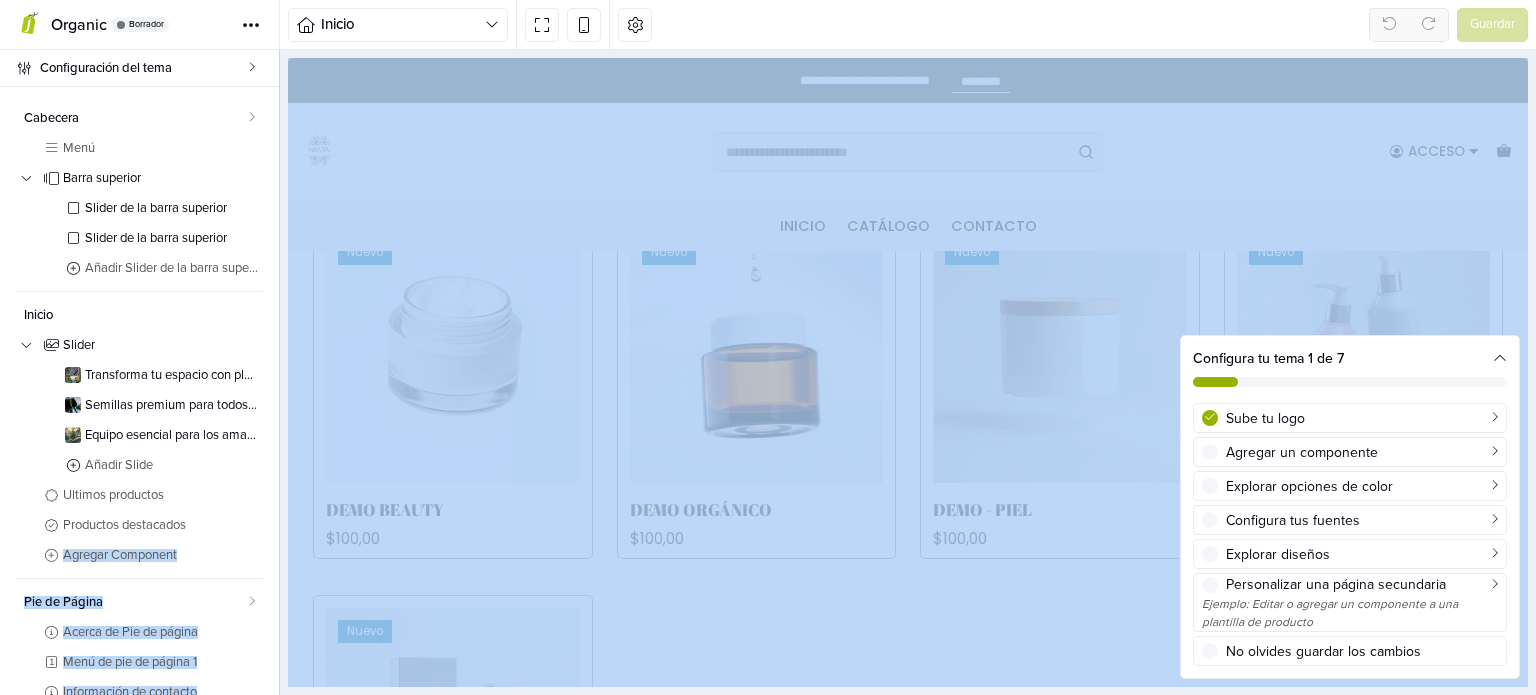 scroll, scrollTop: 720, scrollLeft: 0, axis: vertical 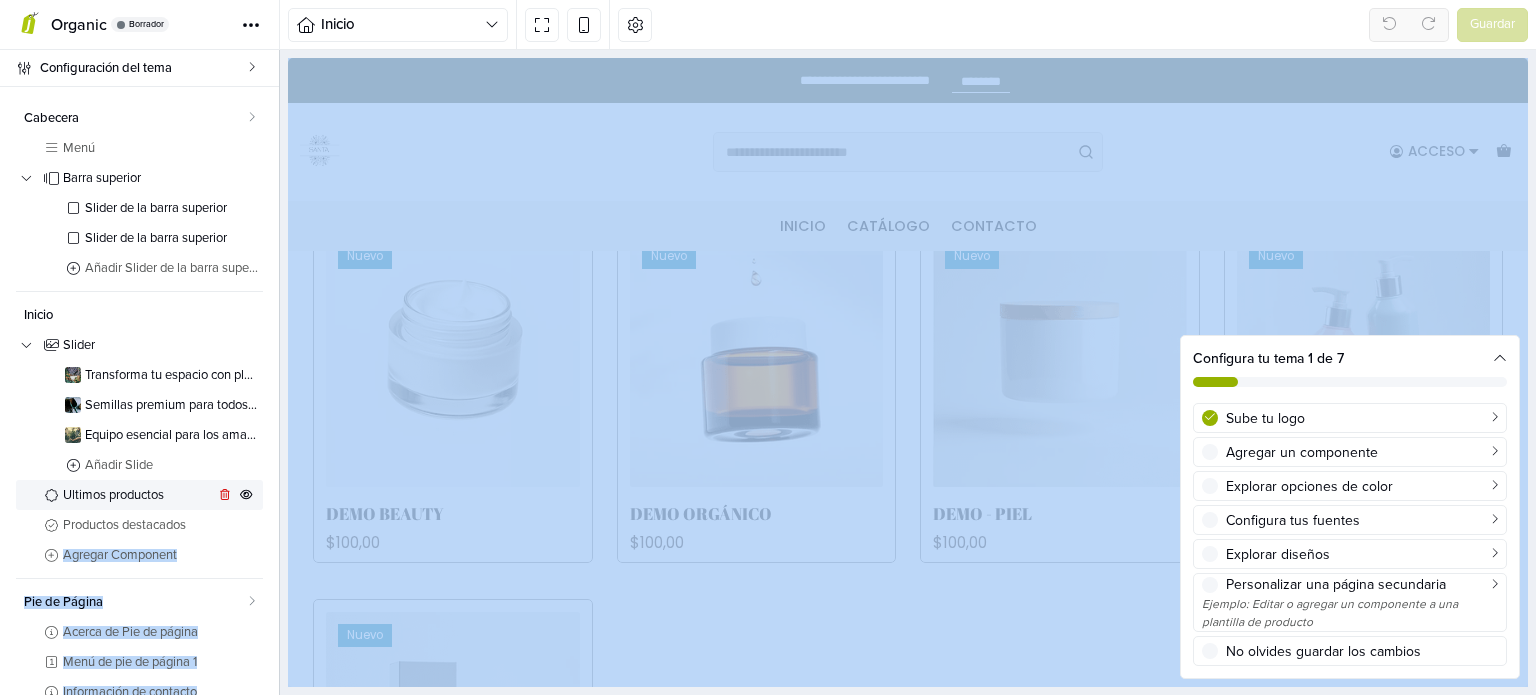 click on "Últimos productos" at bounding box center [138, 495] 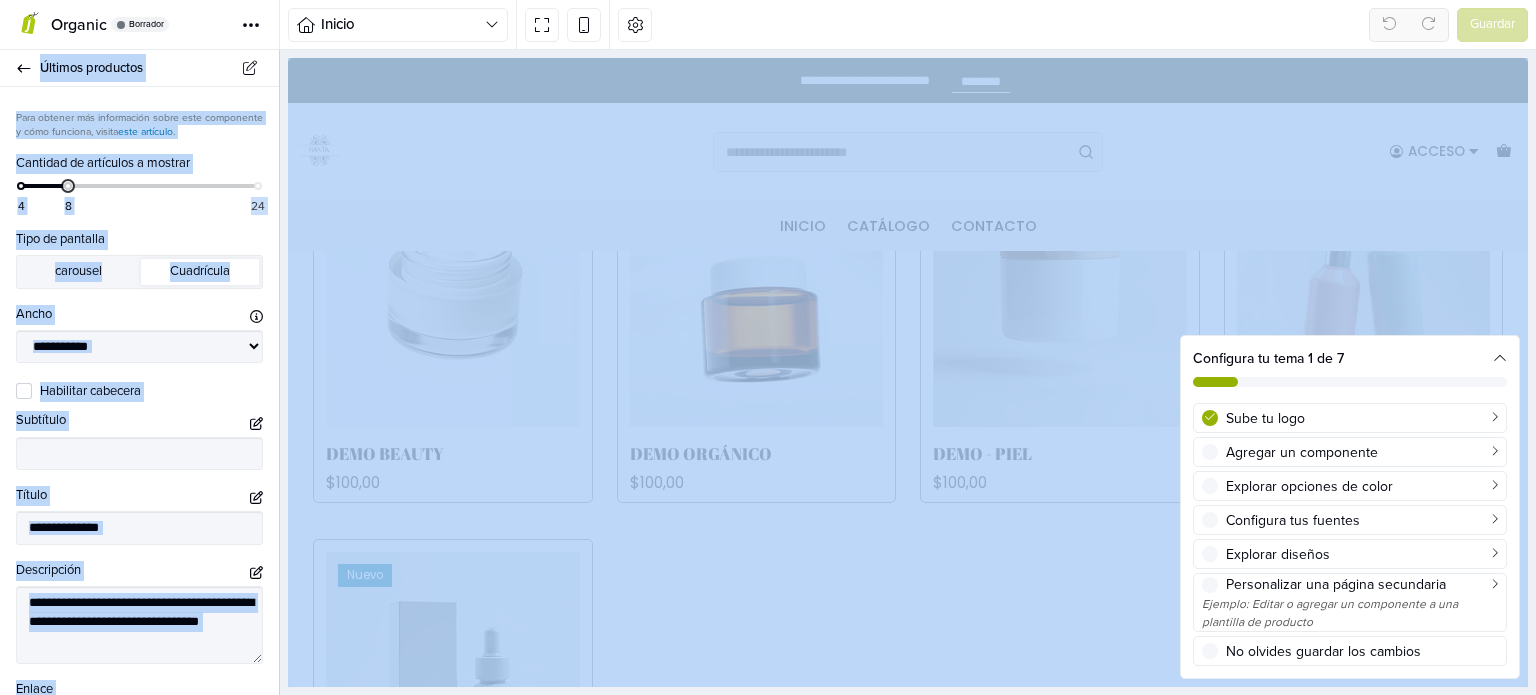 scroll, scrollTop: 901, scrollLeft: 0, axis: vertical 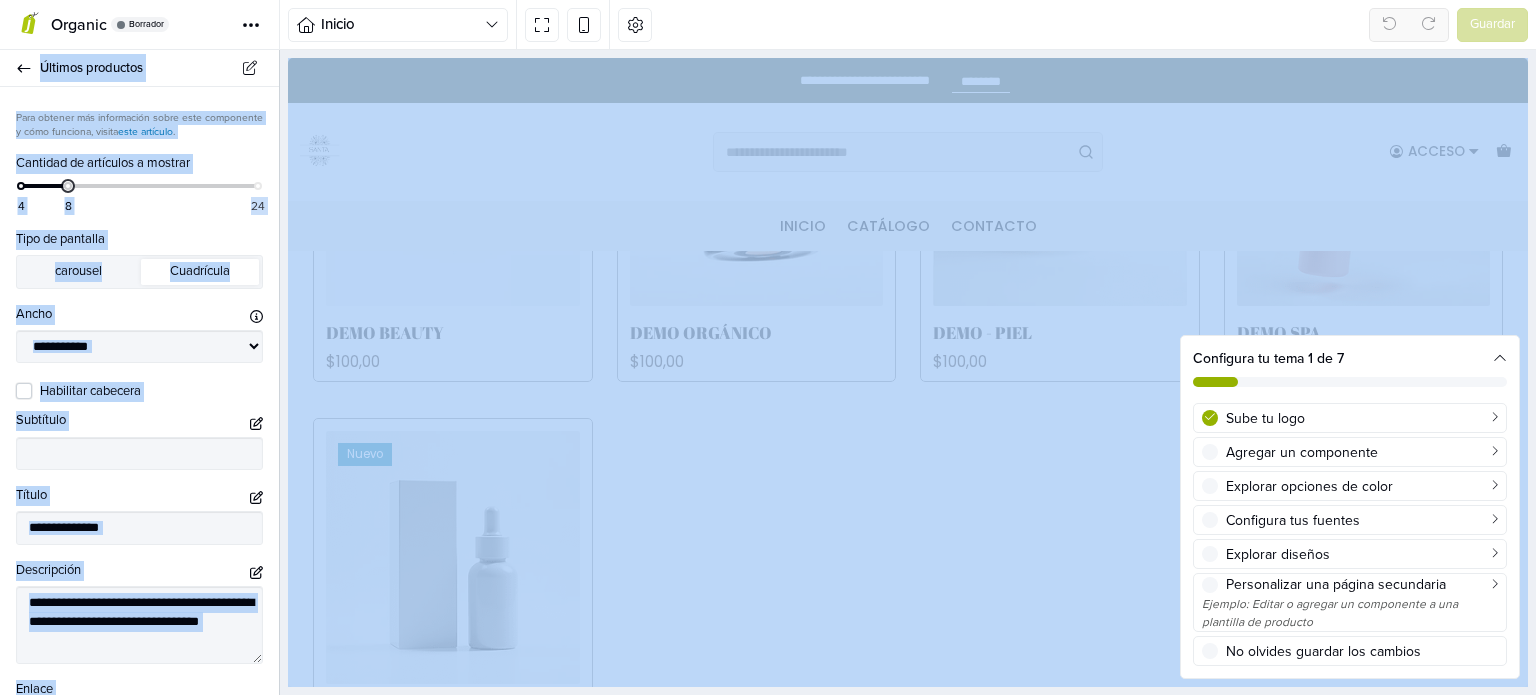 click on "Habilitar cabecera" at bounding box center [151, 392] 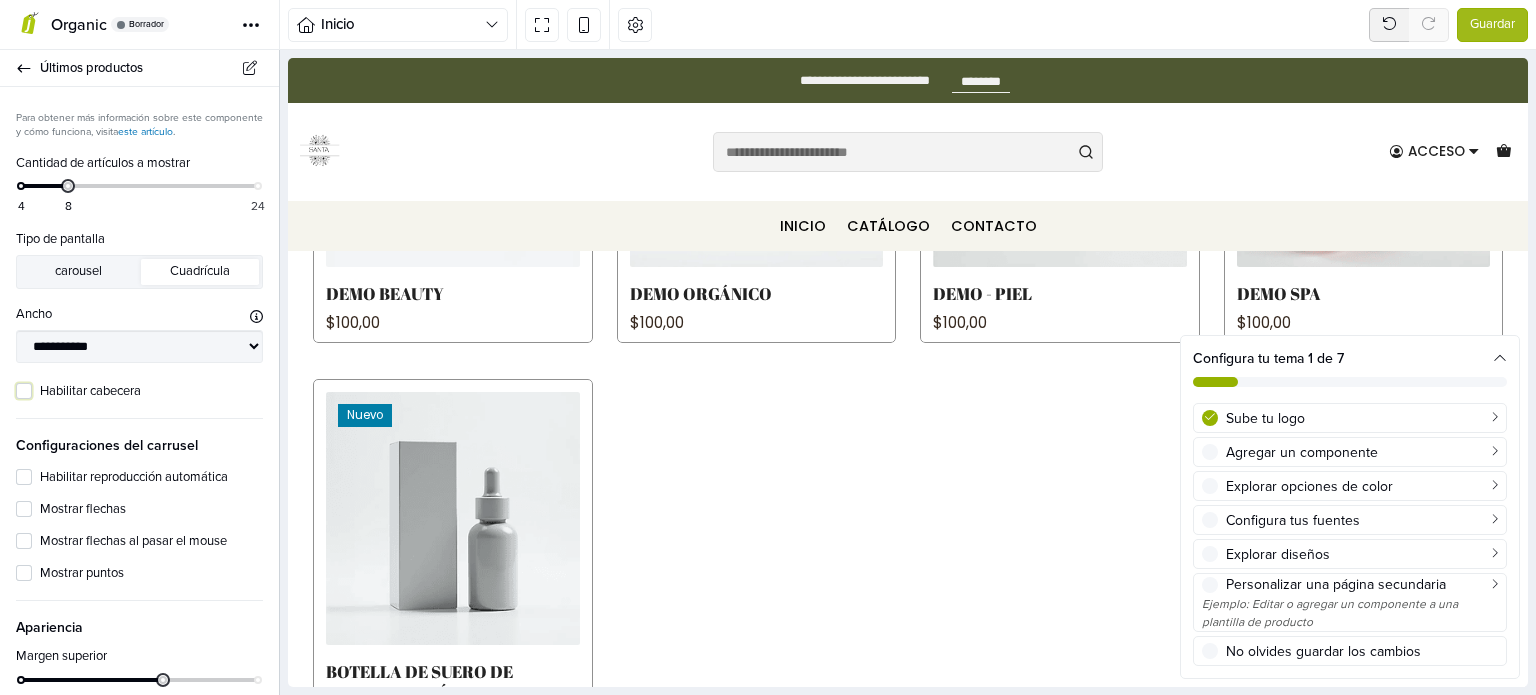 scroll, scrollTop: 864, scrollLeft: 0, axis: vertical 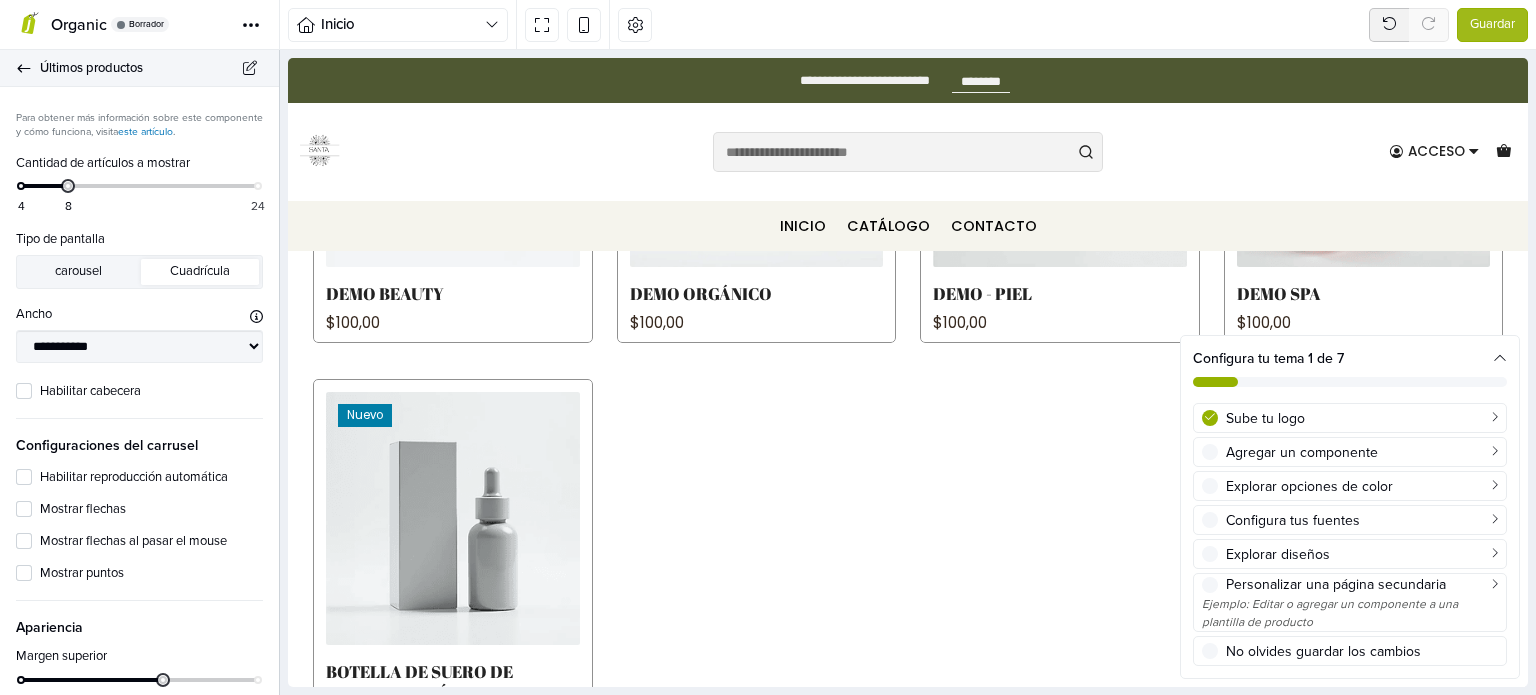 click on "Últimos productos" at bounding box center (139, 68) 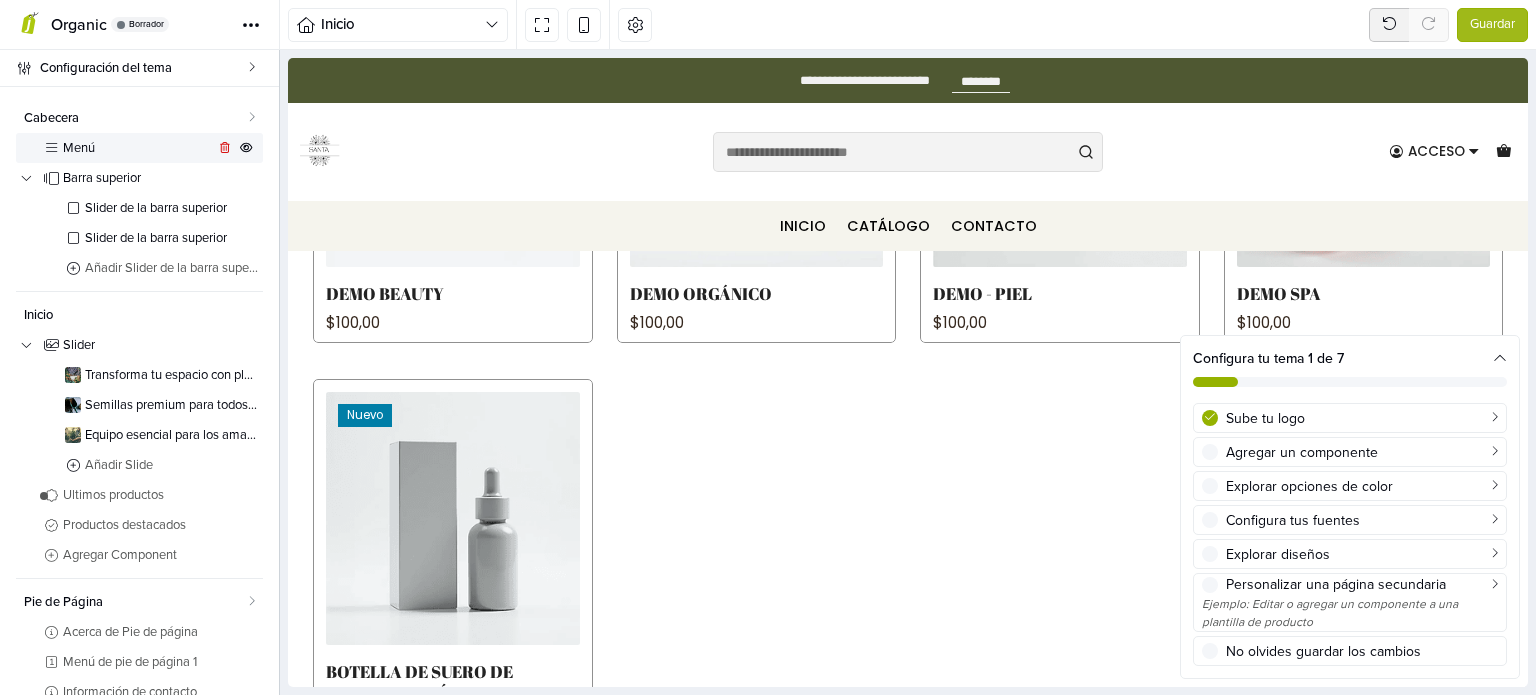 click on "Menú" at bounding box center [139, 148] 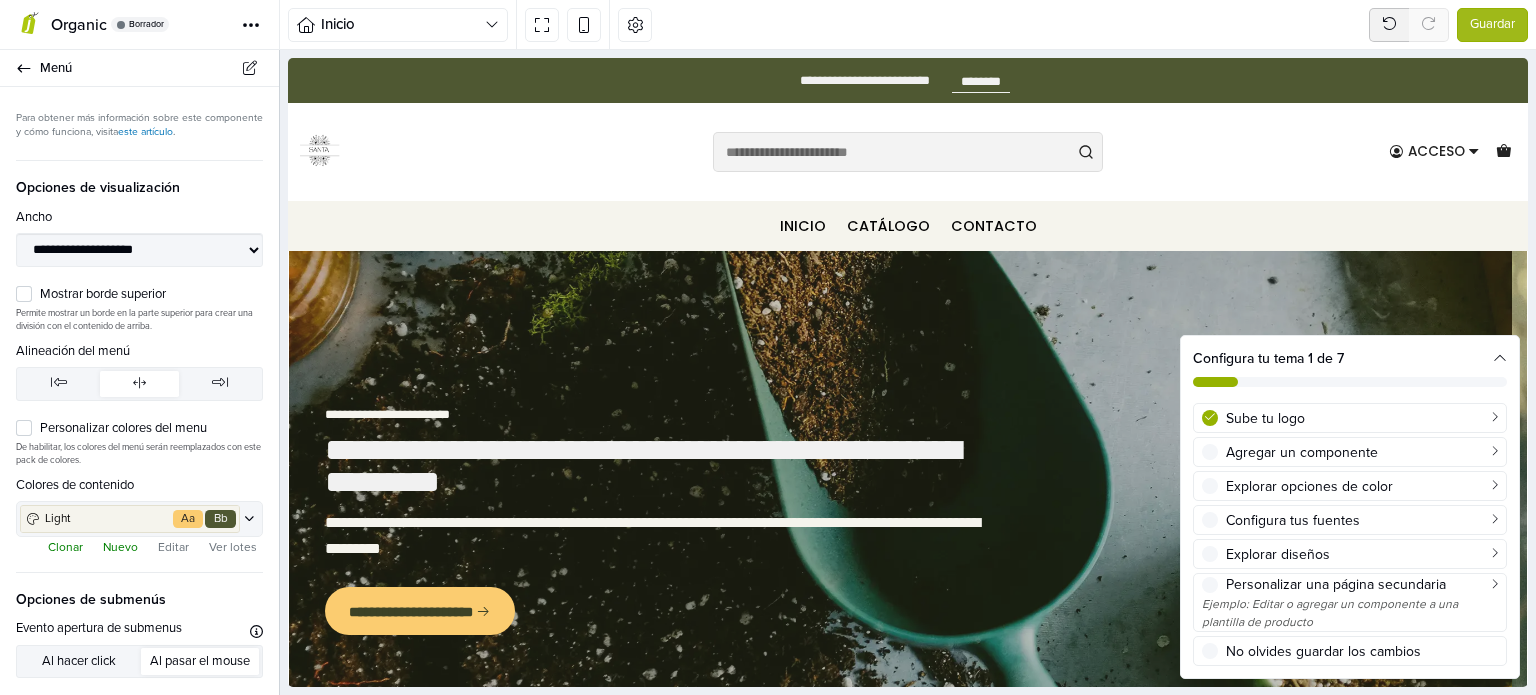 scroll, scrollTop: 0, scrollLeft: 0, axis: both 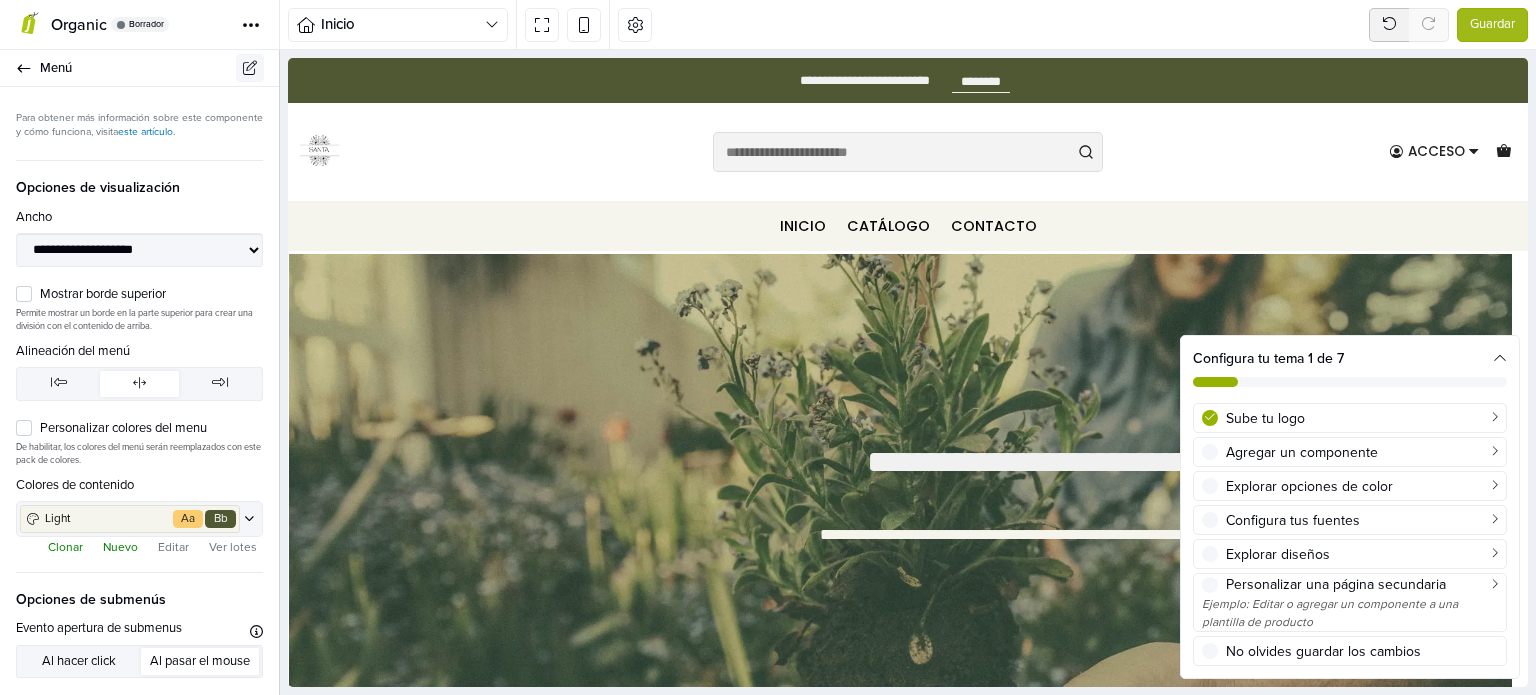 click at bounding box center [250, 68] 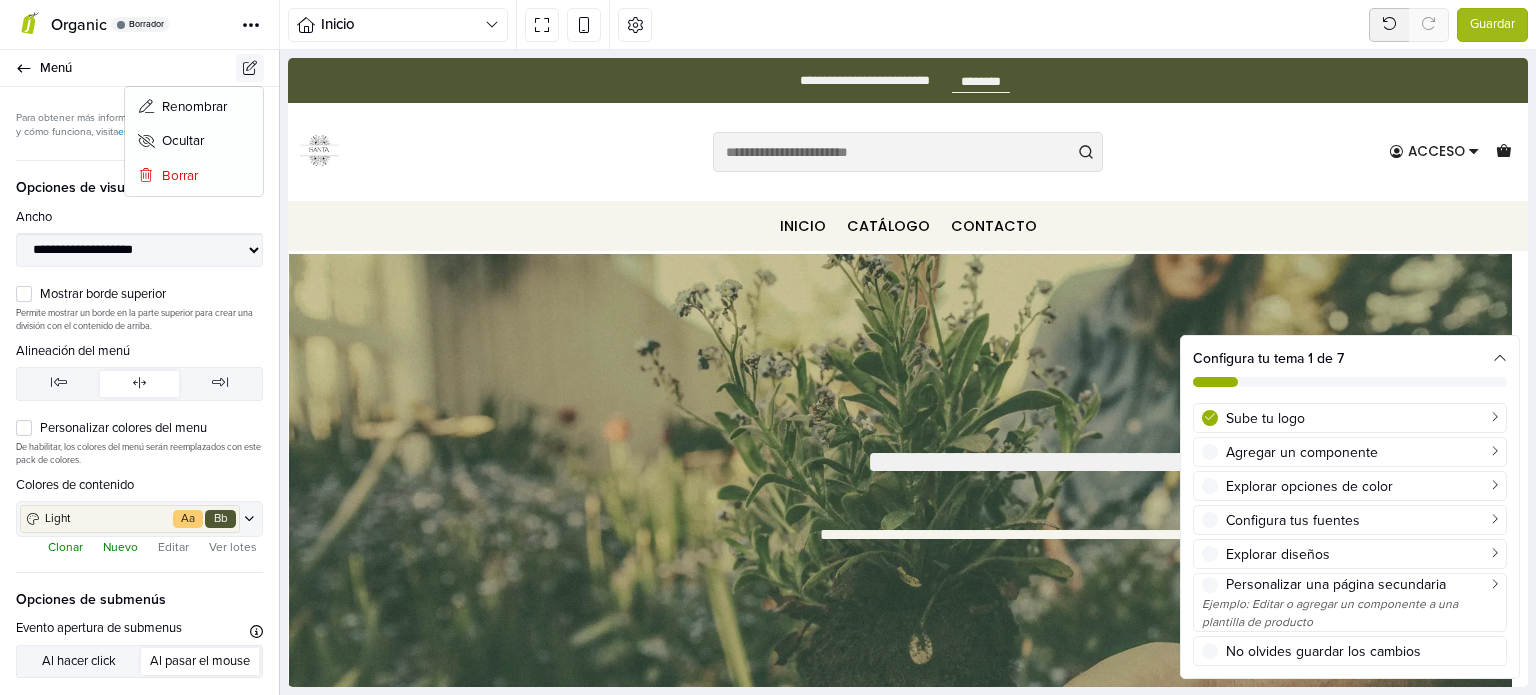 click at bounding box center [250, 68] 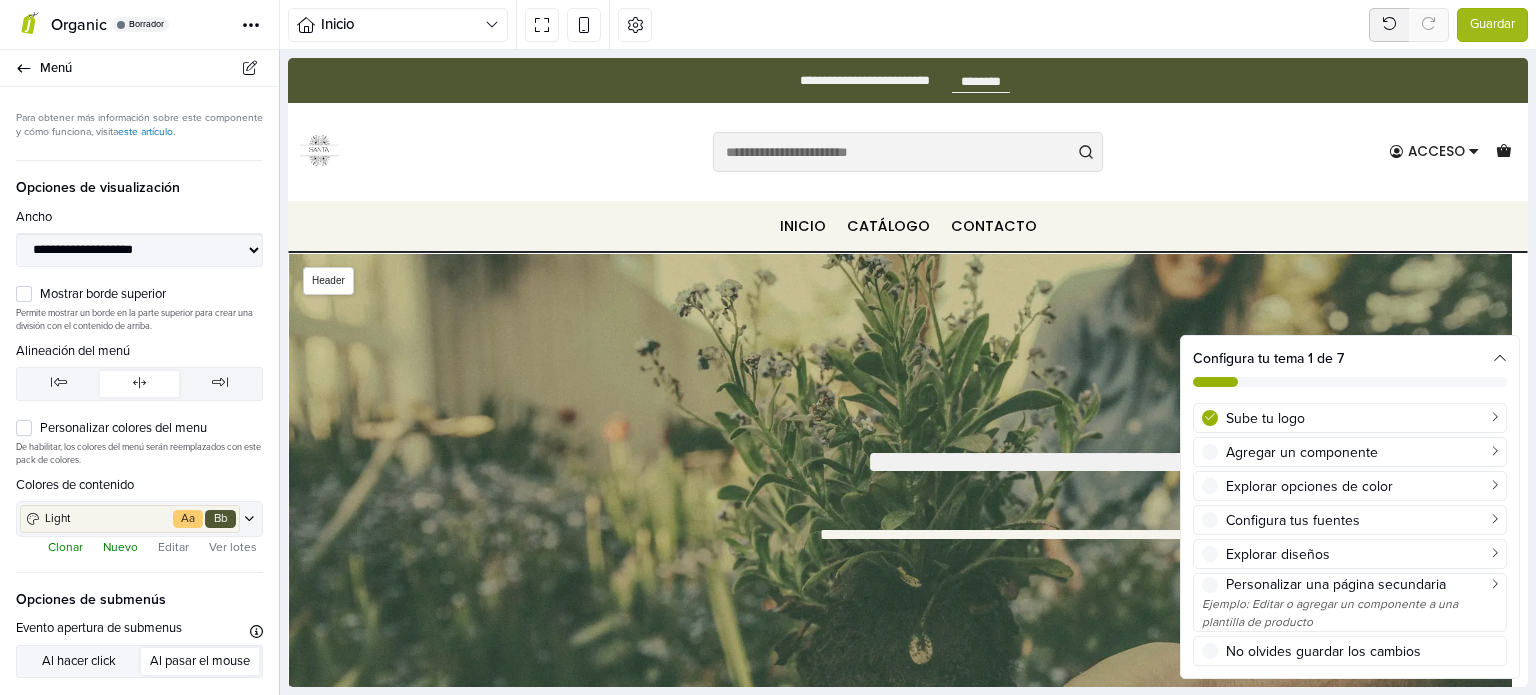 click on "**********" at bounding box center [900, 80] 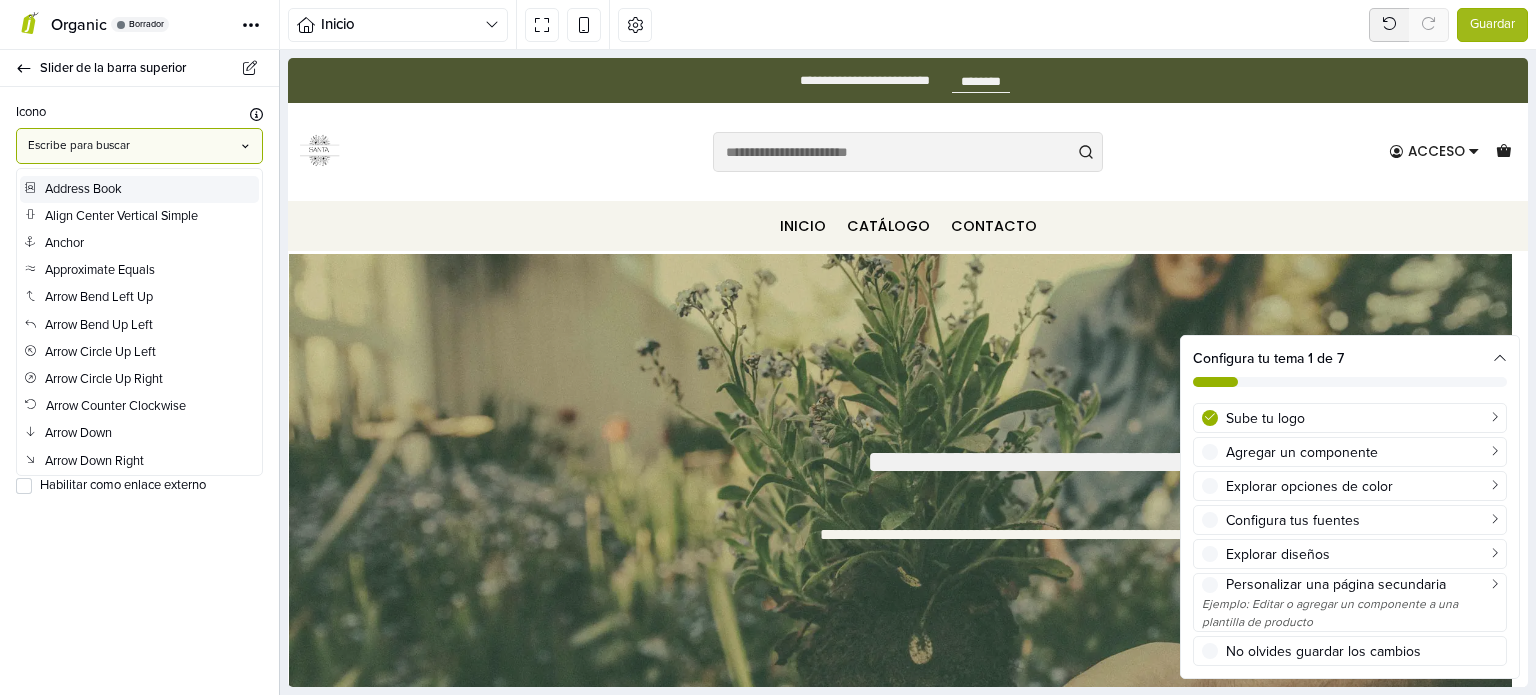 click at bounding box center [131, 146] 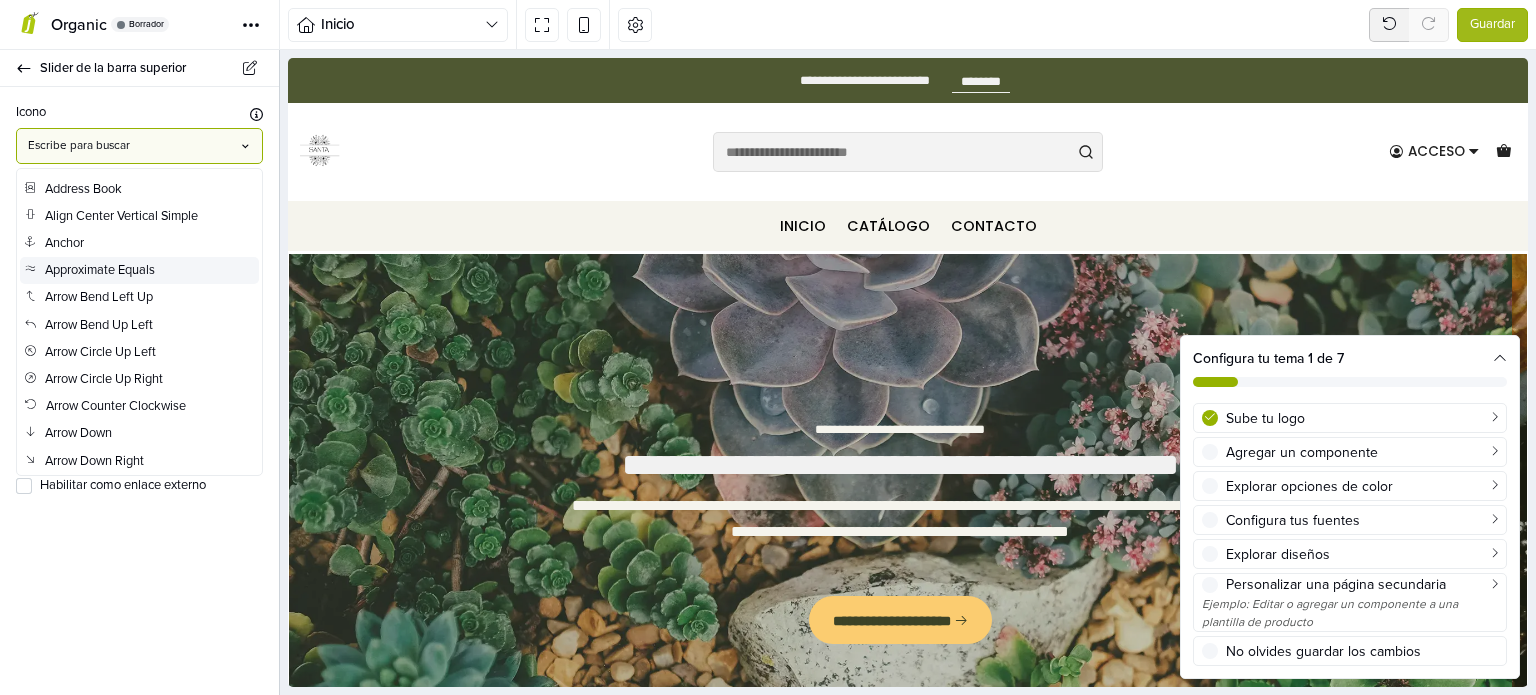 click on "Approximate Equals" at bounding box center (89, 270) 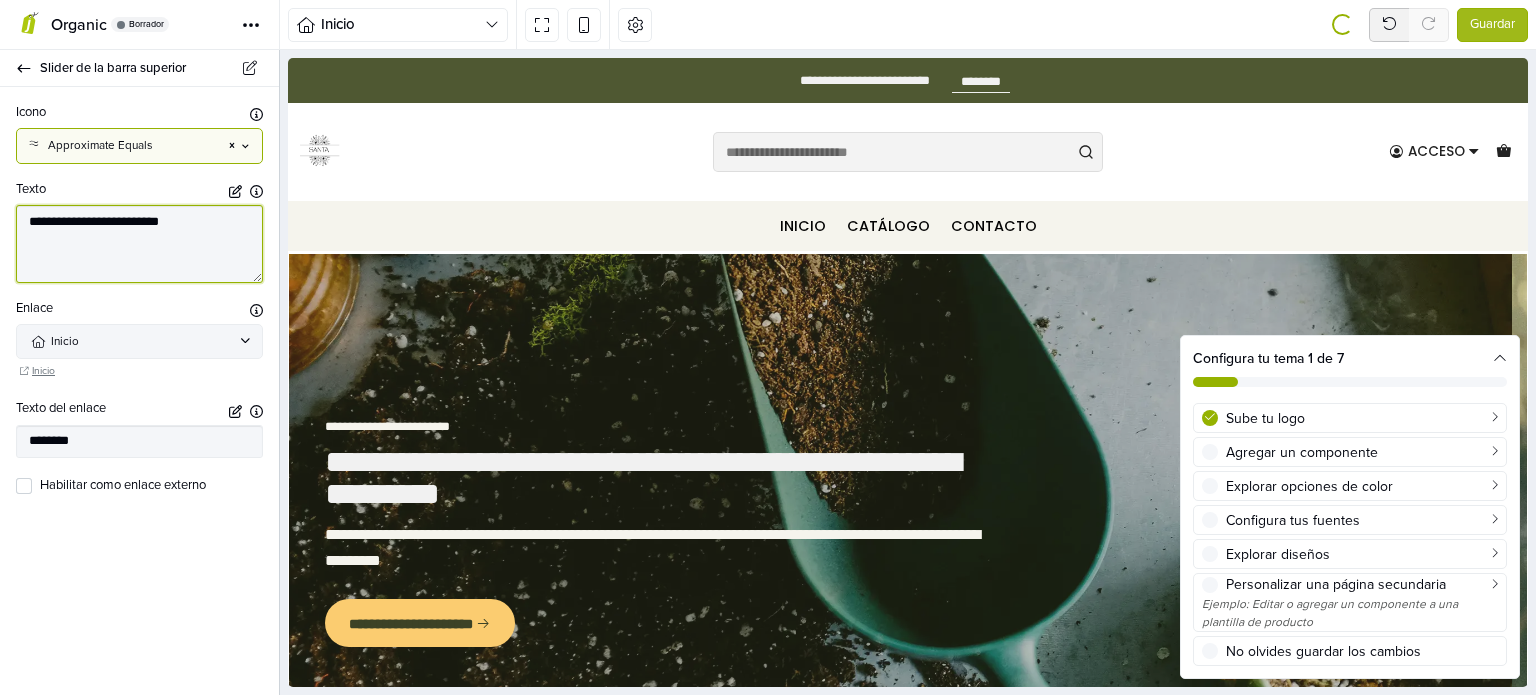 click on "**********" at bounding box center [139, 244] 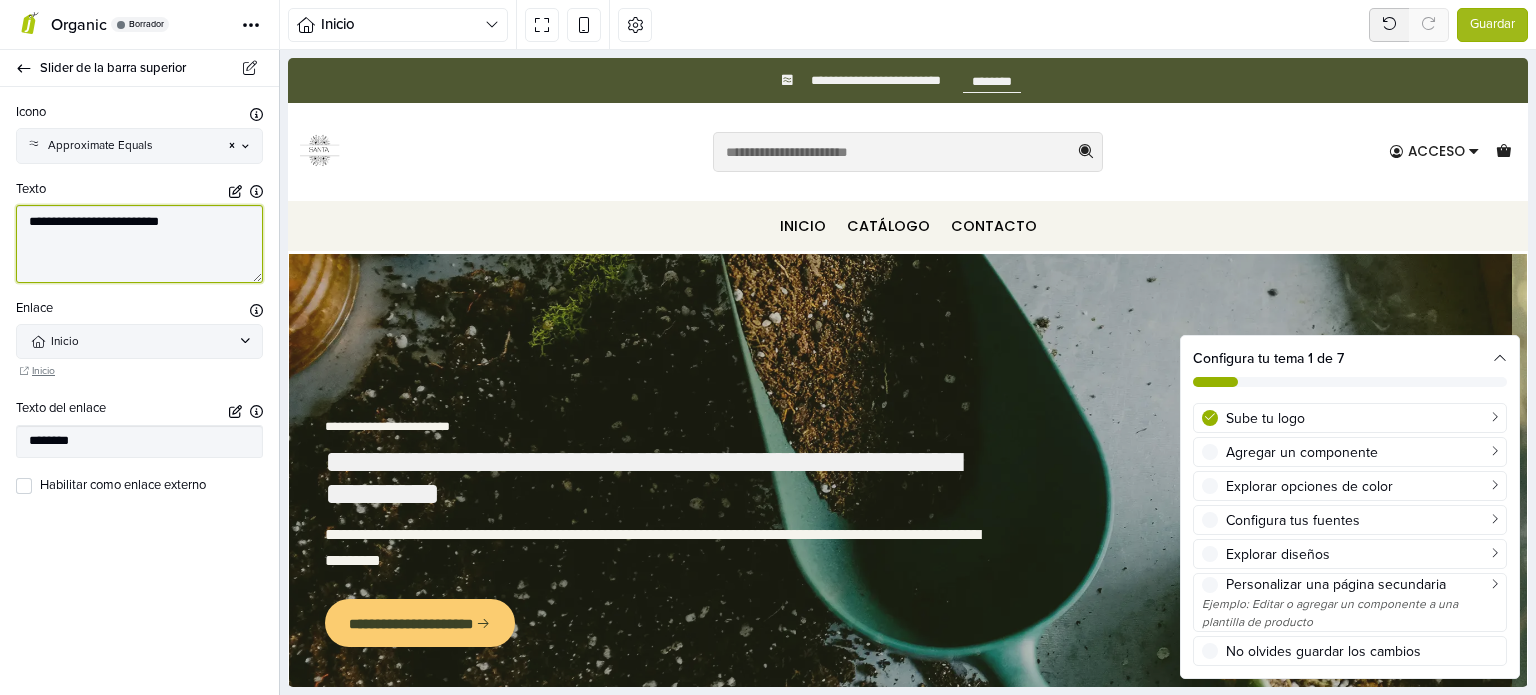 drag, startPoint x: 174, startPoint y: 234, endPoint x: 0, endPoint y: 344, distance: 205.85432 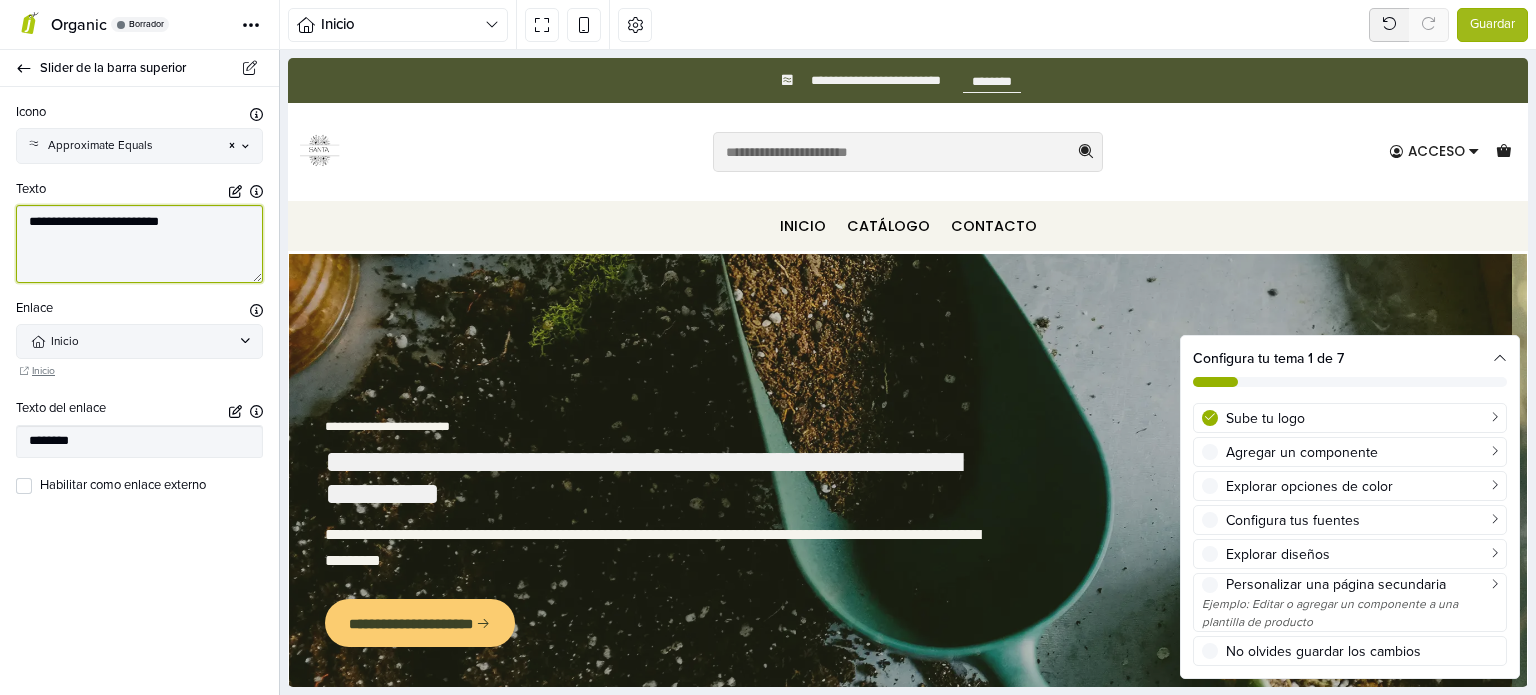 click on "**********" at bounding box center (139, 304) 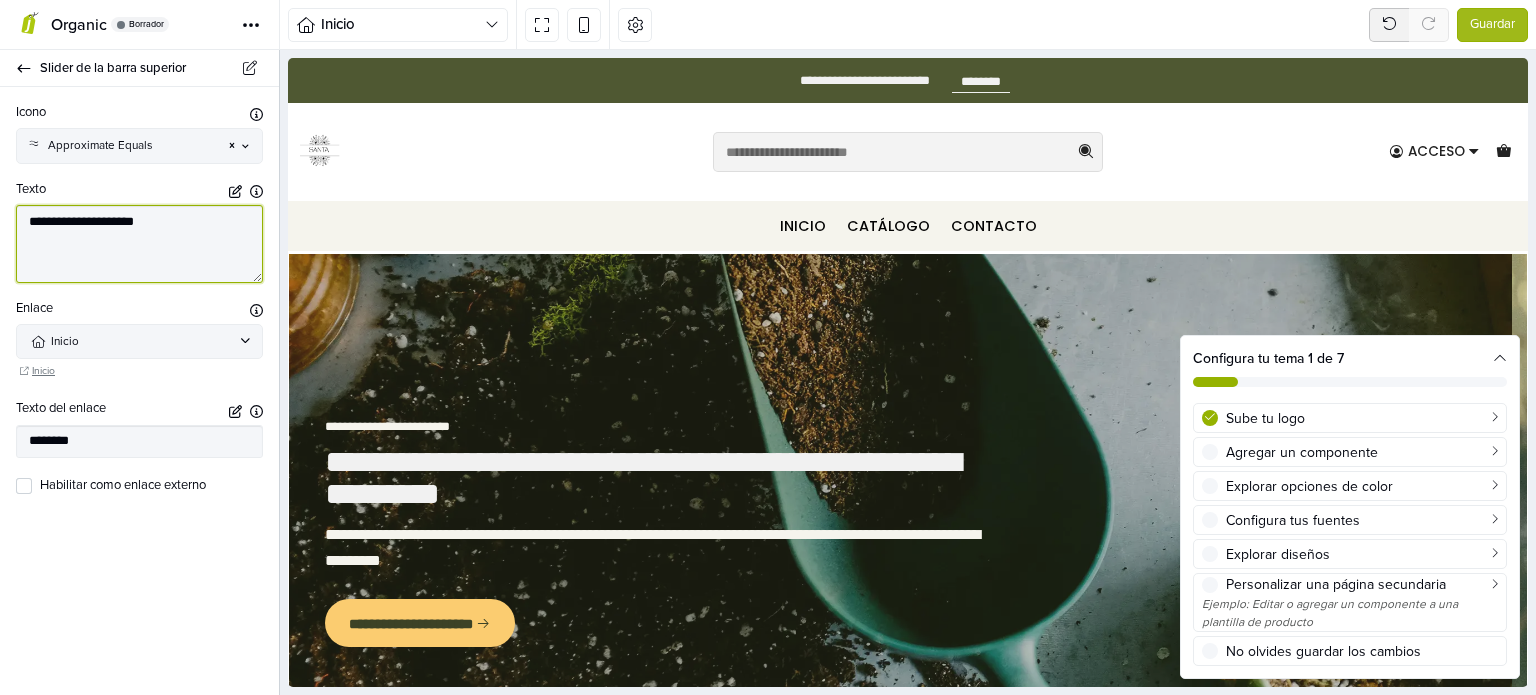 click on "**********" at bounding box center (139, 244) 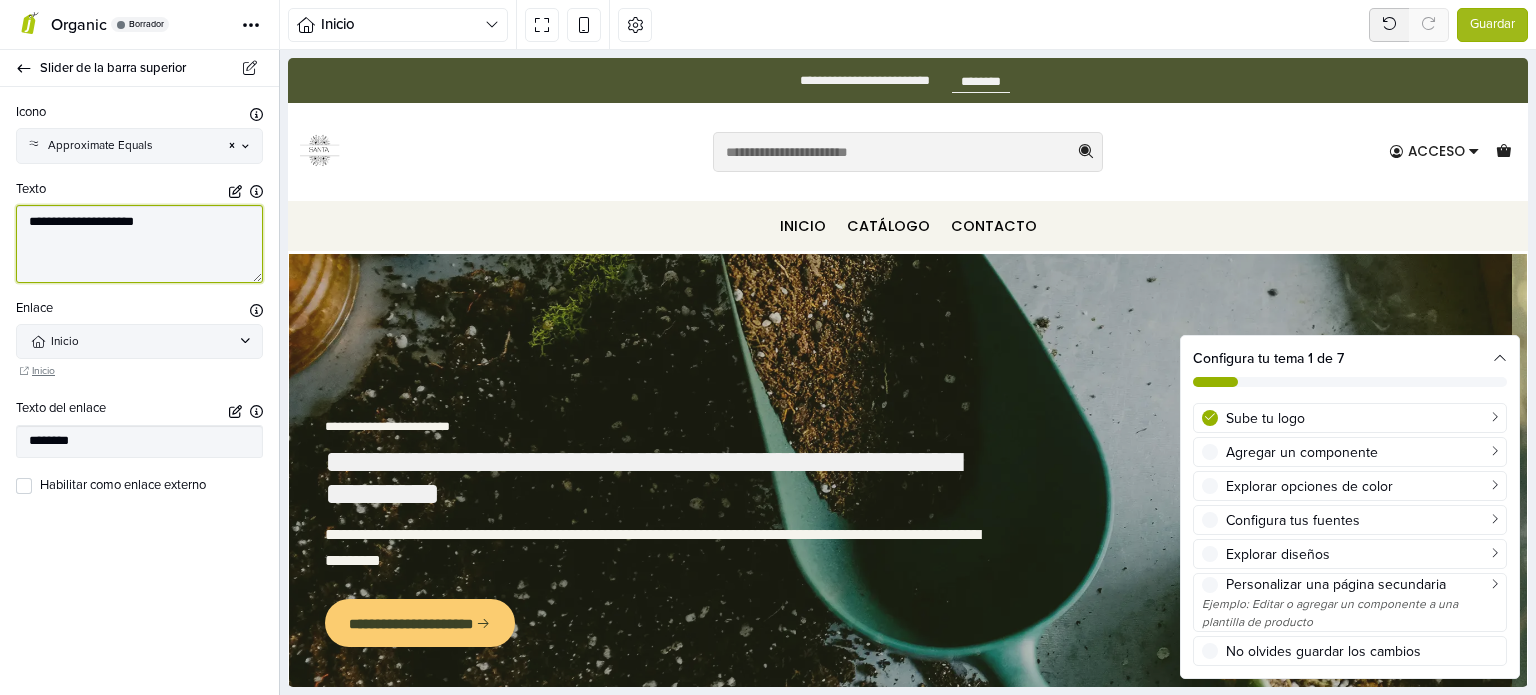 click on "**********" at bounding box center [139, 244] 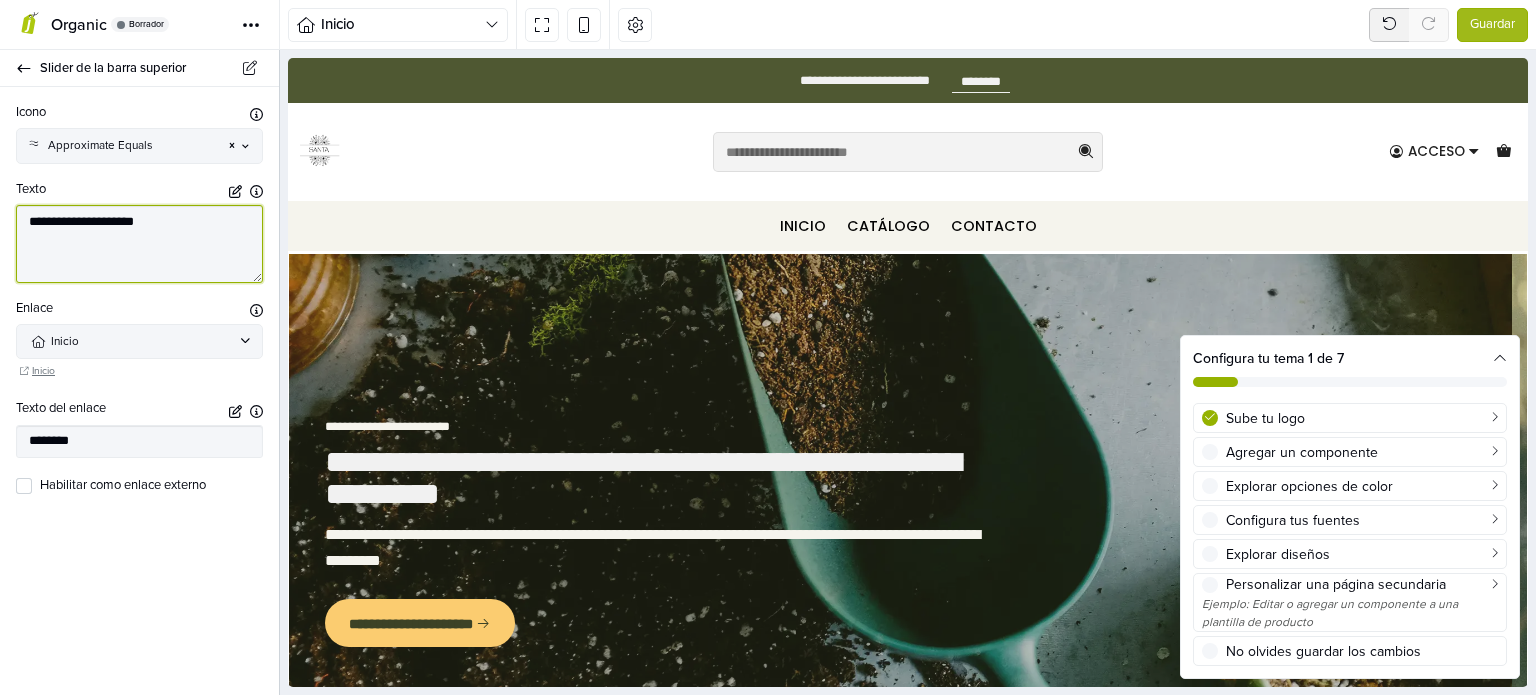 click on "**********" at bounding box center (139, 244) 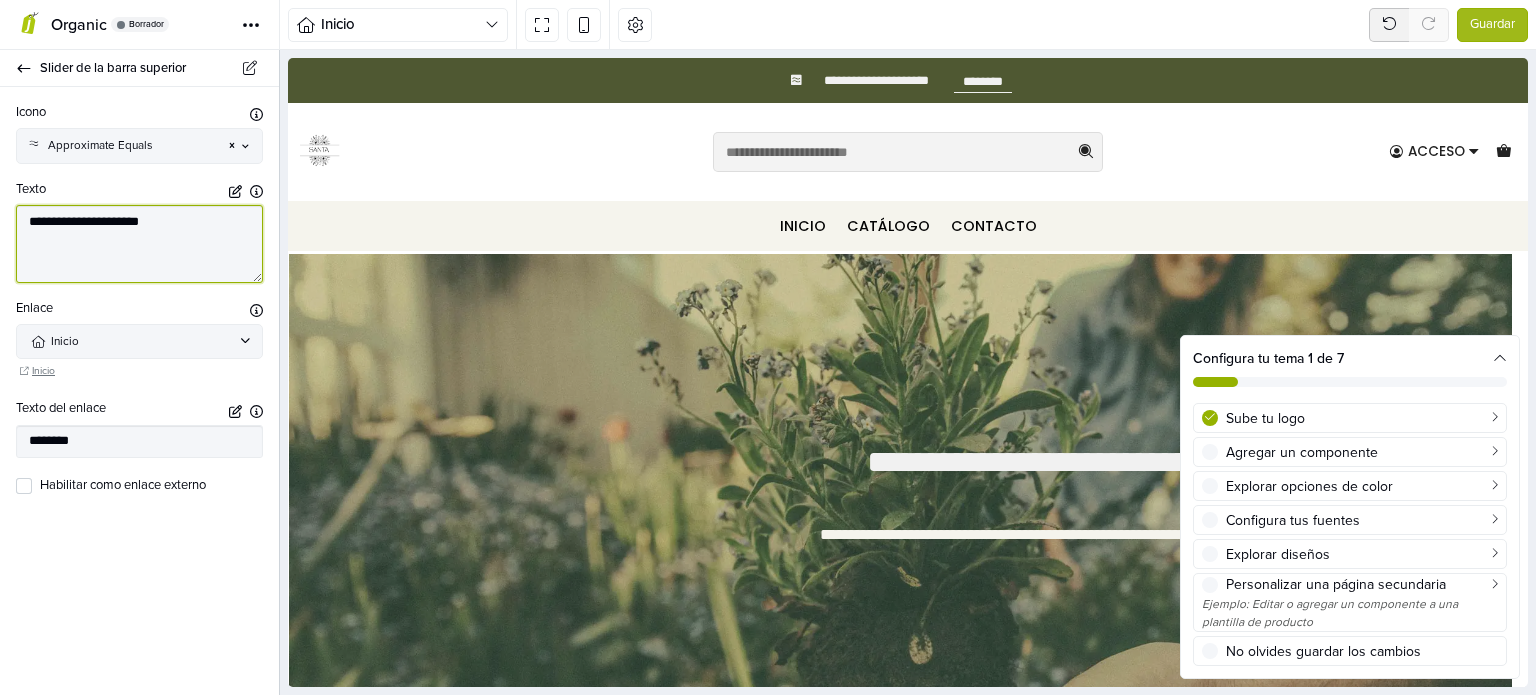 click on "**********" at bounding box center [139, 244] 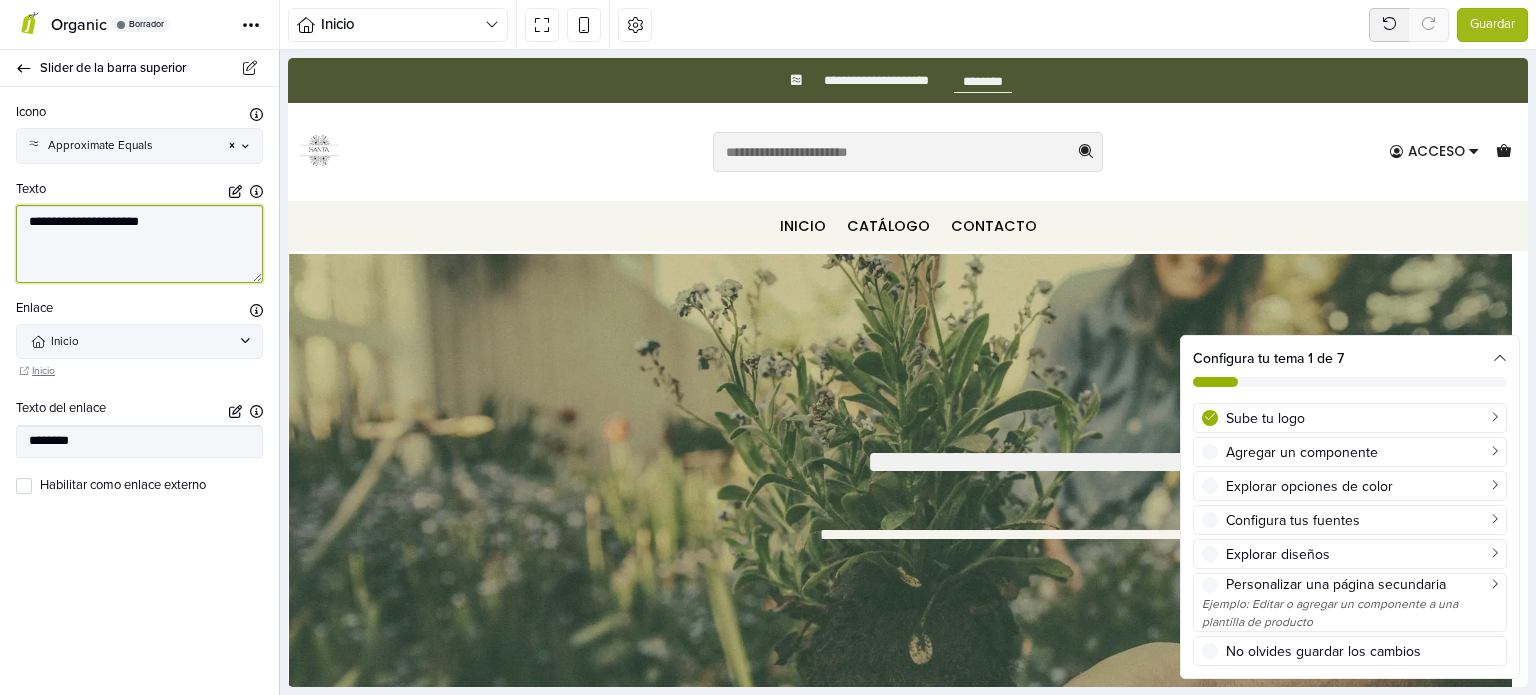 click on "**********" at bounding box center (139, 244) 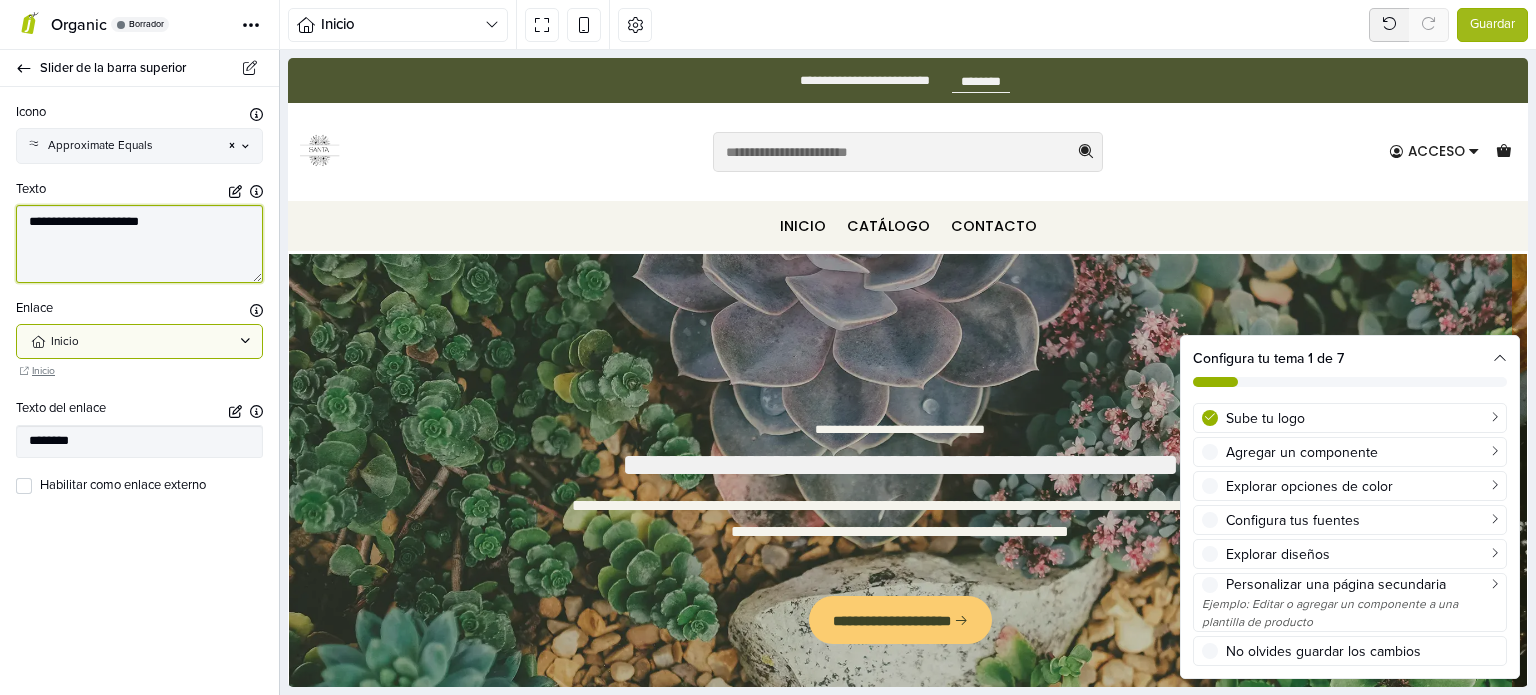 type on "**********" 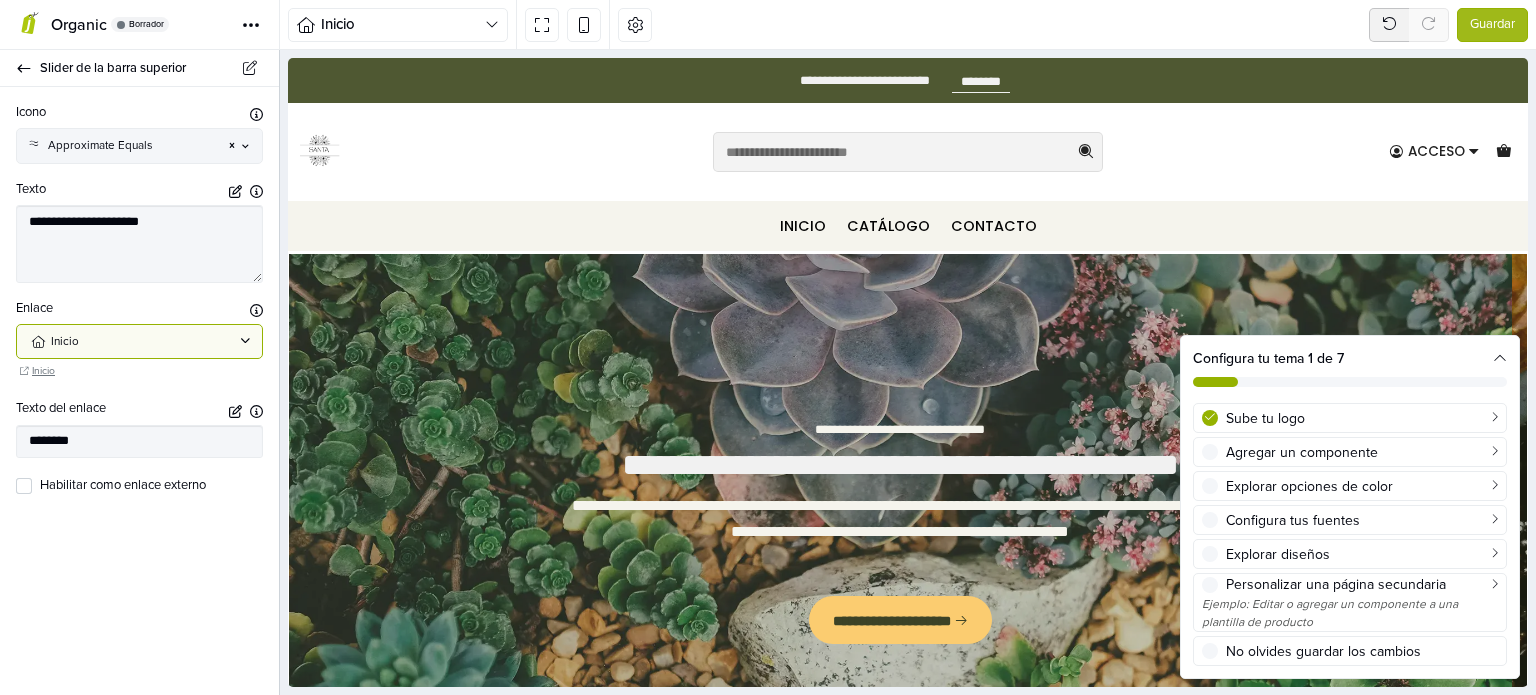 click on "Inicio" at bounding box center (142, 342) 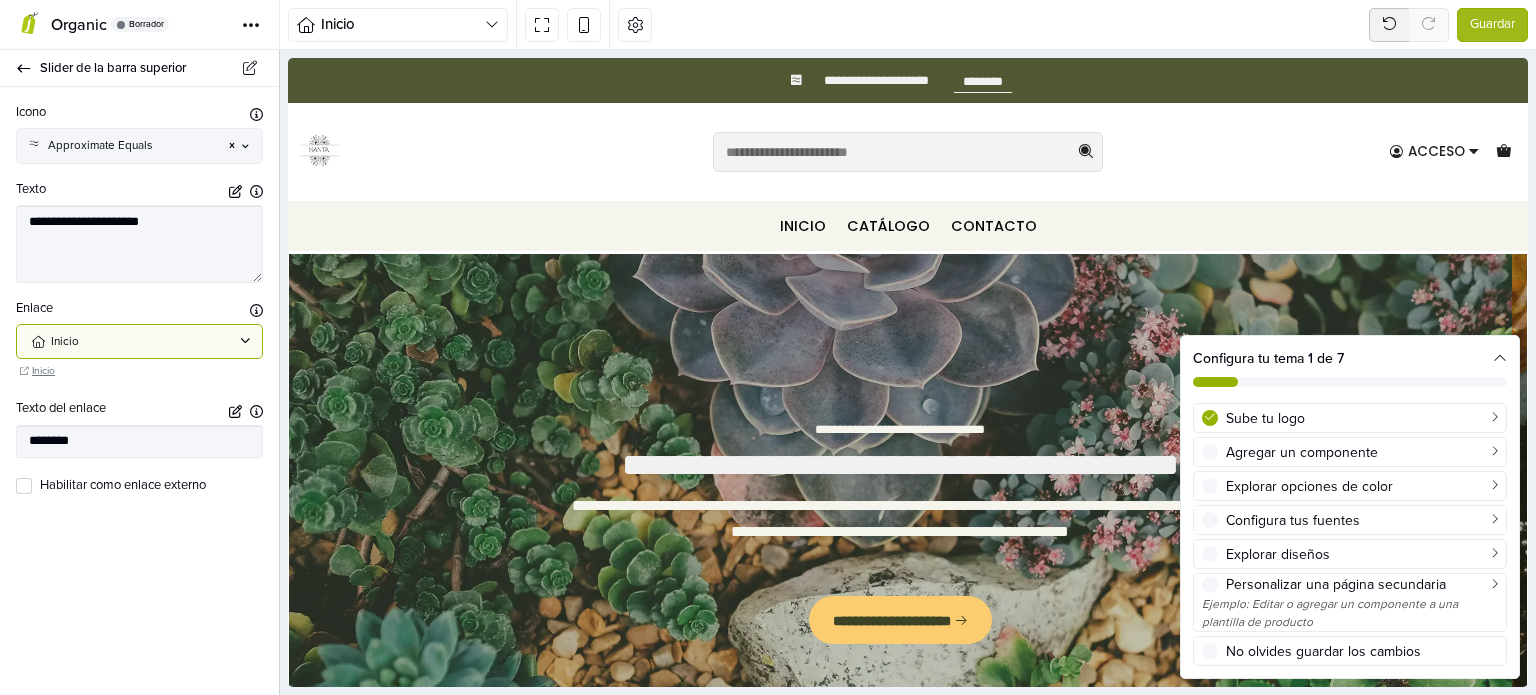 click on "Inicio" at bounding box center (142, 342) 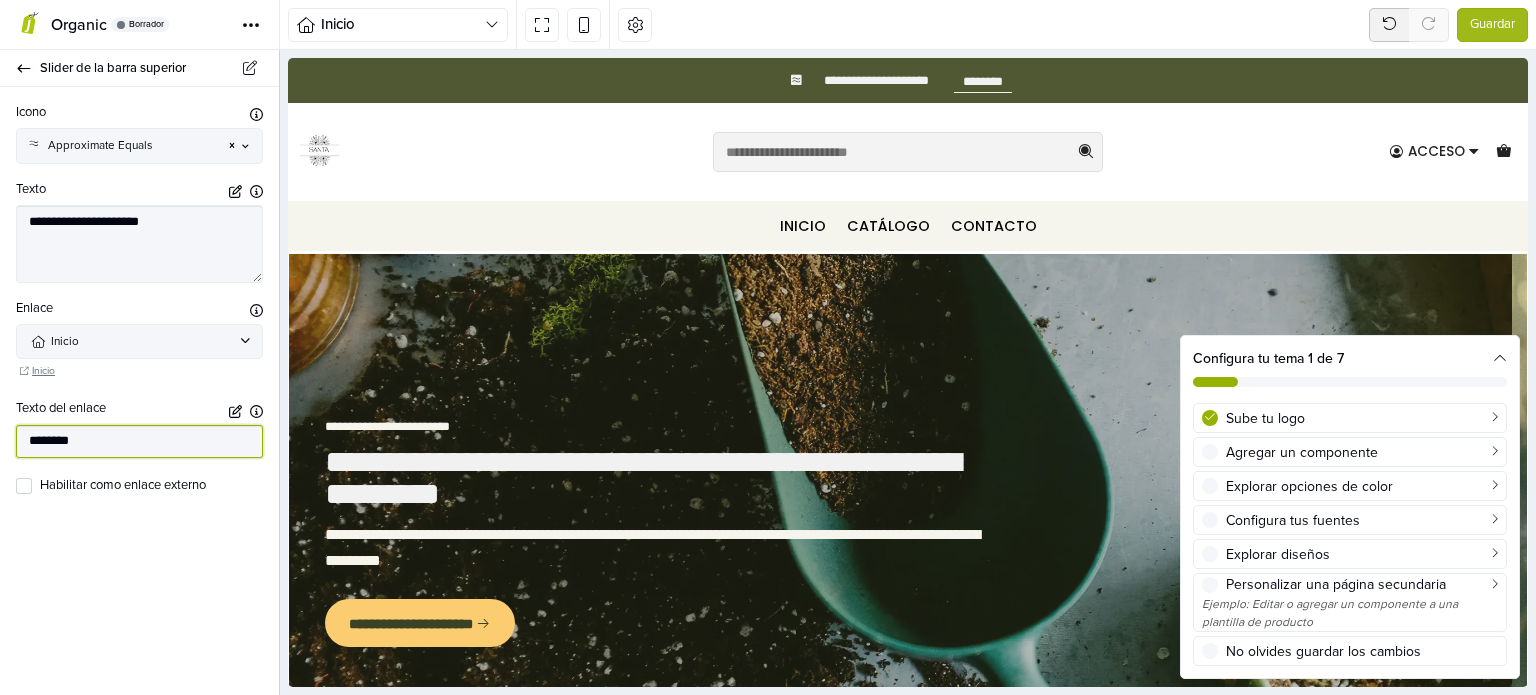click on "********" at bounding box center (139, 442) 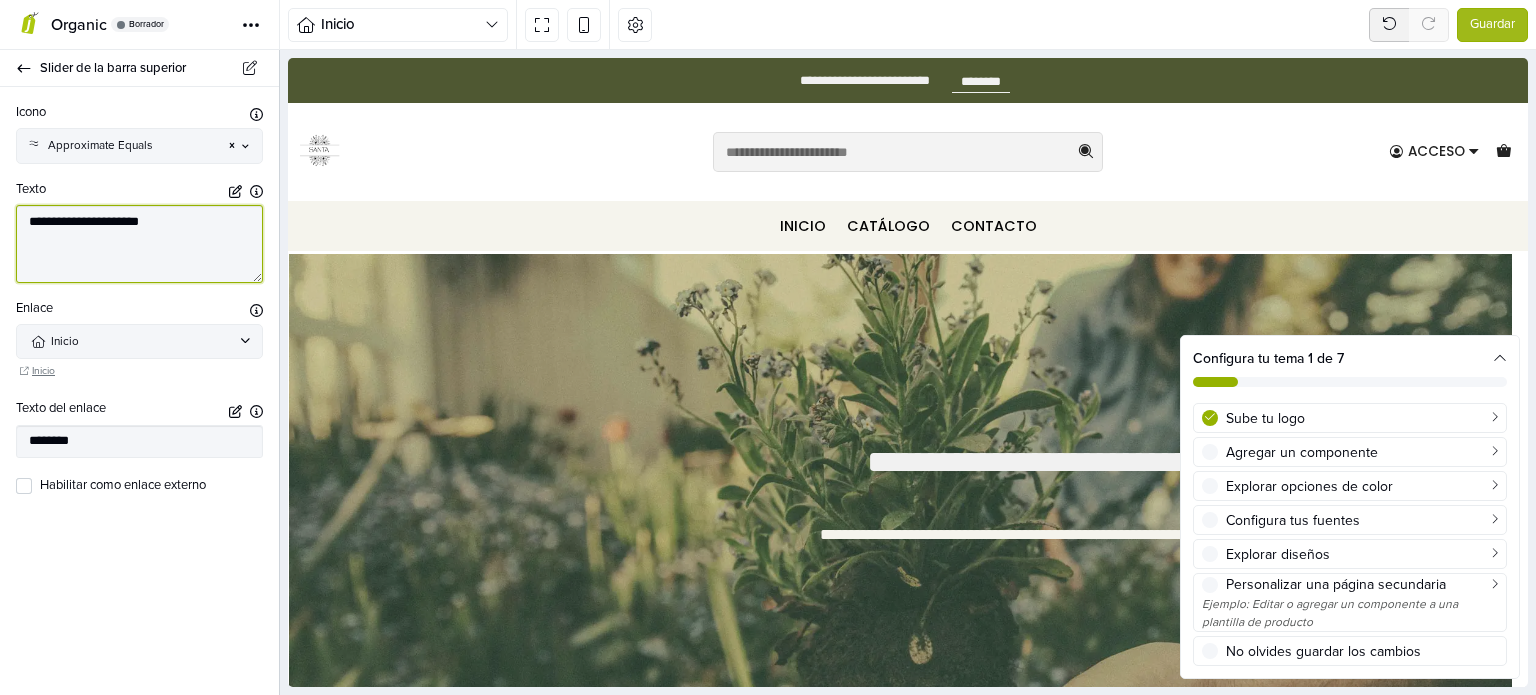 drag, startPoint x: 211, startPoint y: 225, endPoint x: 0, endPoint y: 258, distance: 213.56497 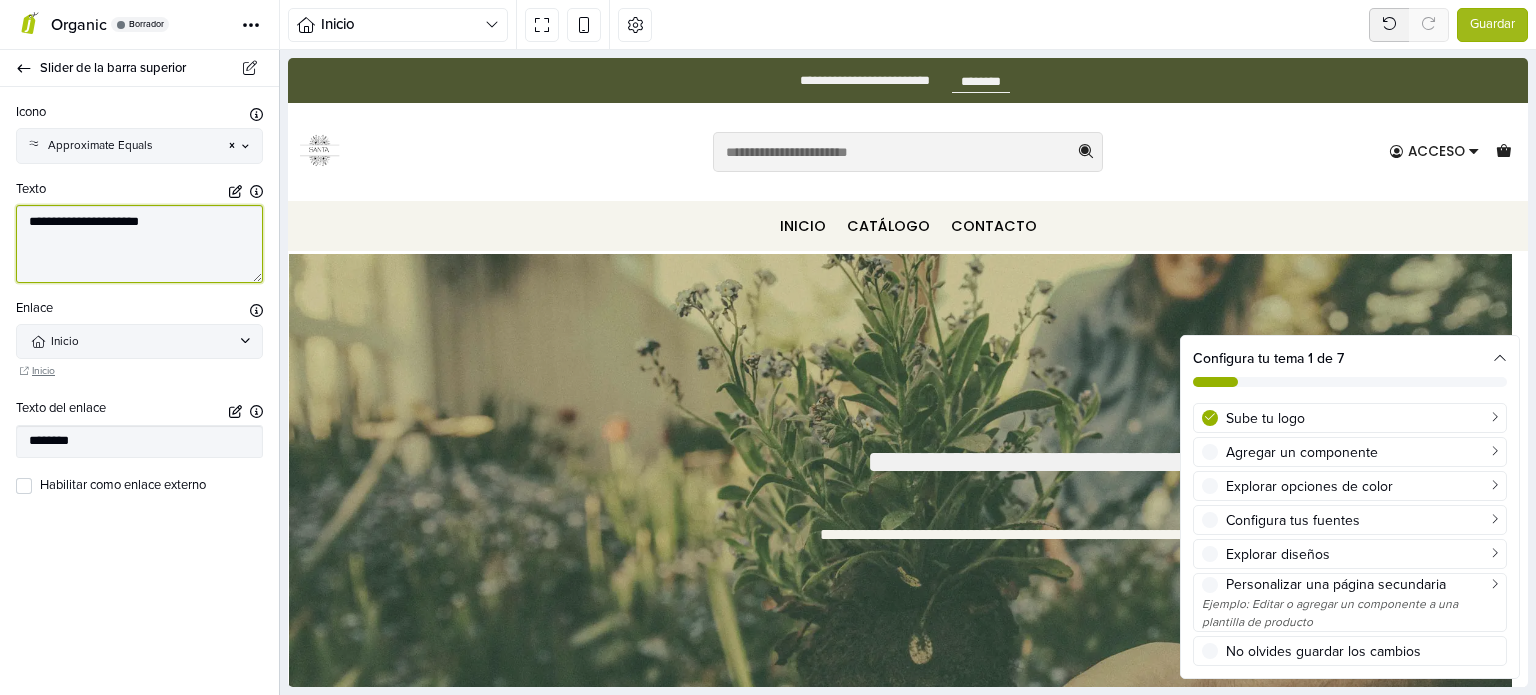 click on "**********" at bounding box center [139, 304] 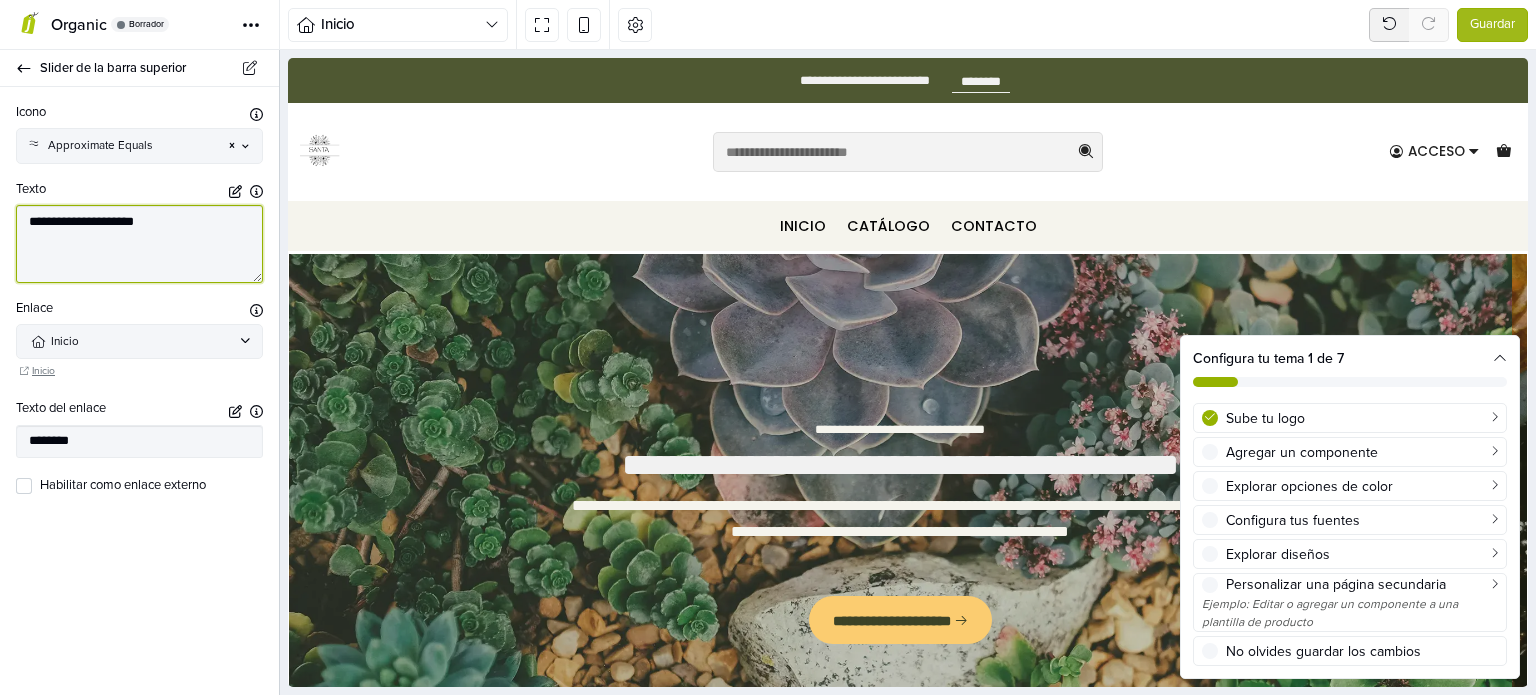 click on "**********" at bounding box center [139, 244] 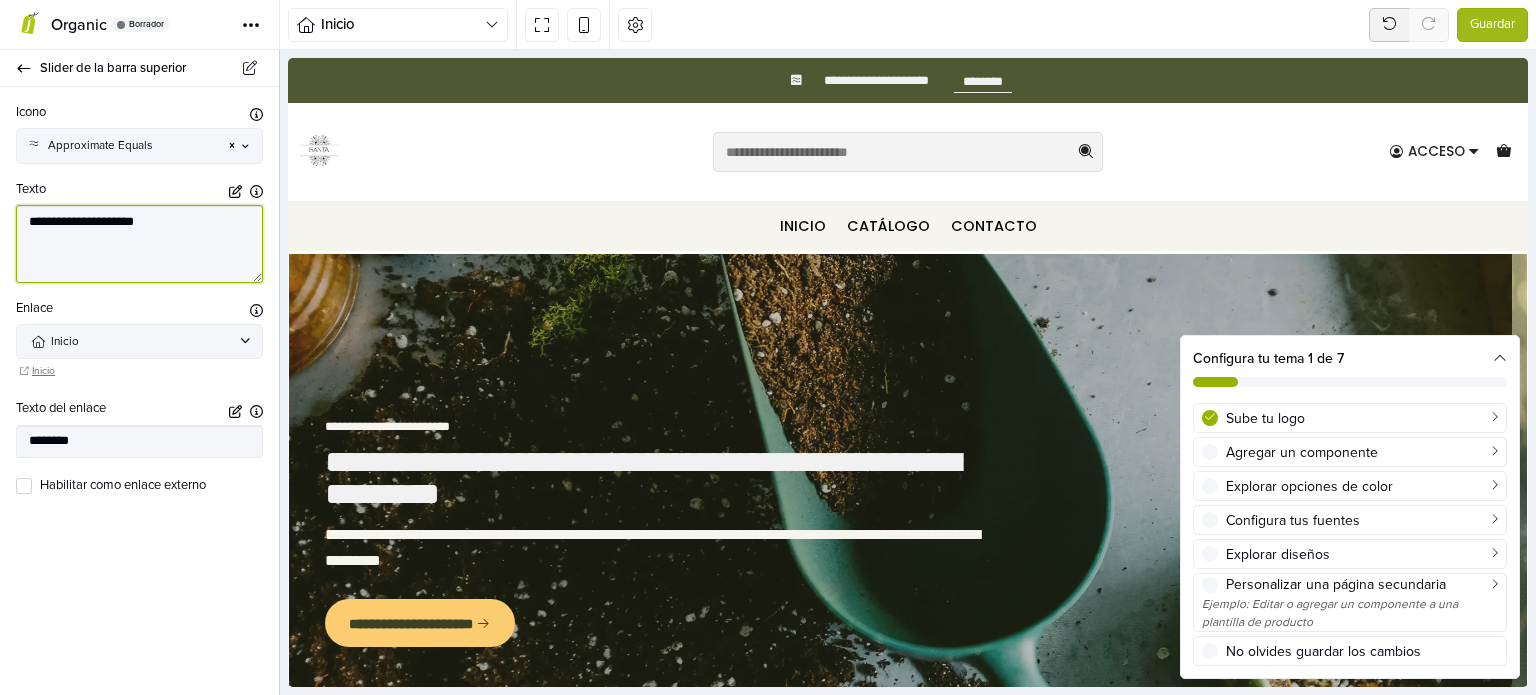 drag, startPoint x: 52, startPoint y: 224, endPoint x: 44, endPoint y: 215, distance: 12.0415945 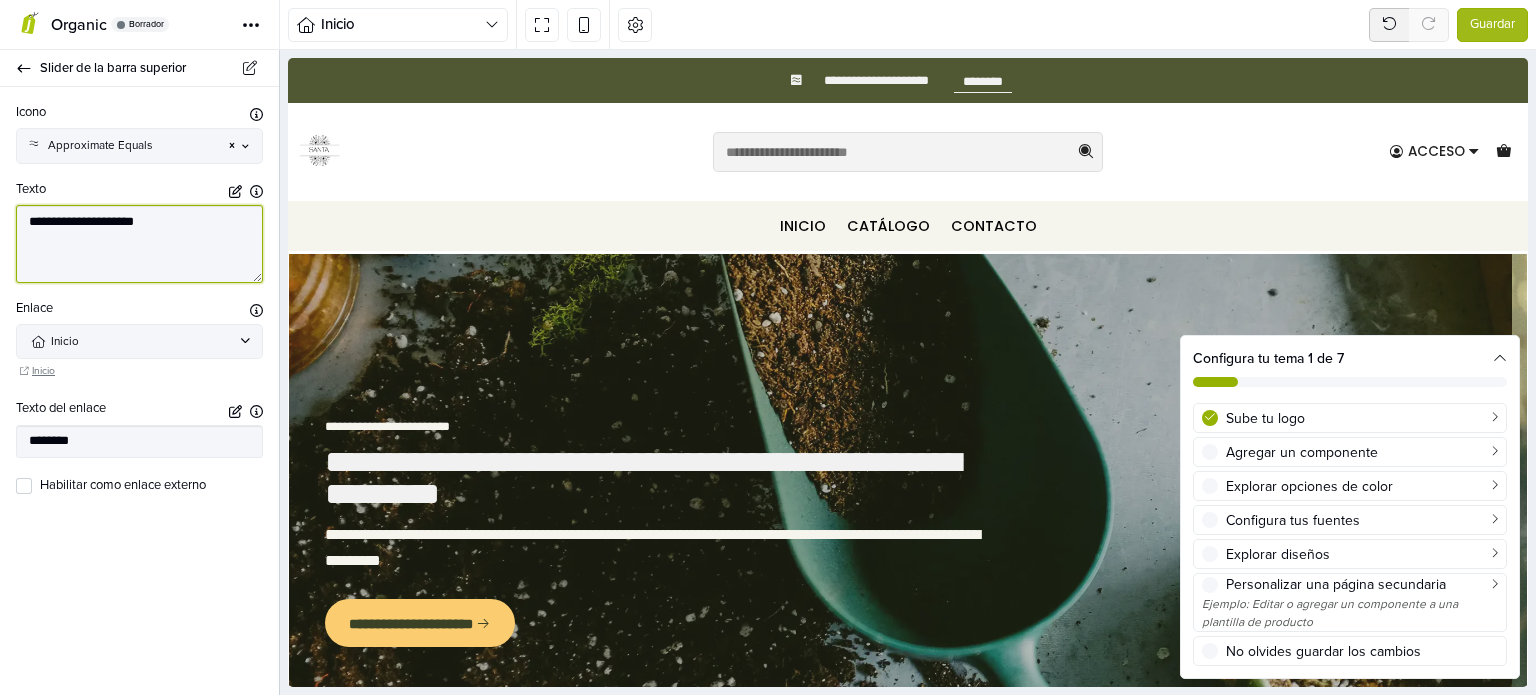 click on "**********" at bounding box center (139, 244) 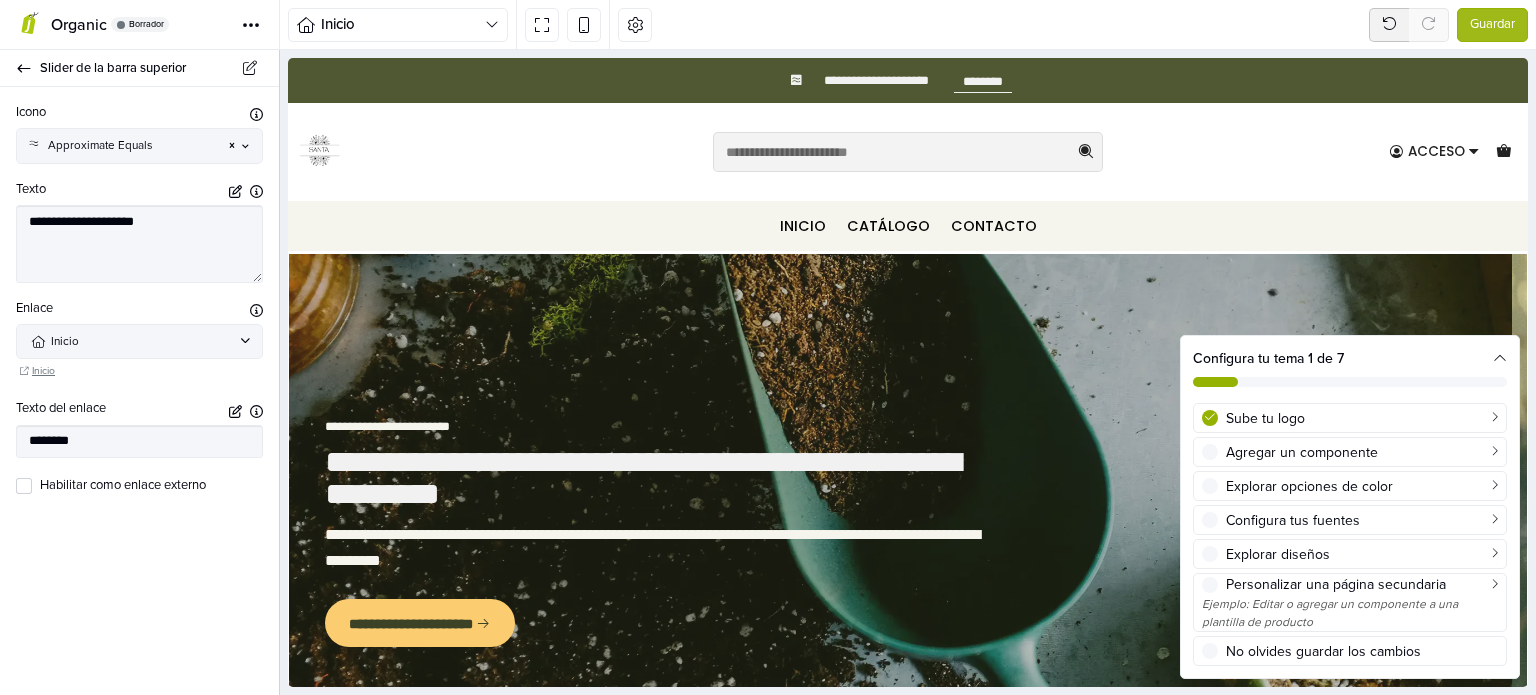 drag, startPoint x: 44, startPoint y: 215, endPoint x: 14, endPoint y: 232, distance: 34.48188 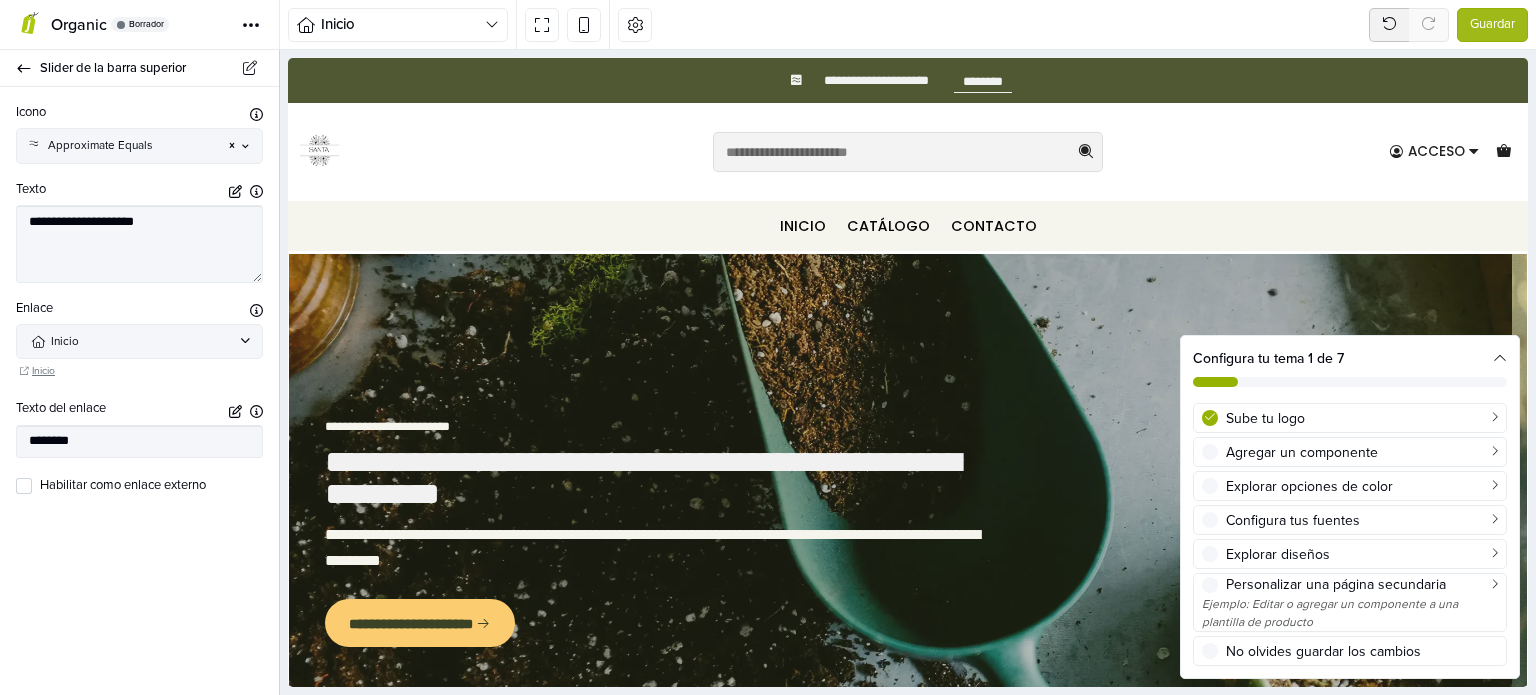 click on "**********" at bounding box center (139, 304) 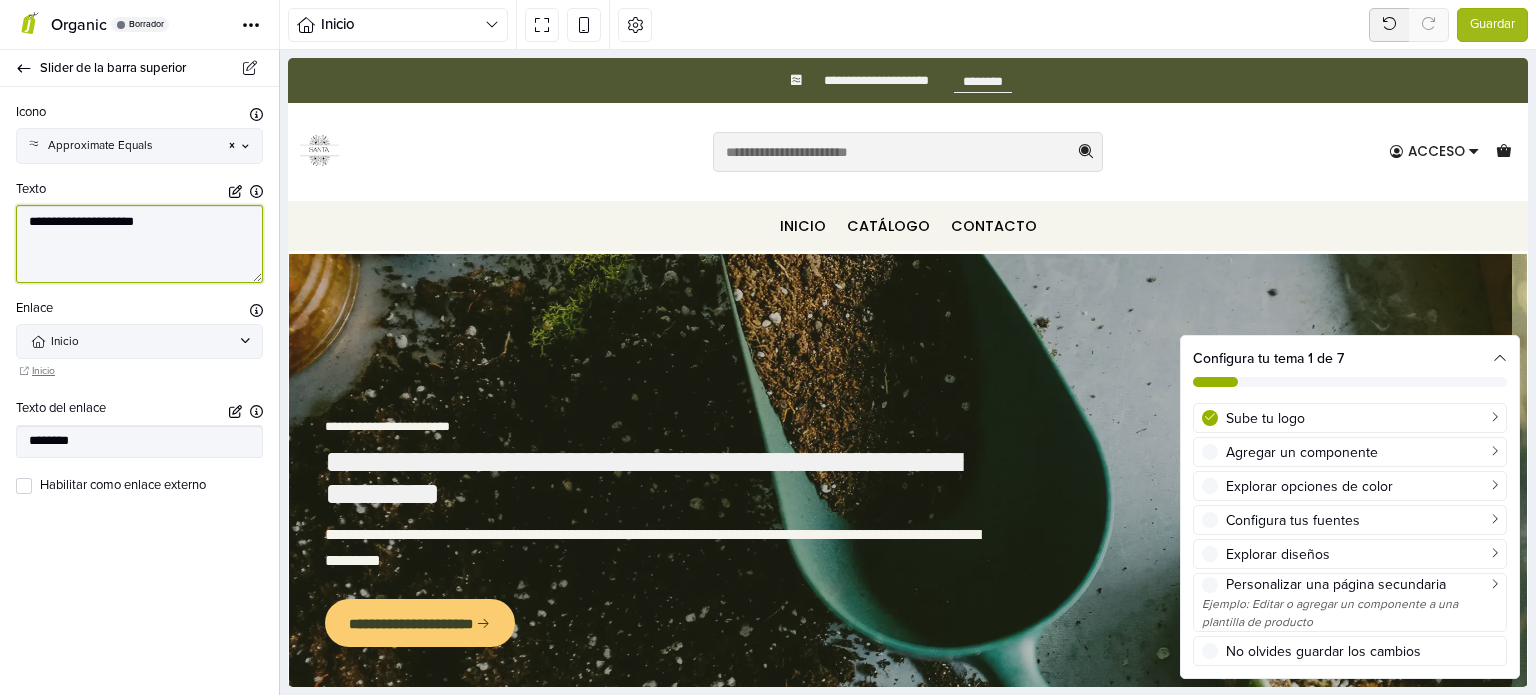 click on "**********" at bounding box center [139, 244] 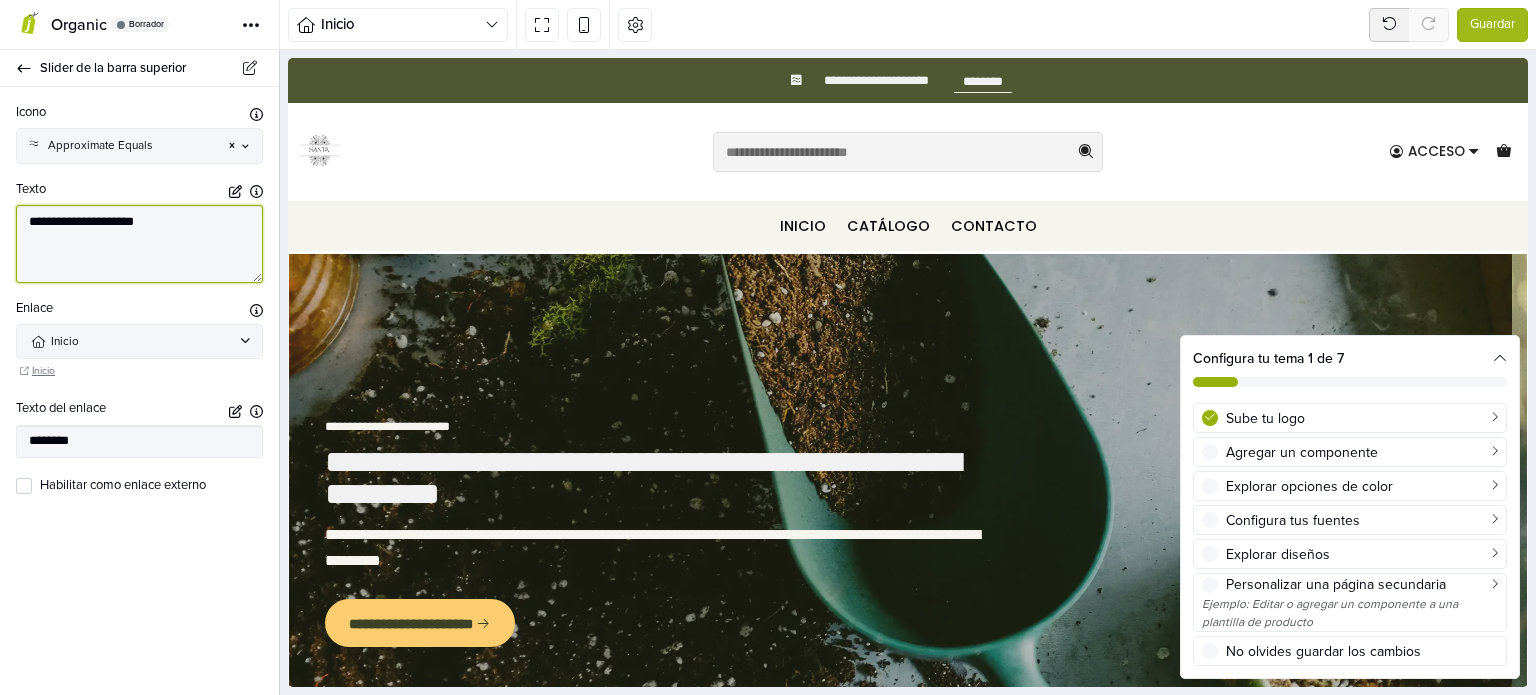 click on "**********" at bounding box center (139, 244) 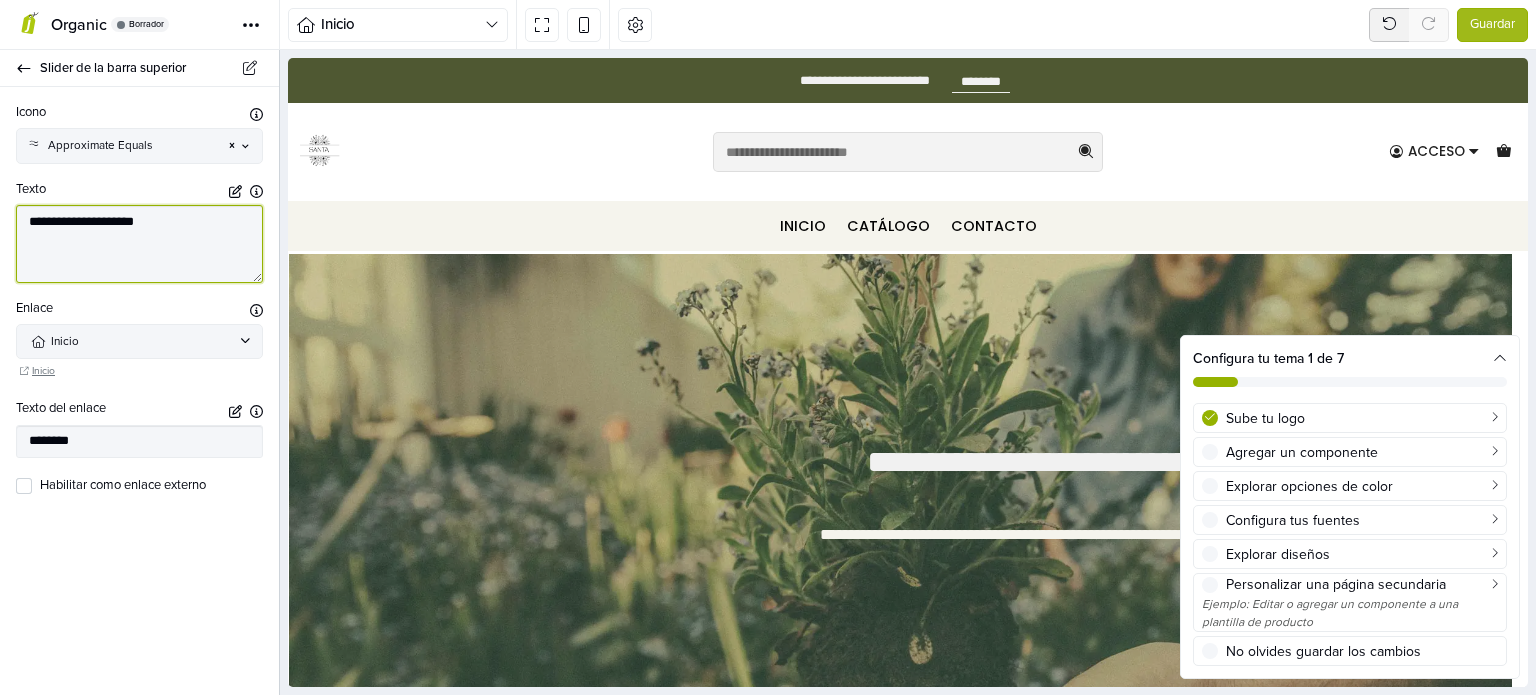 click on "**********" at bounding box center (139, 244) 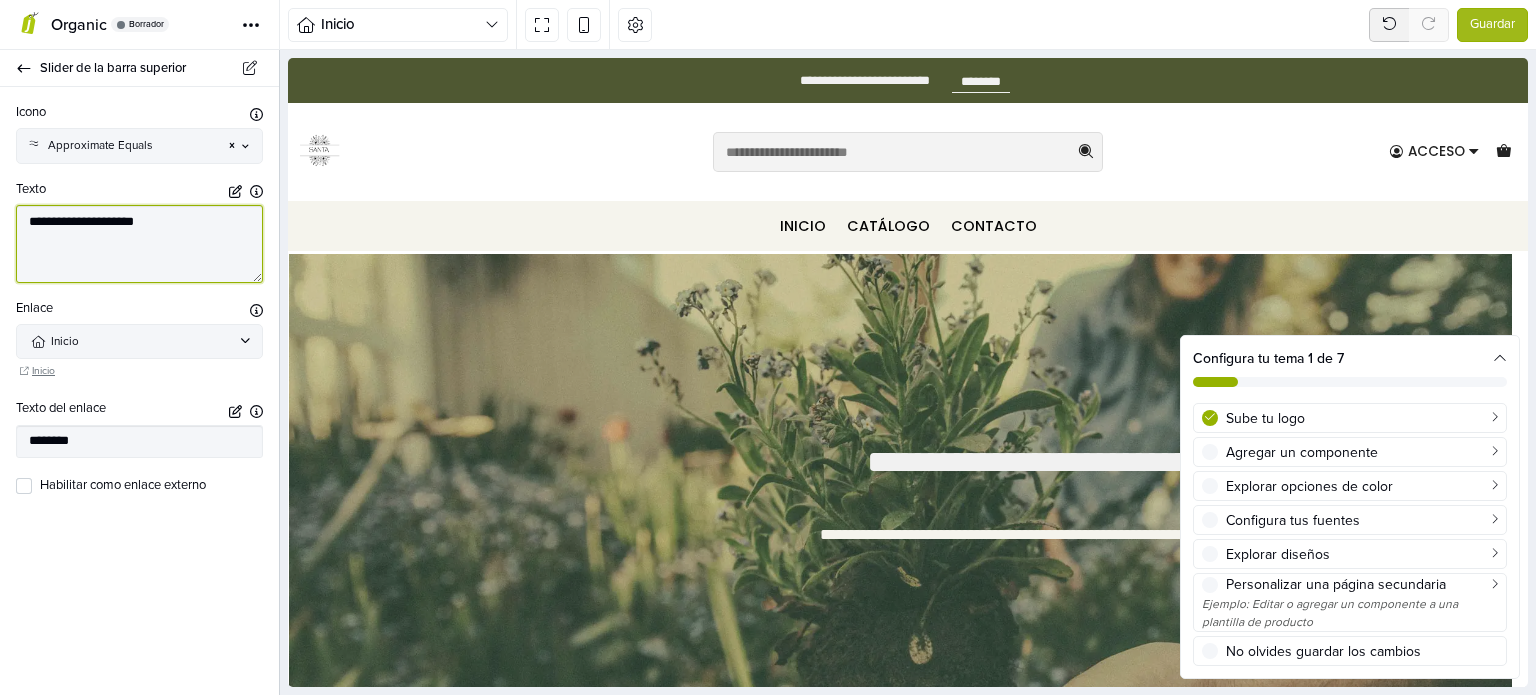 click on "**********" at bounding box center [139, 244] 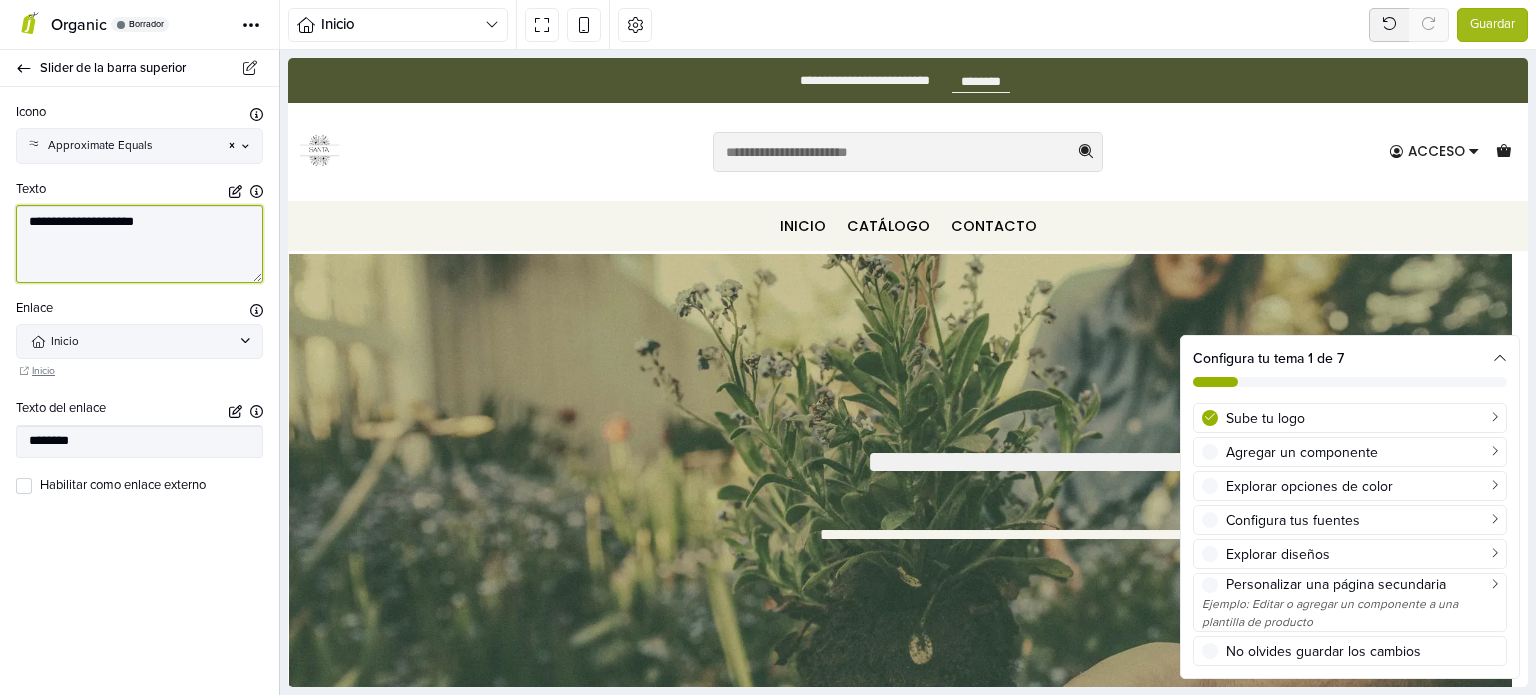 click on "**********" at bounding box center (139, 244) 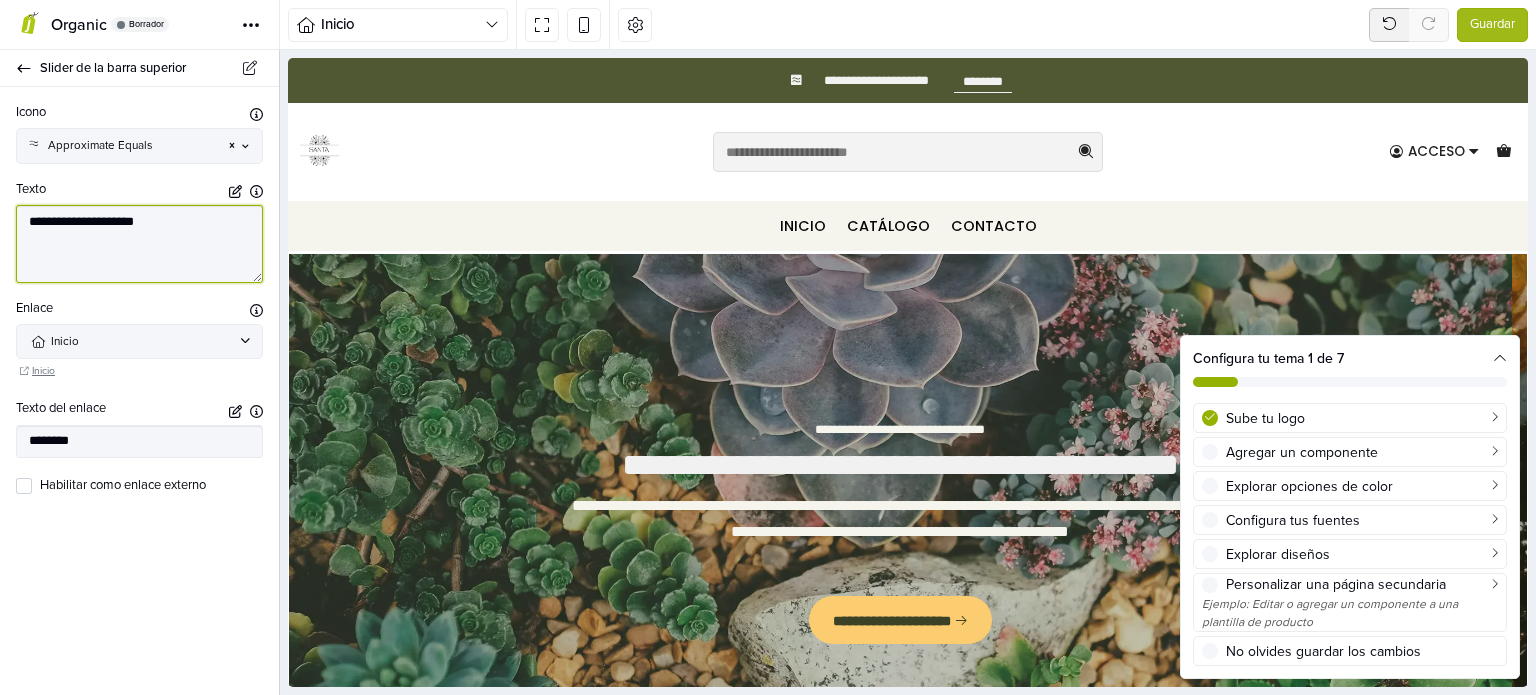click on "**********" at bounding box center [139, 244] 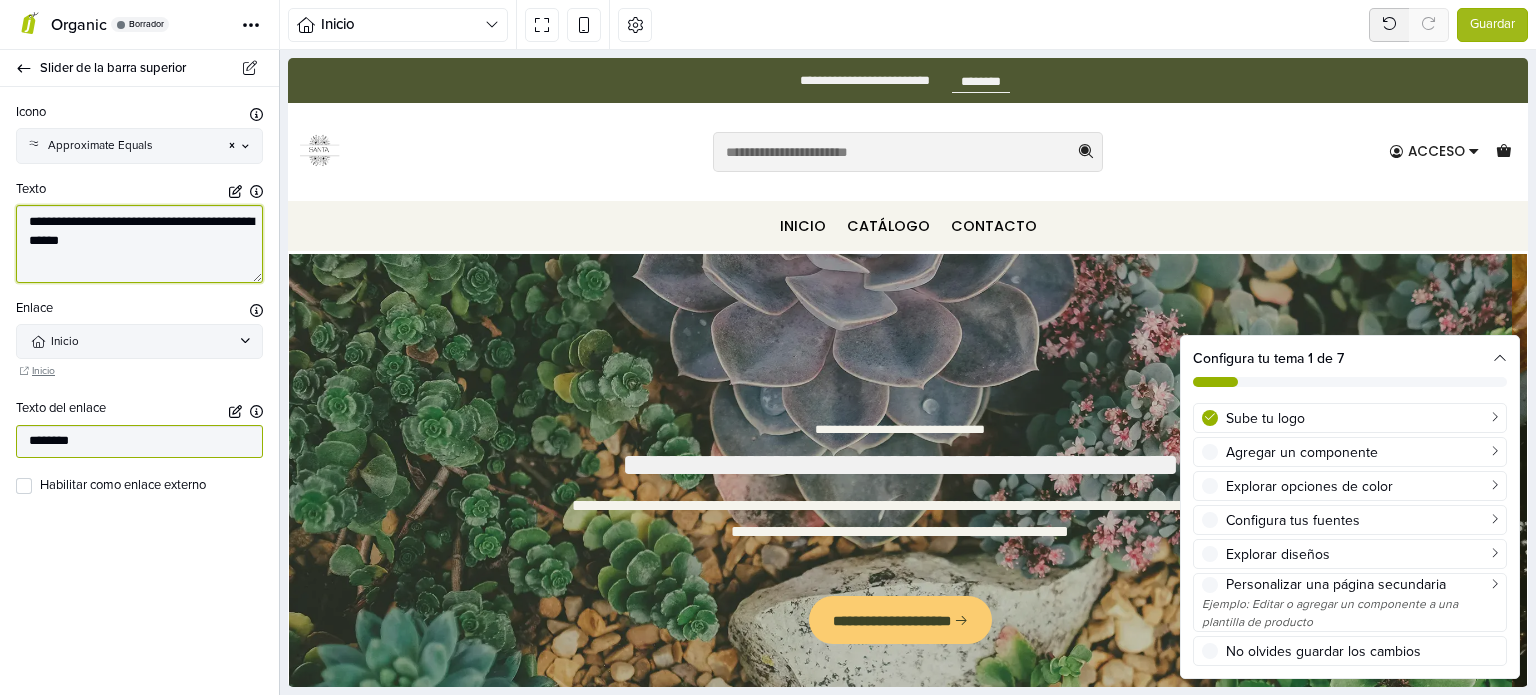 type on "**********" 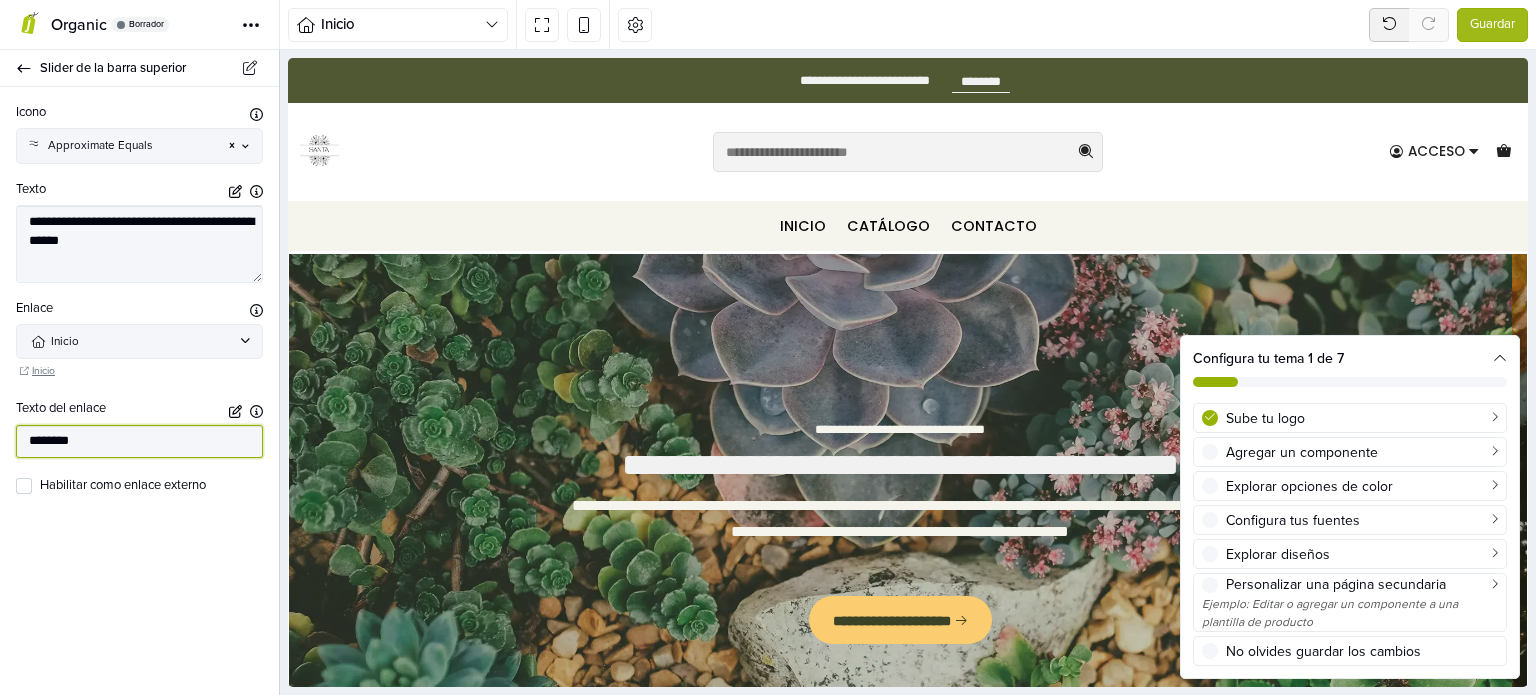 click on "********" at bounding box center (139, 442) 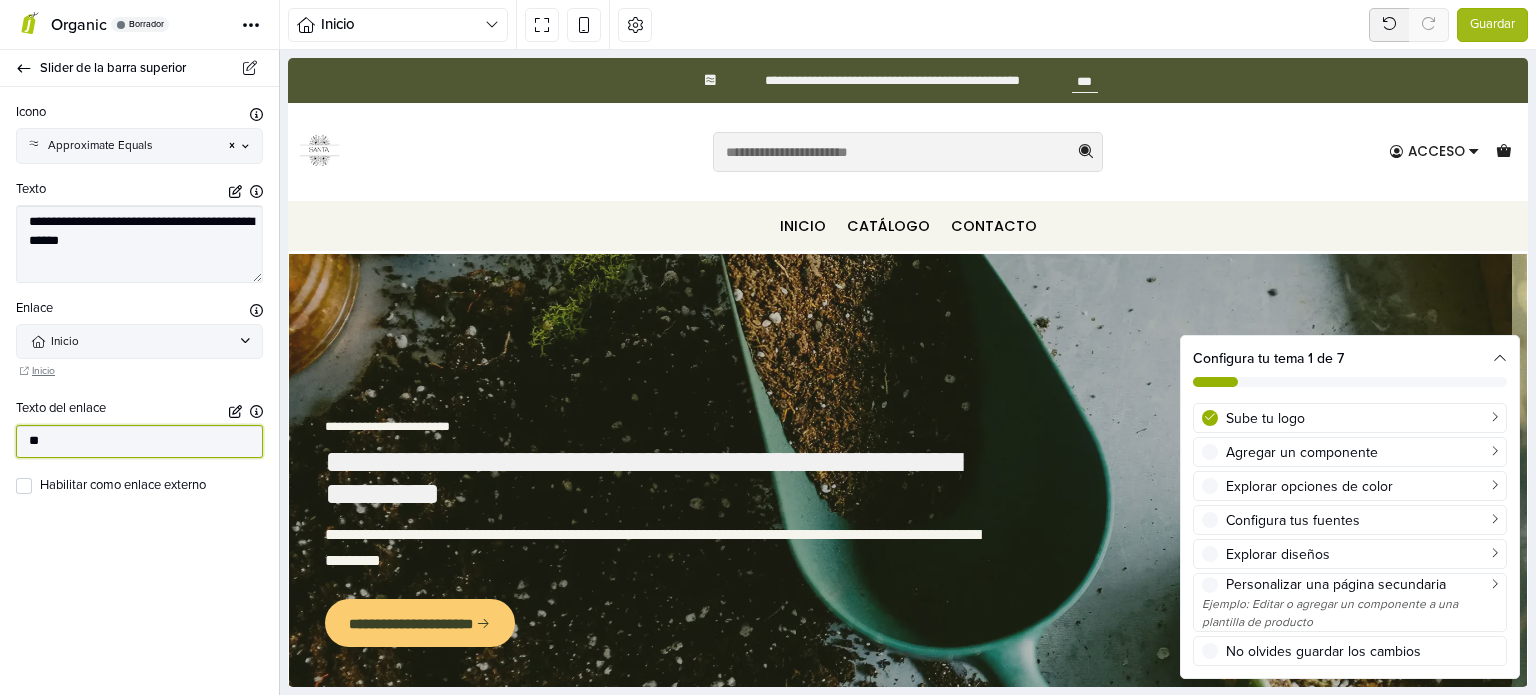 type on "*" 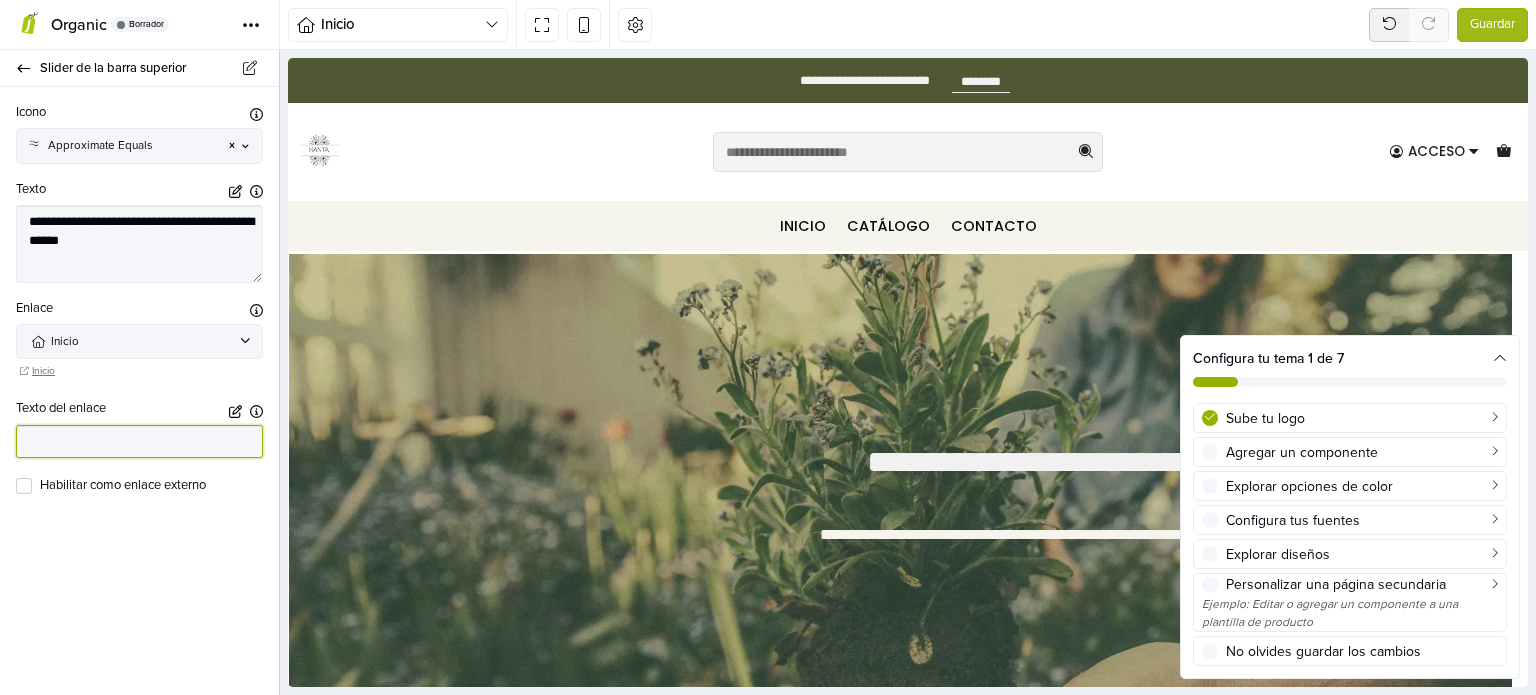type 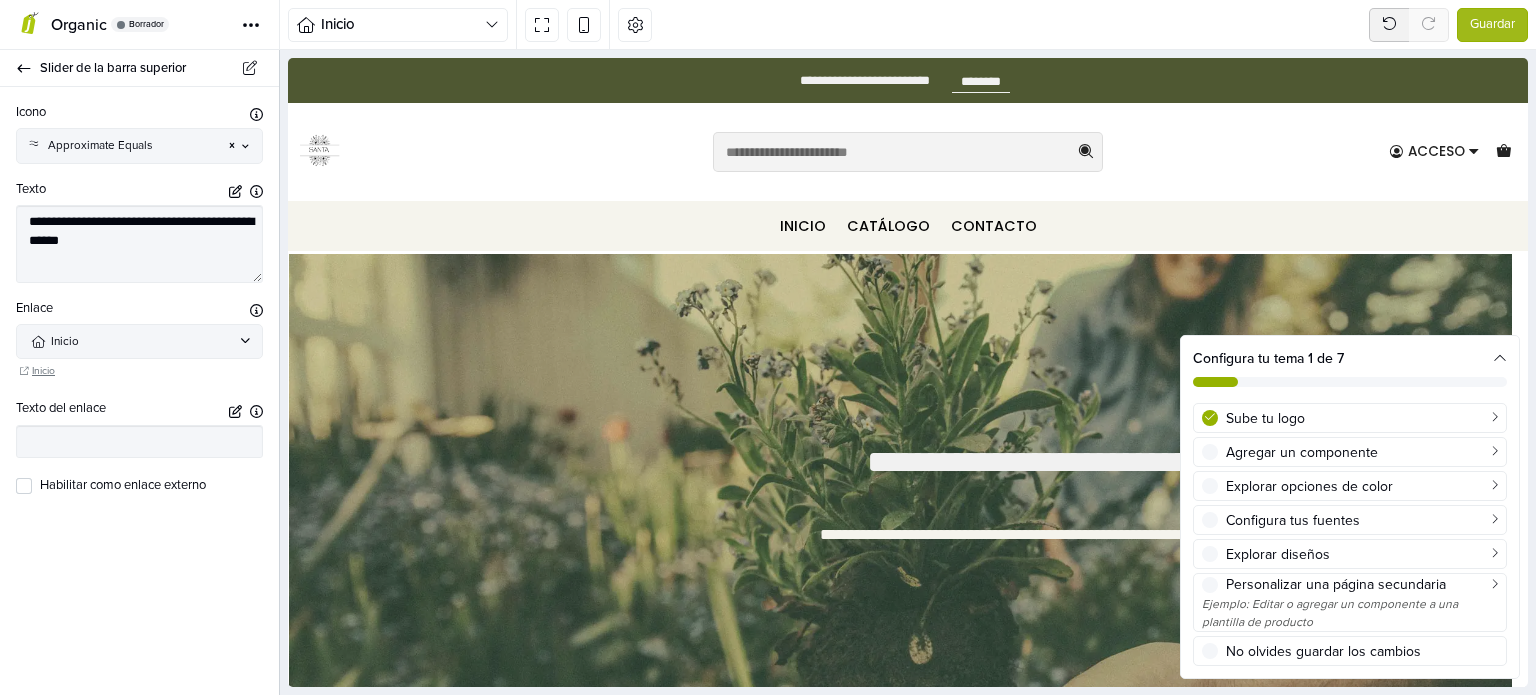 click on "**********" at bounding box center [139, 391] 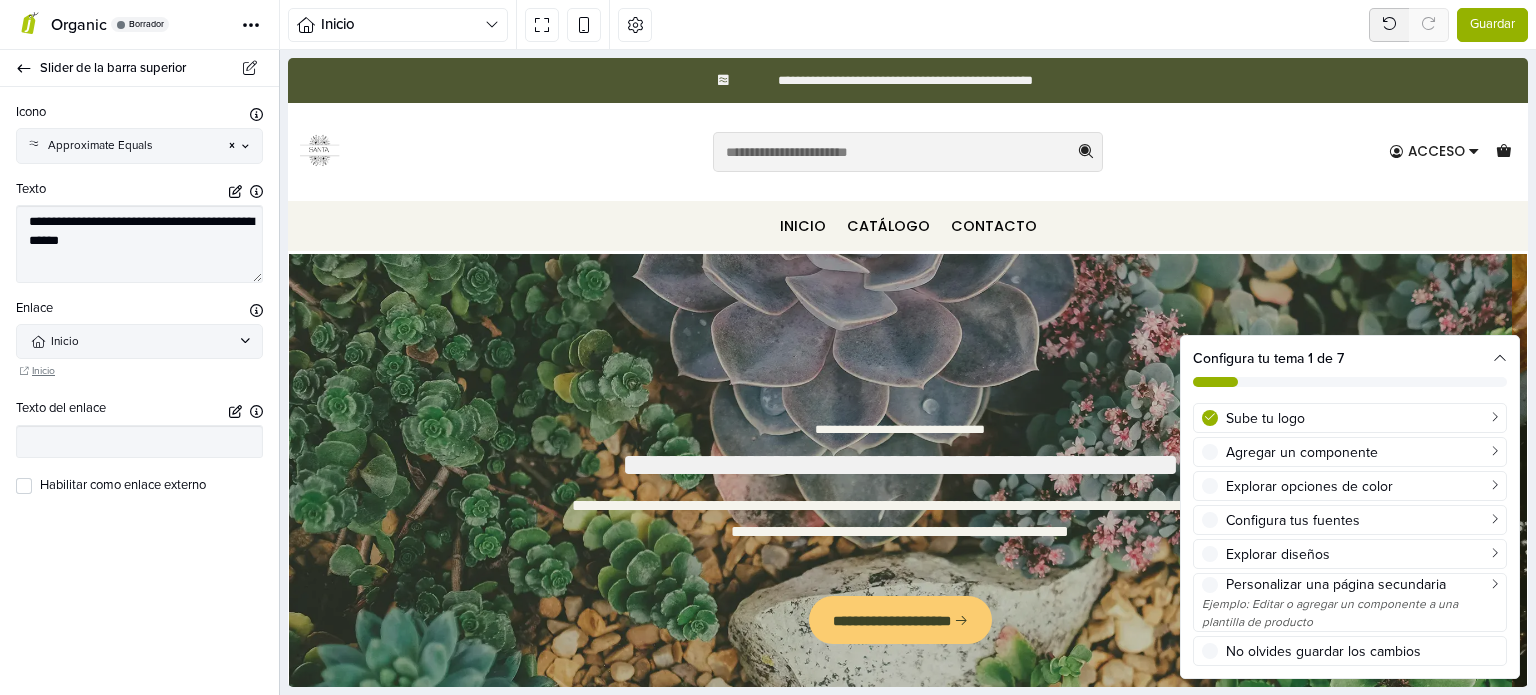 click on "Guardar" at bounding box center [1492, 25] 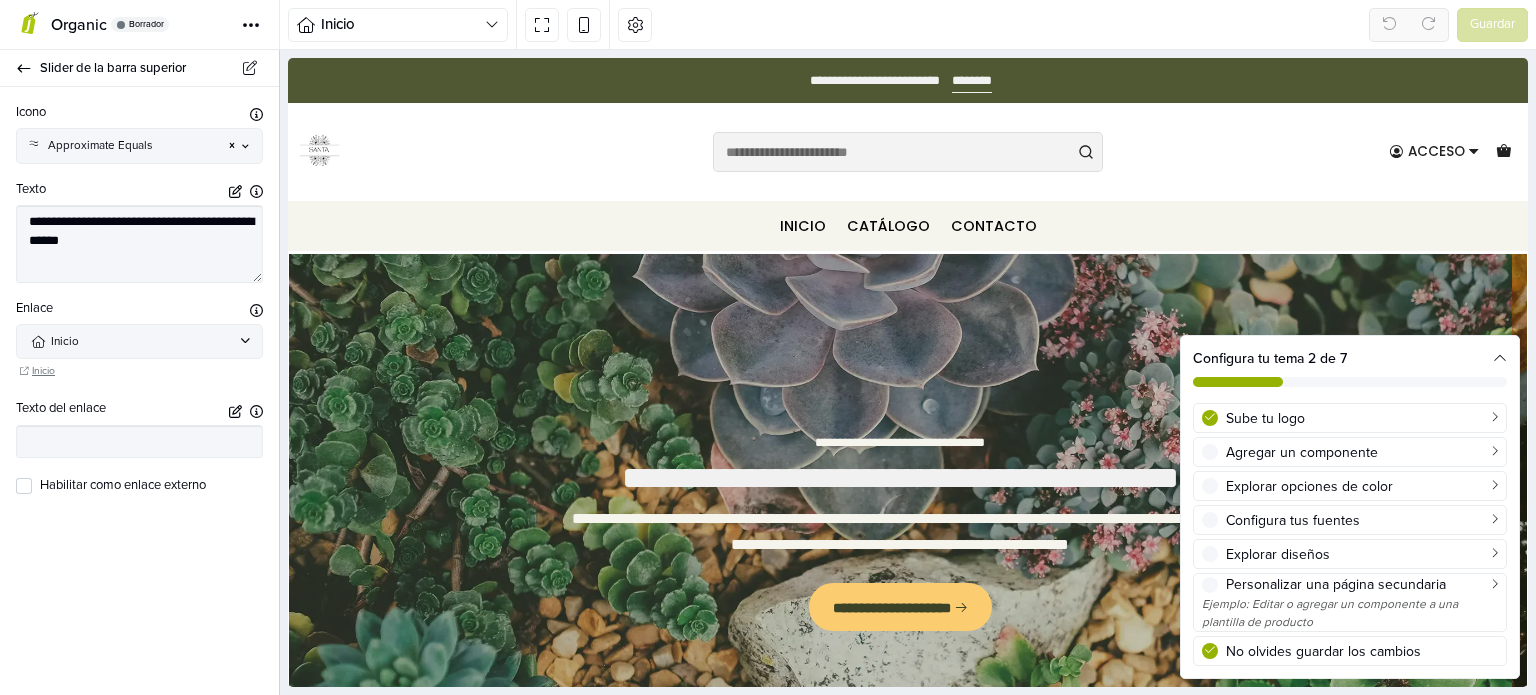 scroll, scrollTop: 0, scrollLeft: 0, axis: both 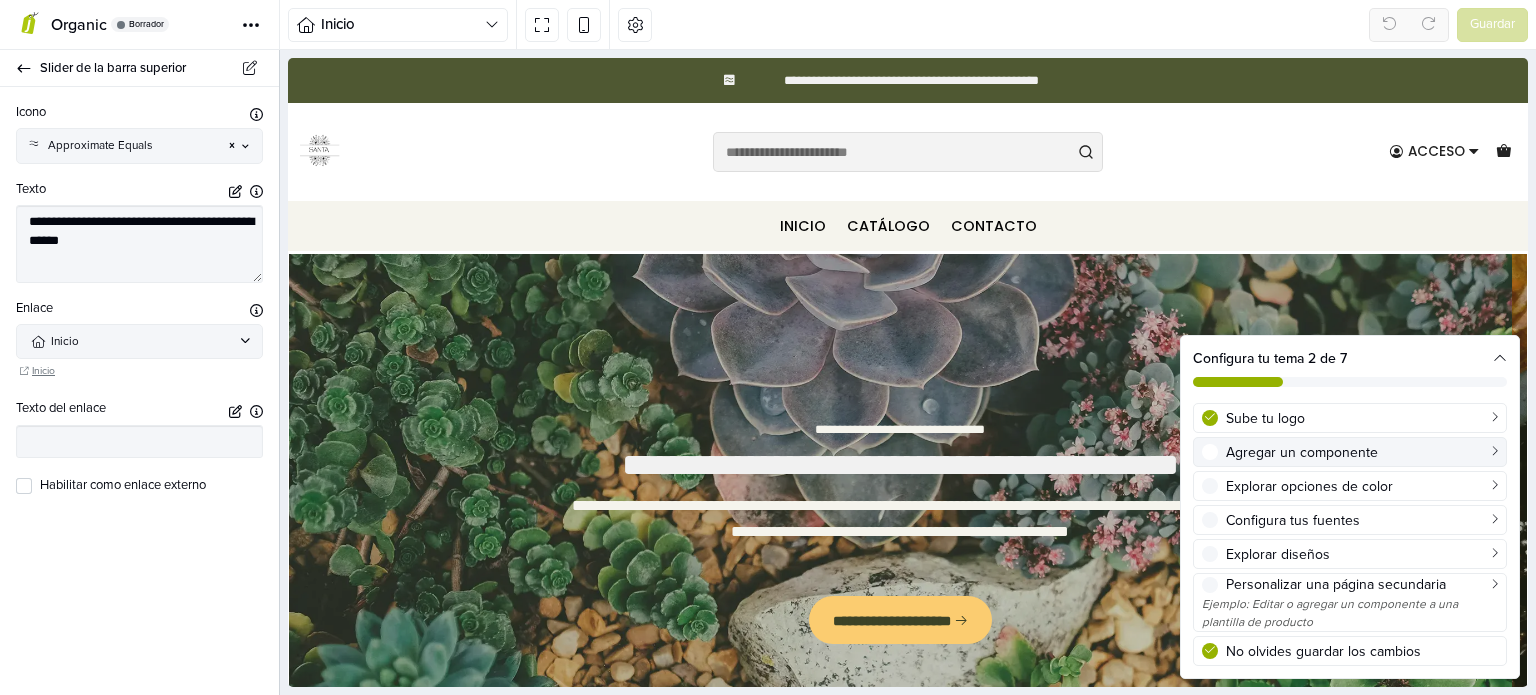 click on "Agregar un componente" at bounding box center [1362, 452] 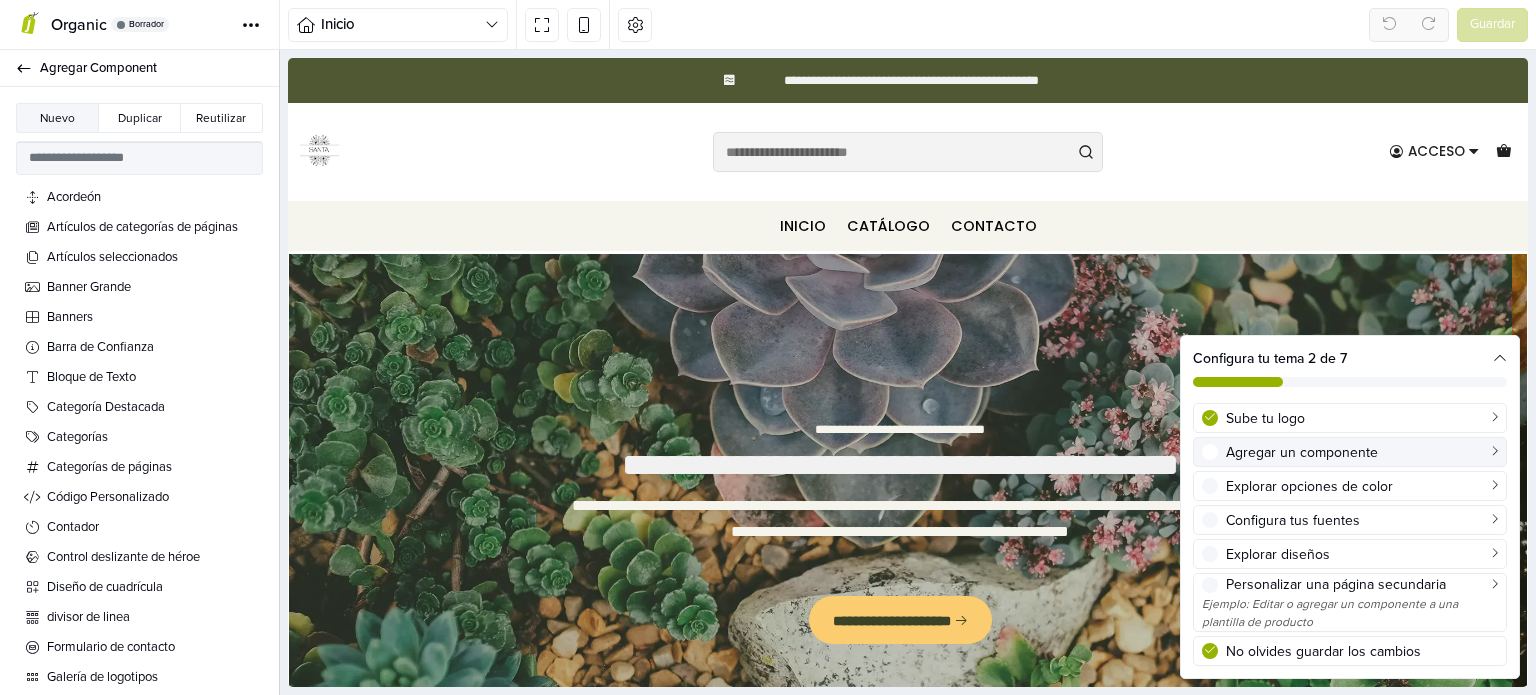scroll, scrollTop: 0, scrollLeft: 0, axis: both 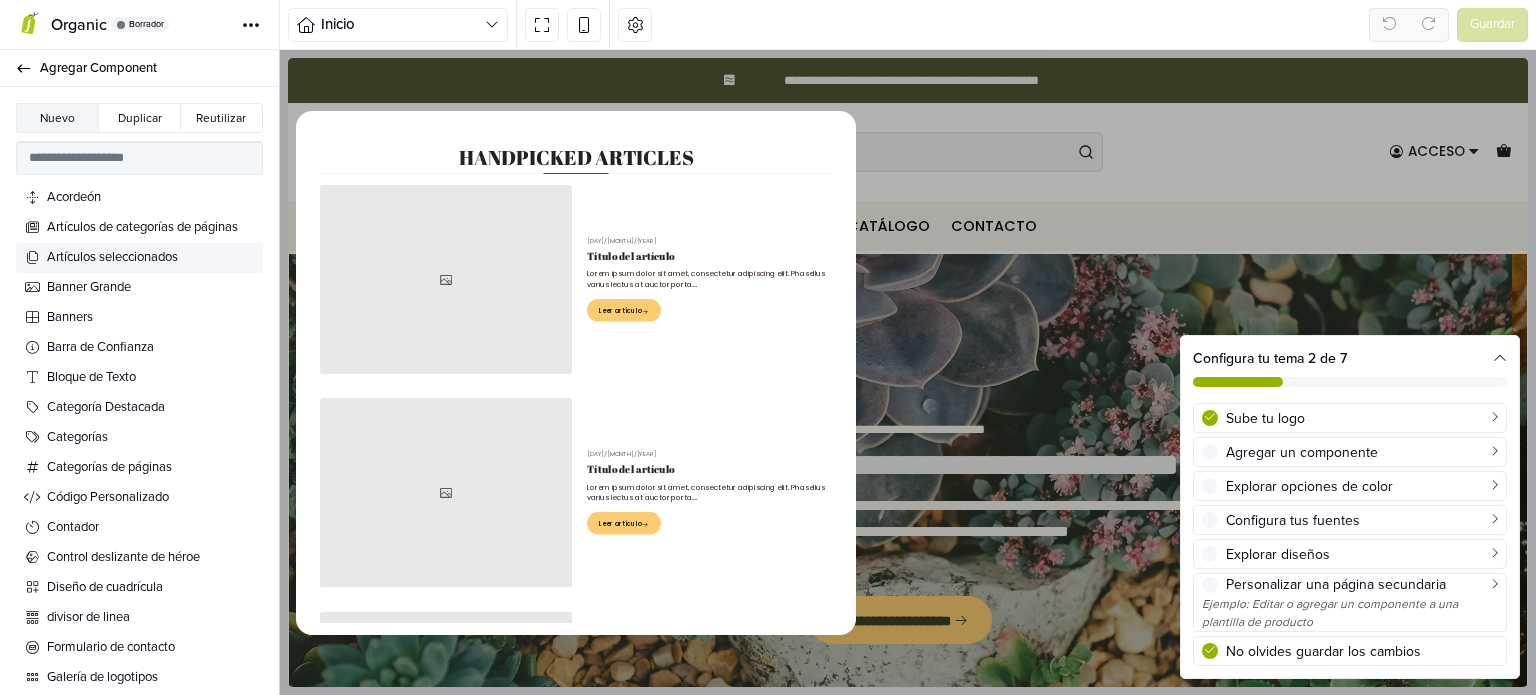 click on "Artículos seleccionados" at bounding box center (151, 258) 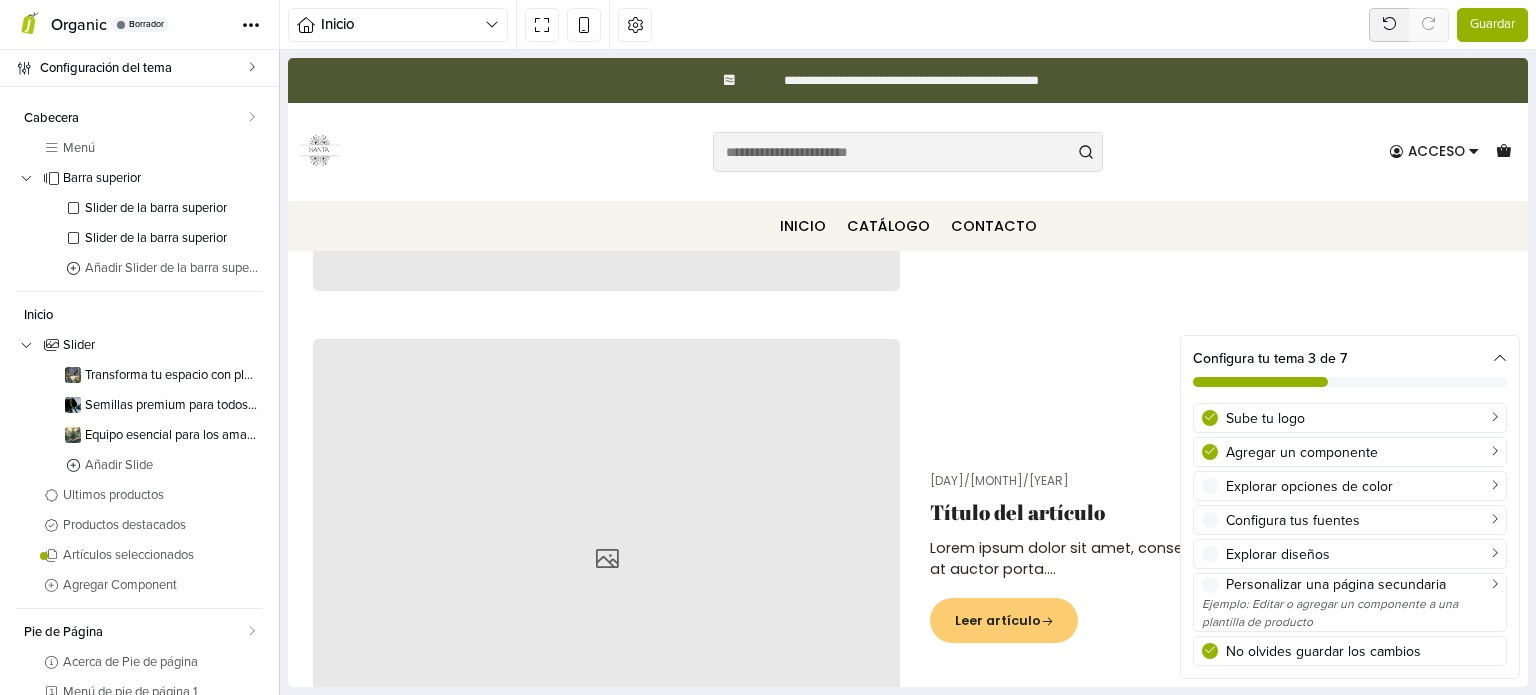scroll, scrollTop: 2994, scrollLeft: 0, axis: vertical 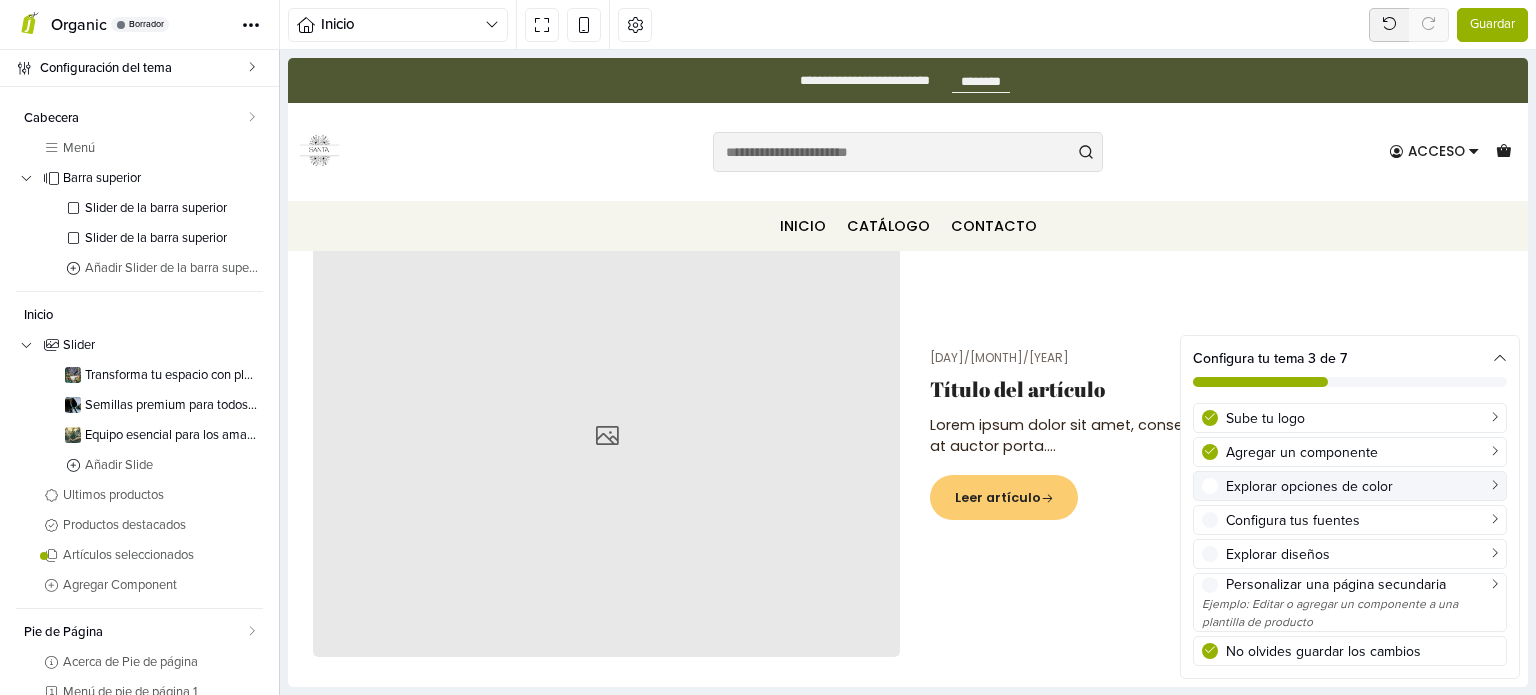 click on "Explorar opciones de color" at bounding box center [1362, 486] 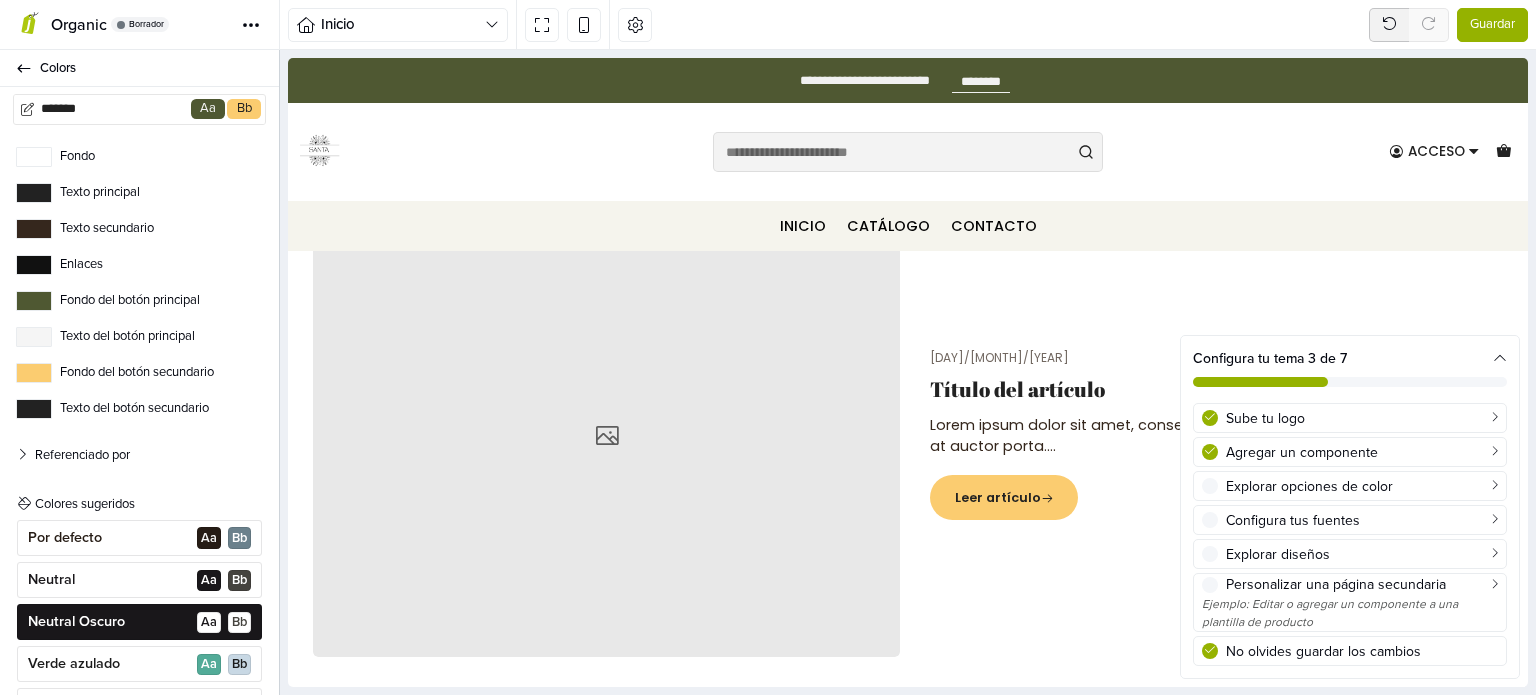 scroll, scrollTop: 0, scrollLeft: 0, axis: both 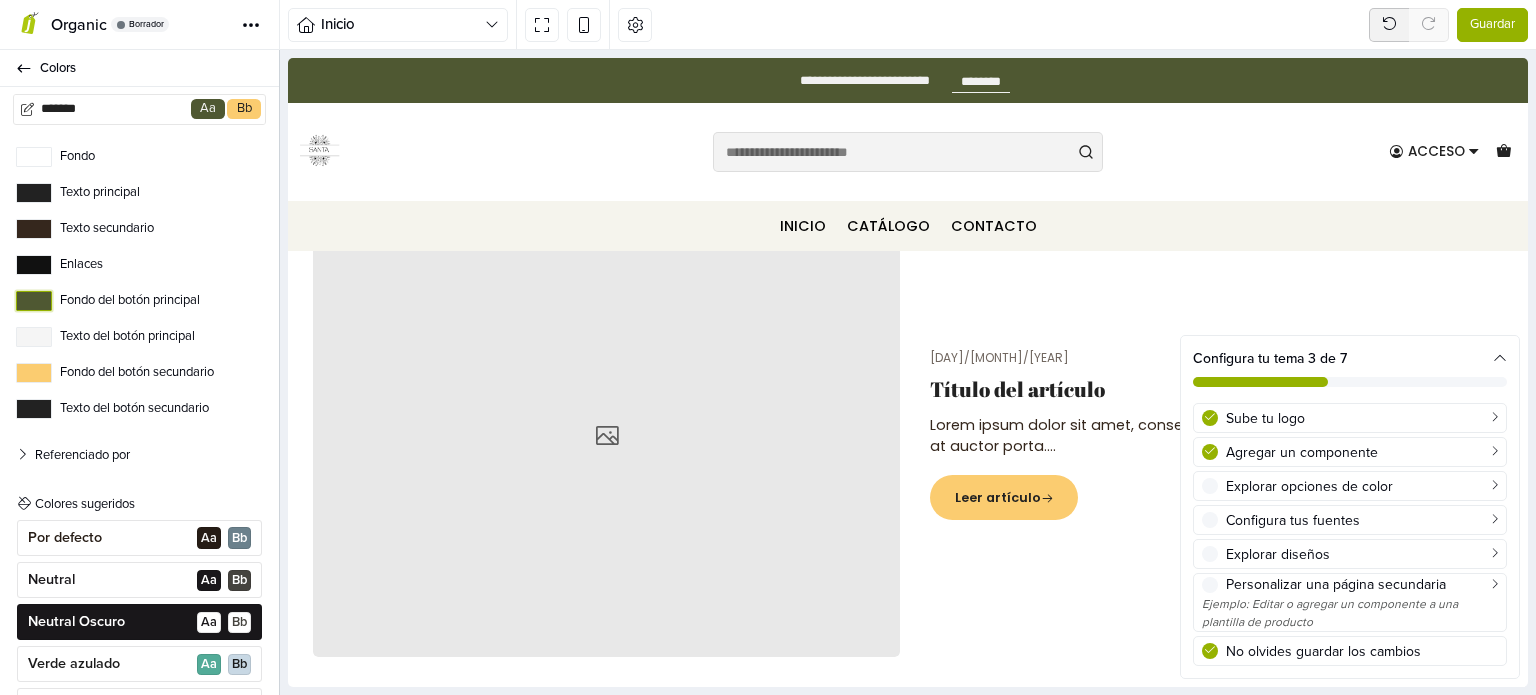 click on "Fondo del botón principal" at bounding box center [34, 301] 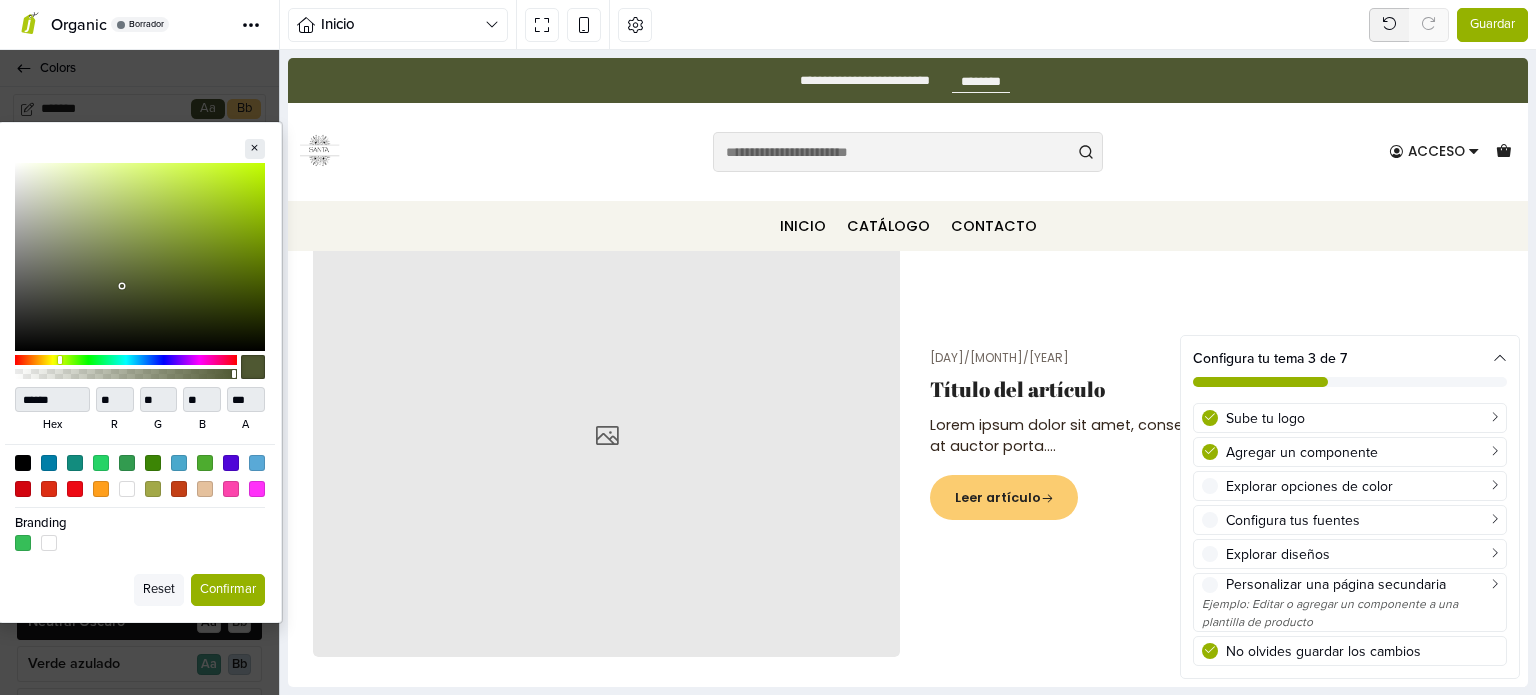 click on "Confirmar" at bounding box center (228, 590) 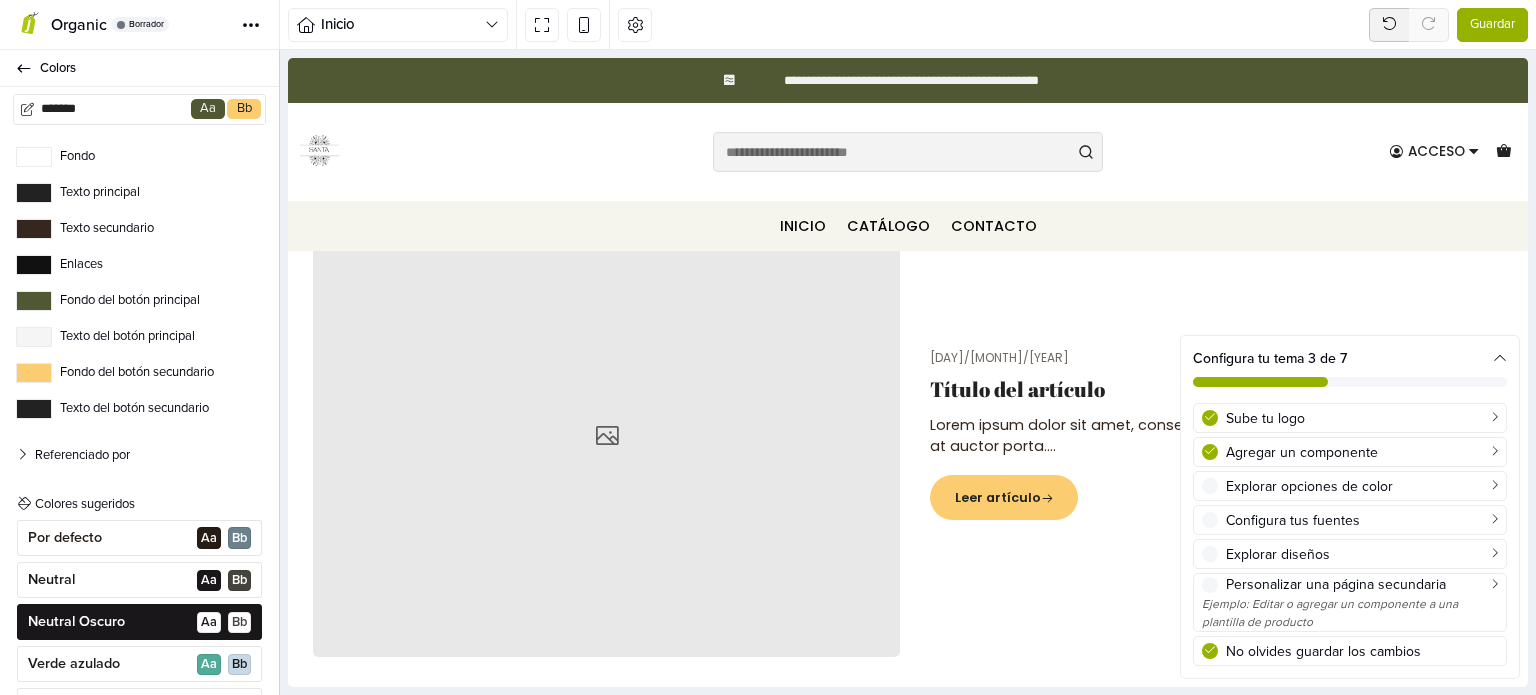 drag, startPoint x: 280, startPoint y: 263, endPoint x: 287, endPoint y: 353, distance: 90.27181 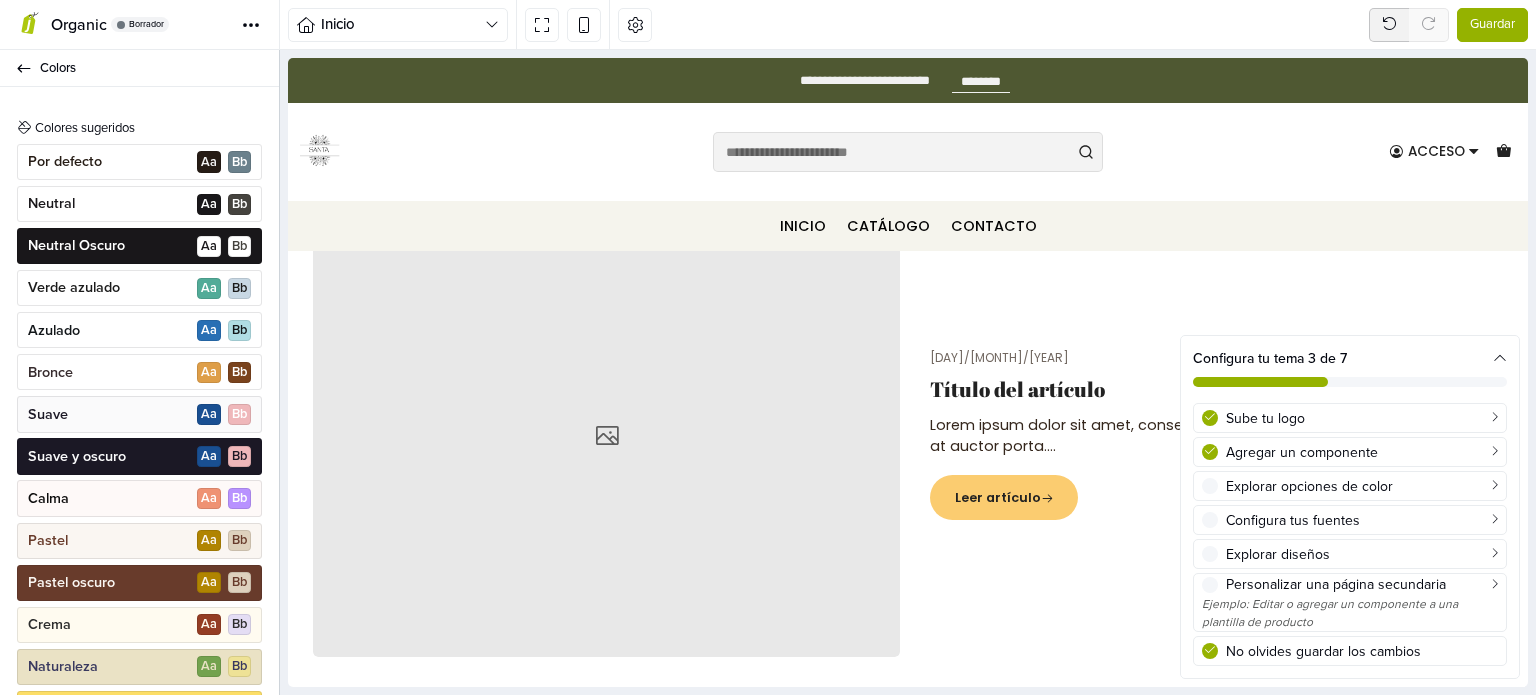 scroll, scrollTop: 374, scrollLeft: 0, axis: vertical 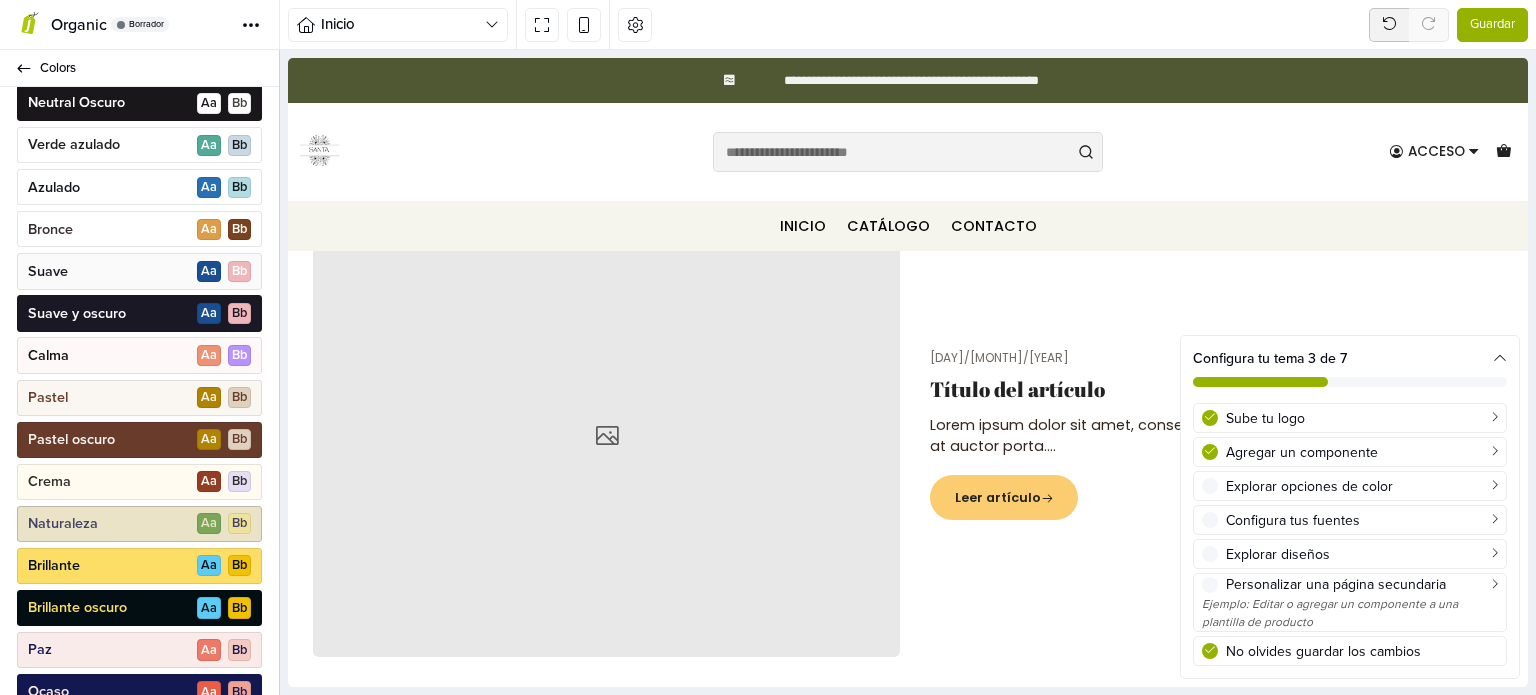 click on "Naturaleza A a B b" at bounding box center (139, 524) 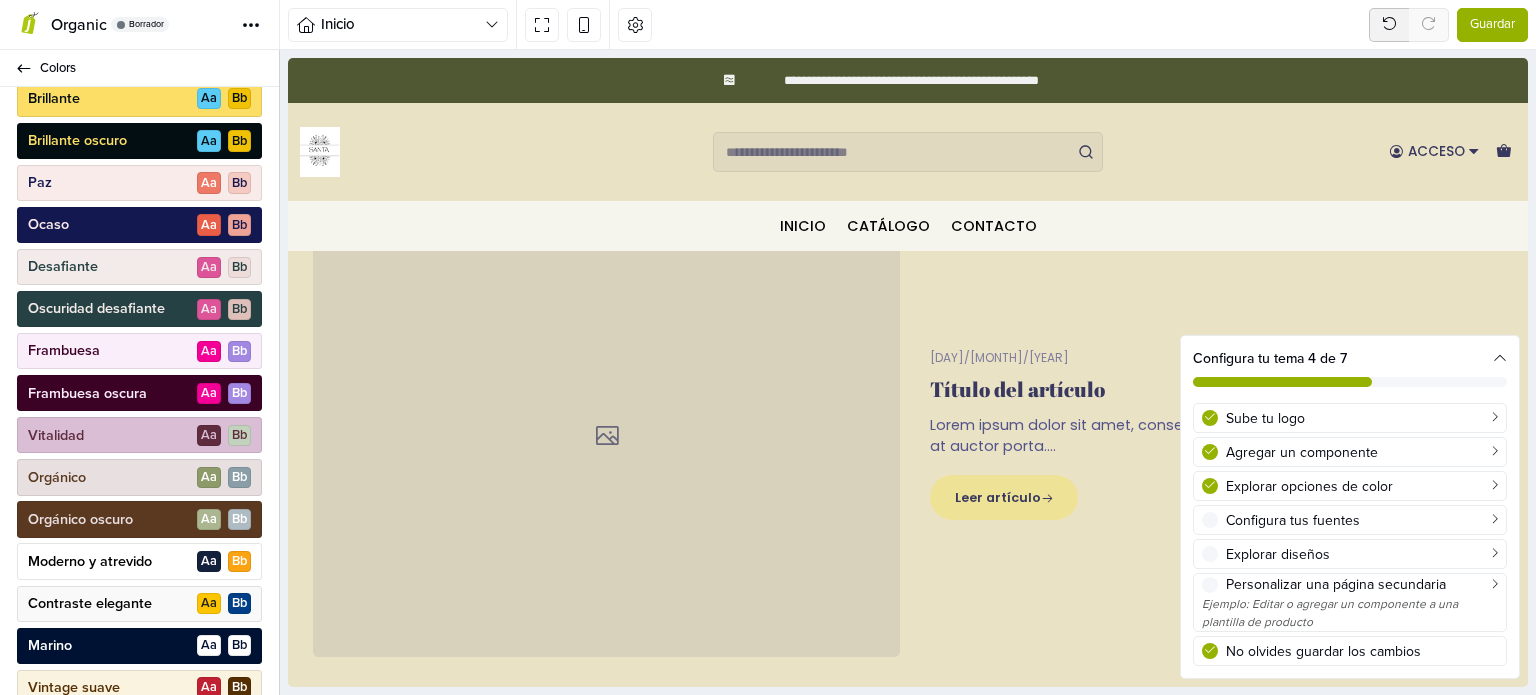 scroll, scrollTop: 1013, scrollLeft: 0, axis: vertical 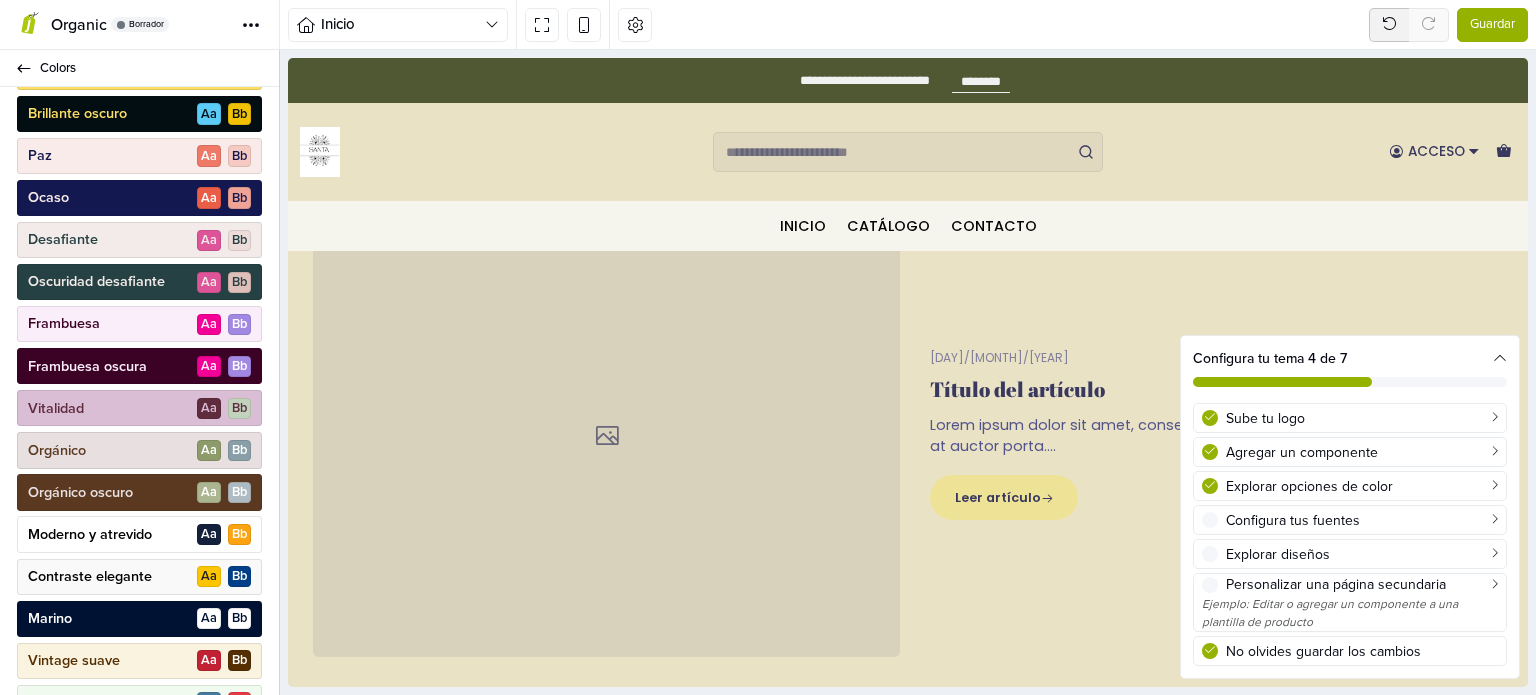drag, startPoint x: 276, startPoint y: 384, endPoint x: 22, endPoint y: 573, distance: 316.60226 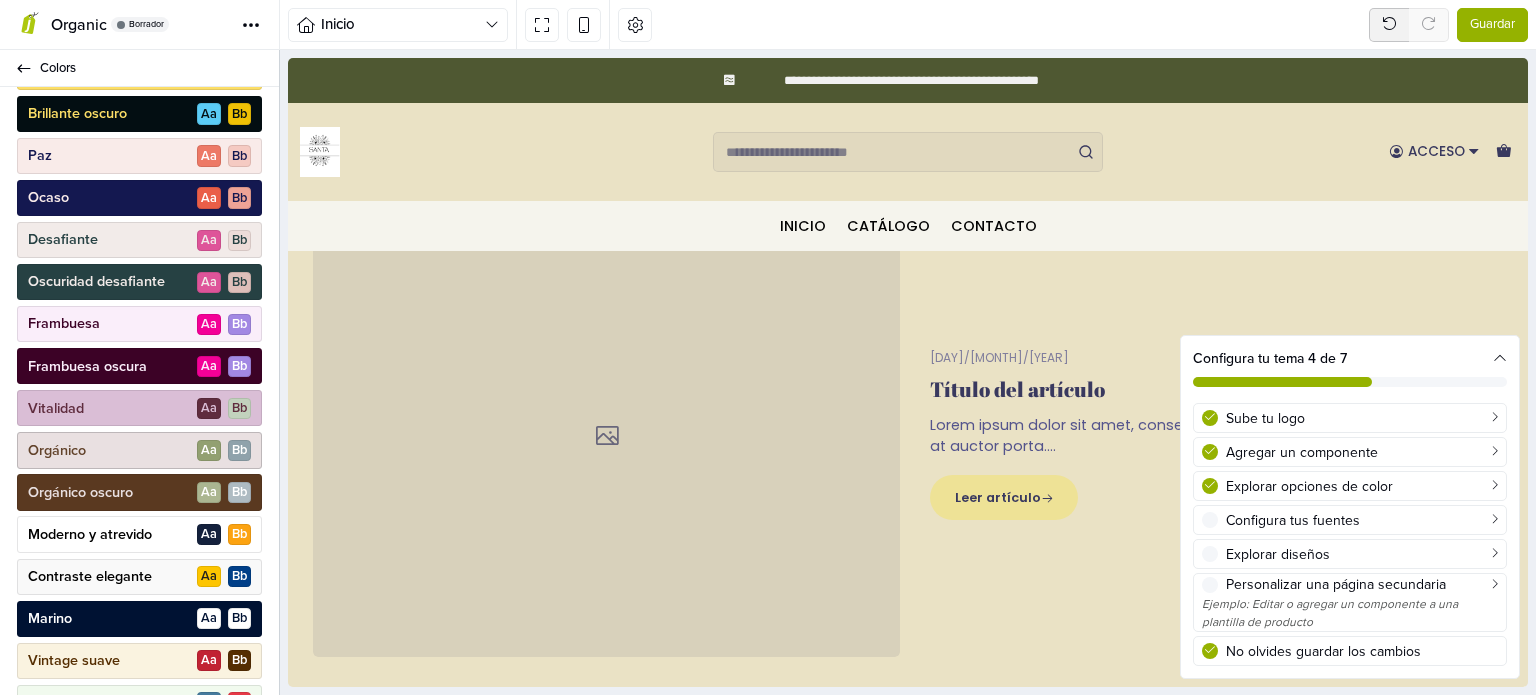 click on "Orgánico A a B b" at bounding box center [139, 450] 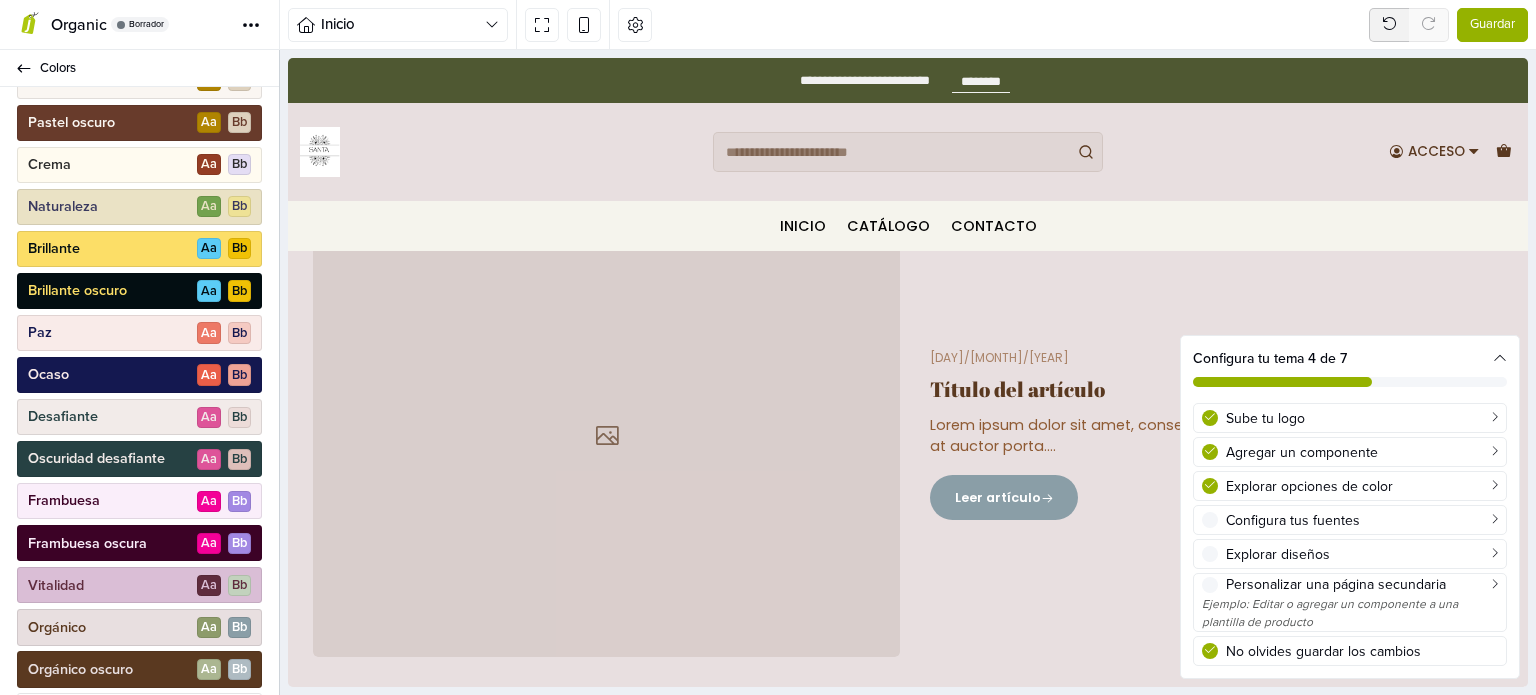 scroll, scrollTop: 814, scrollLeft: 0, axis: vertical 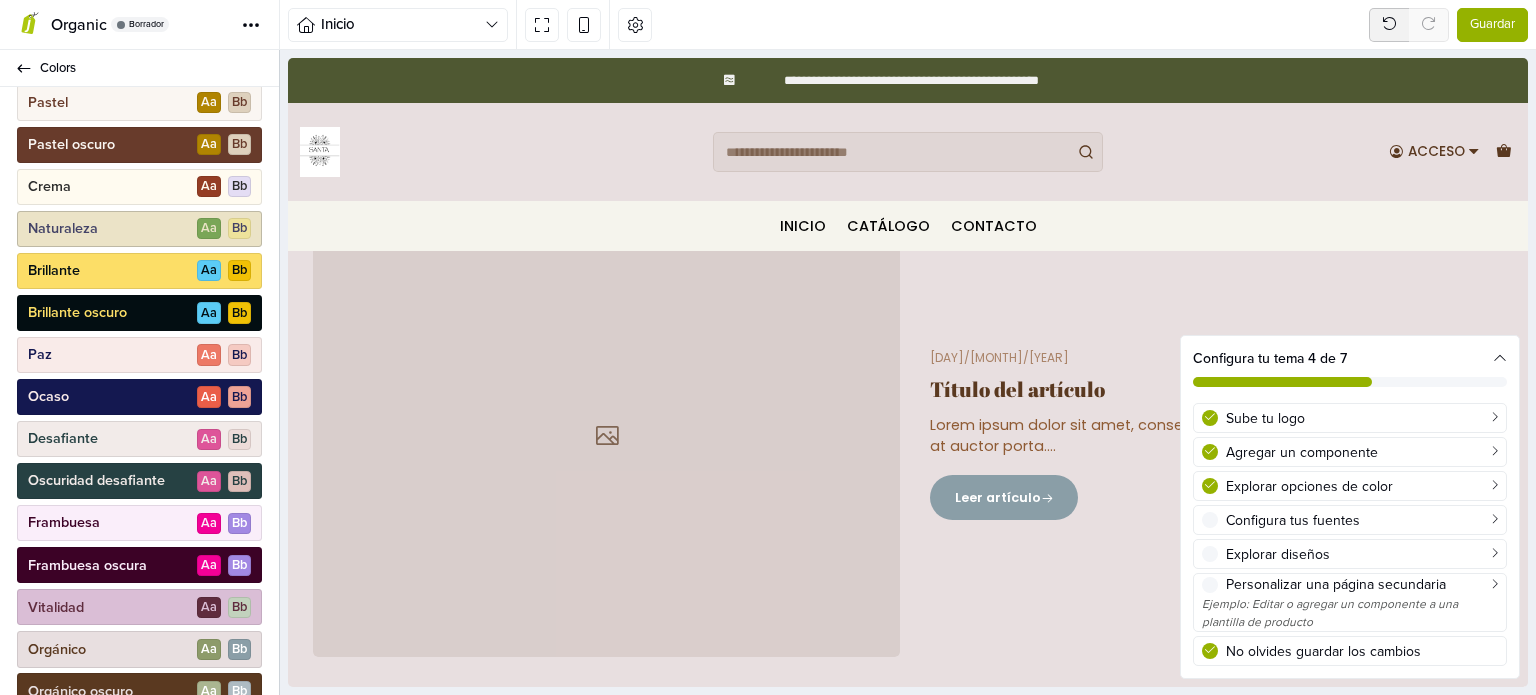 click on "Naturaleza A a B b" at bounding box center [139, 229] 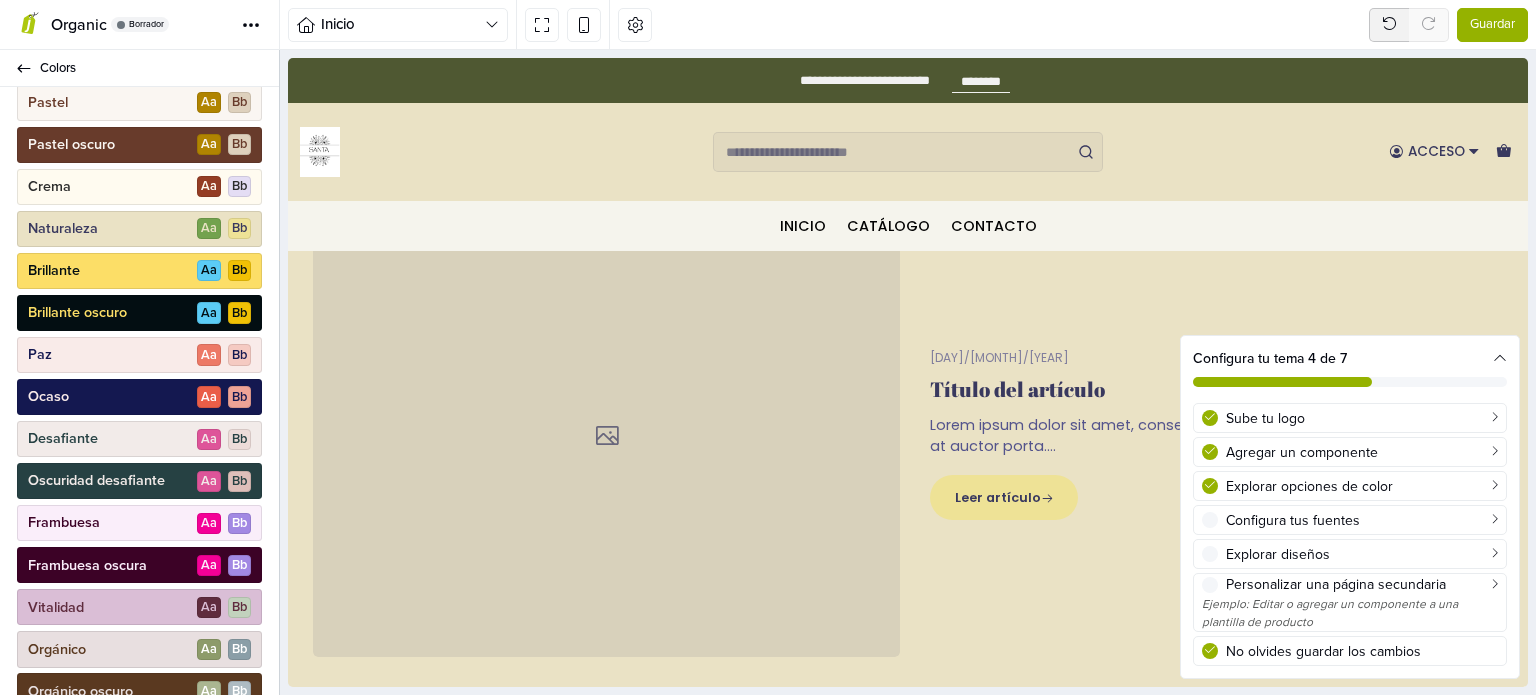 click on "Guardar" at bounding box center (1492, 25) 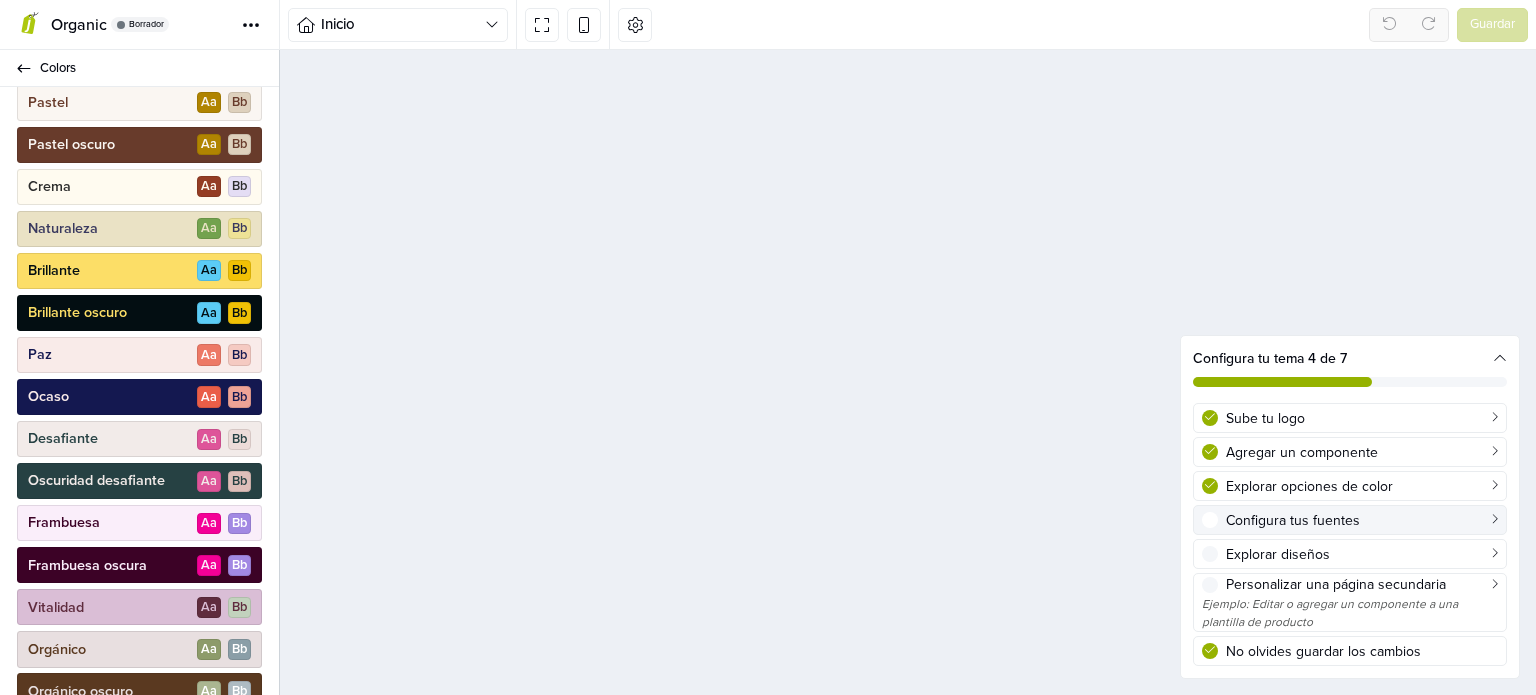 click on "Configura tus fuentes" at bounding box center [1362, 520] 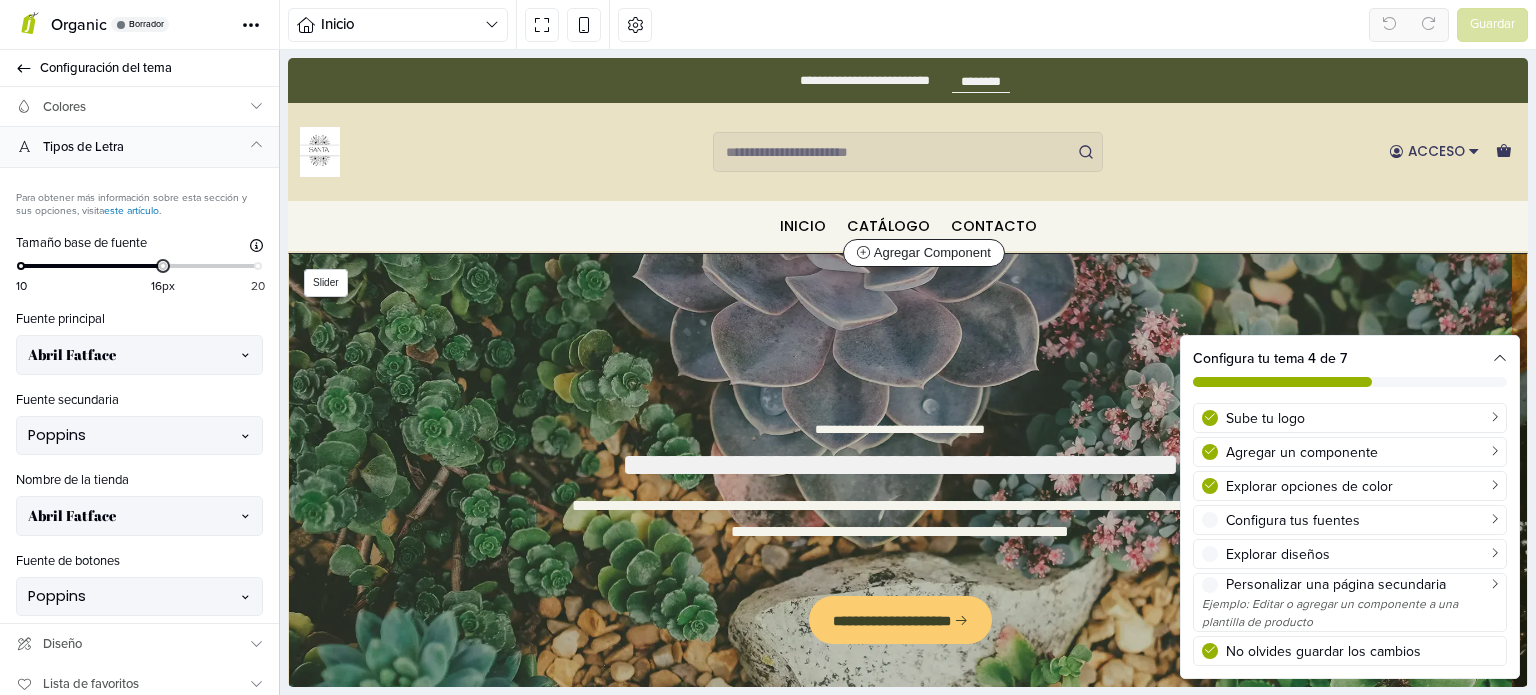 scroll, scrollTop: 0, scrollLeft: 0, axis: both 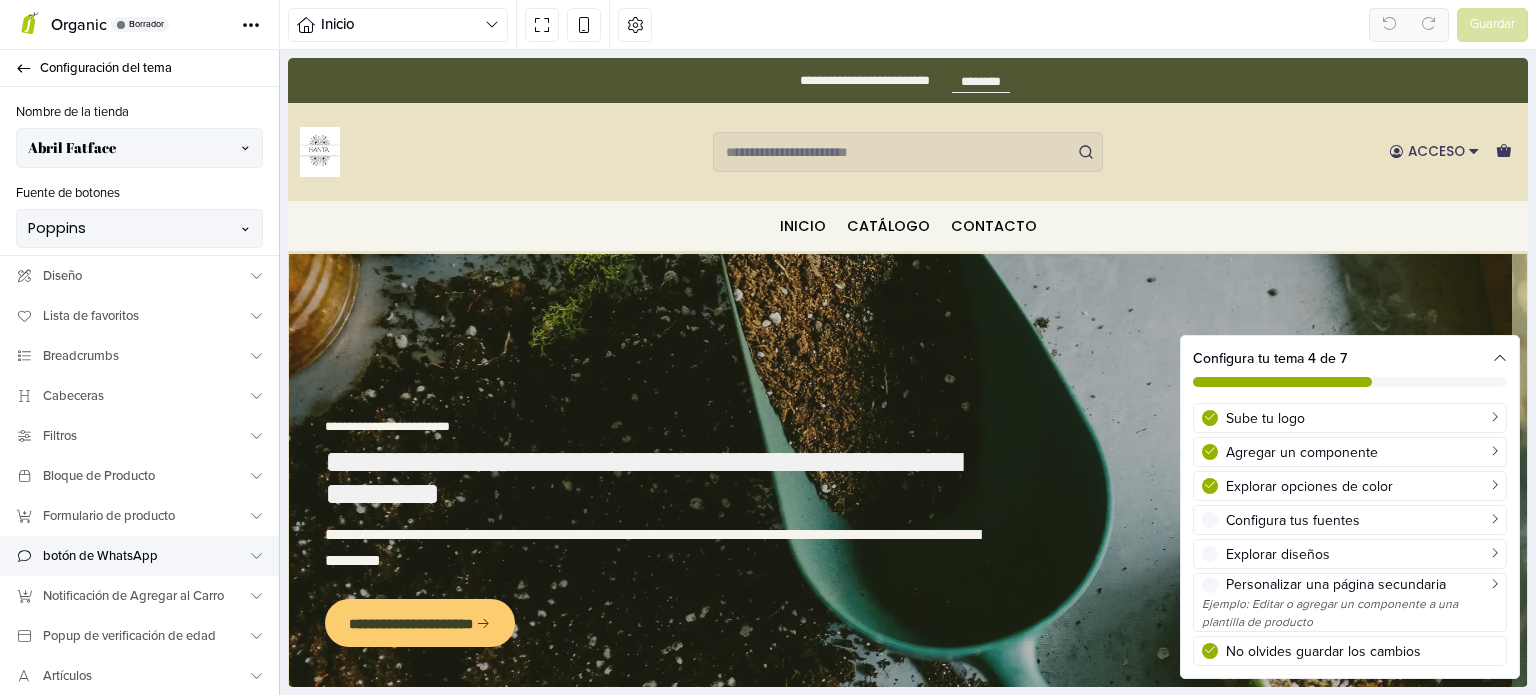 click on "botón de WhatsApp" at bounding box center [145, 556] 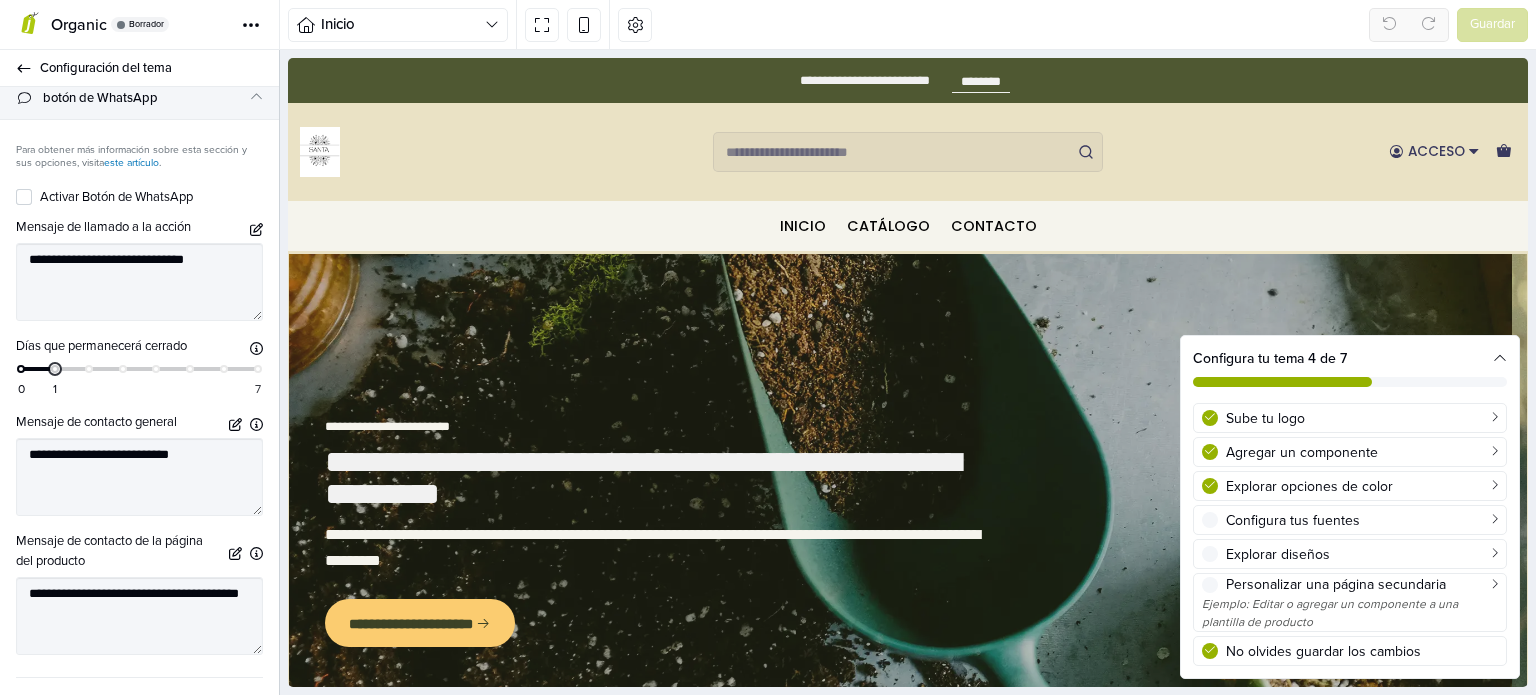 scroll, scrollTop: 0, scrollLeft: 0, axis: both 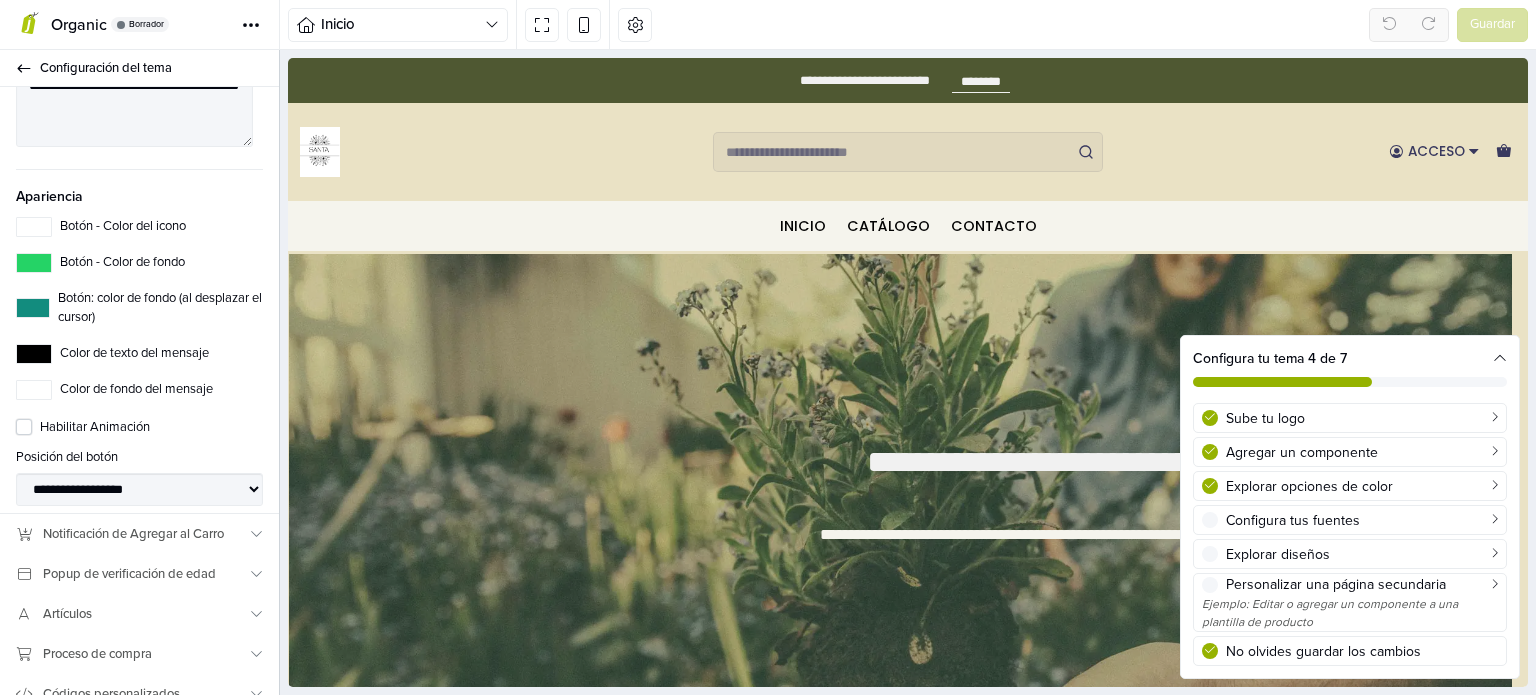 click on "Habilitar Animación" at bounding box center (151, 428) 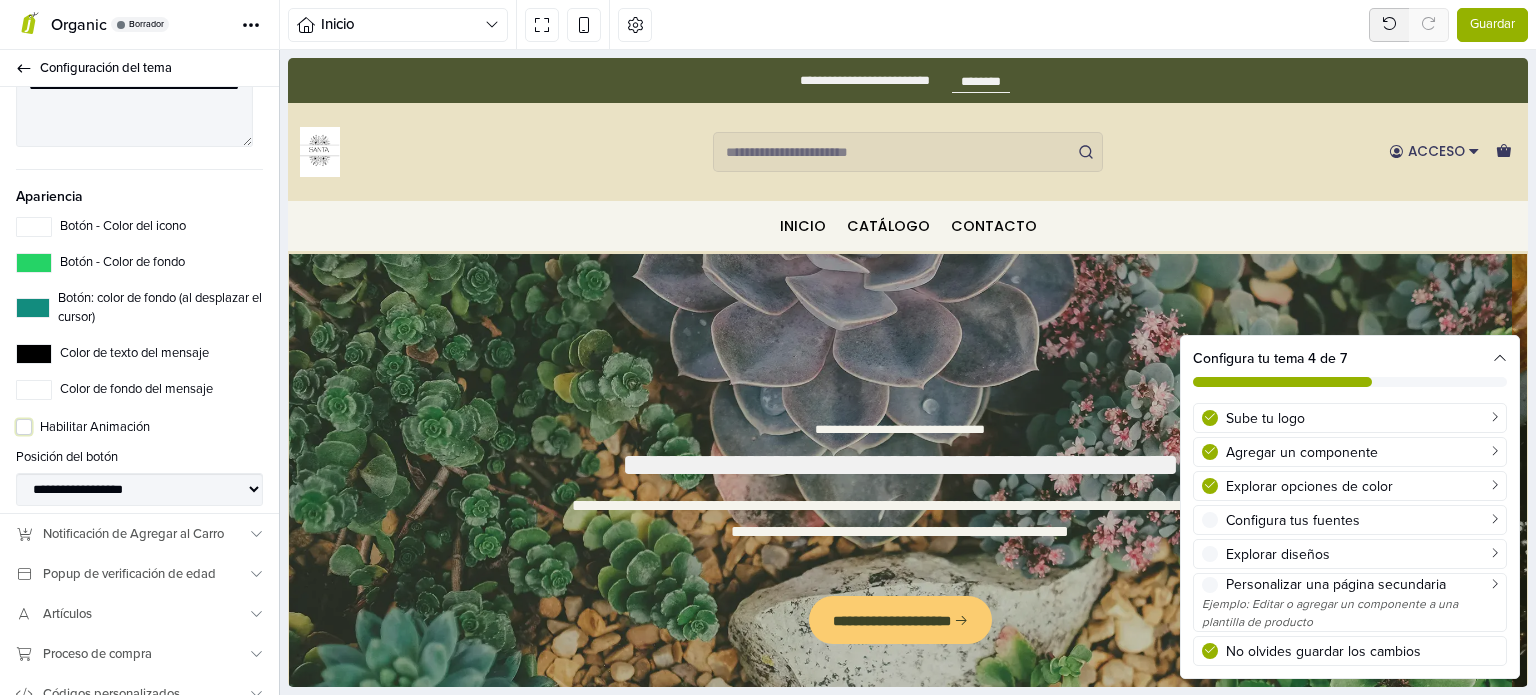 scroll, scrollTop: 0, scrollLeft: 0, axis: both 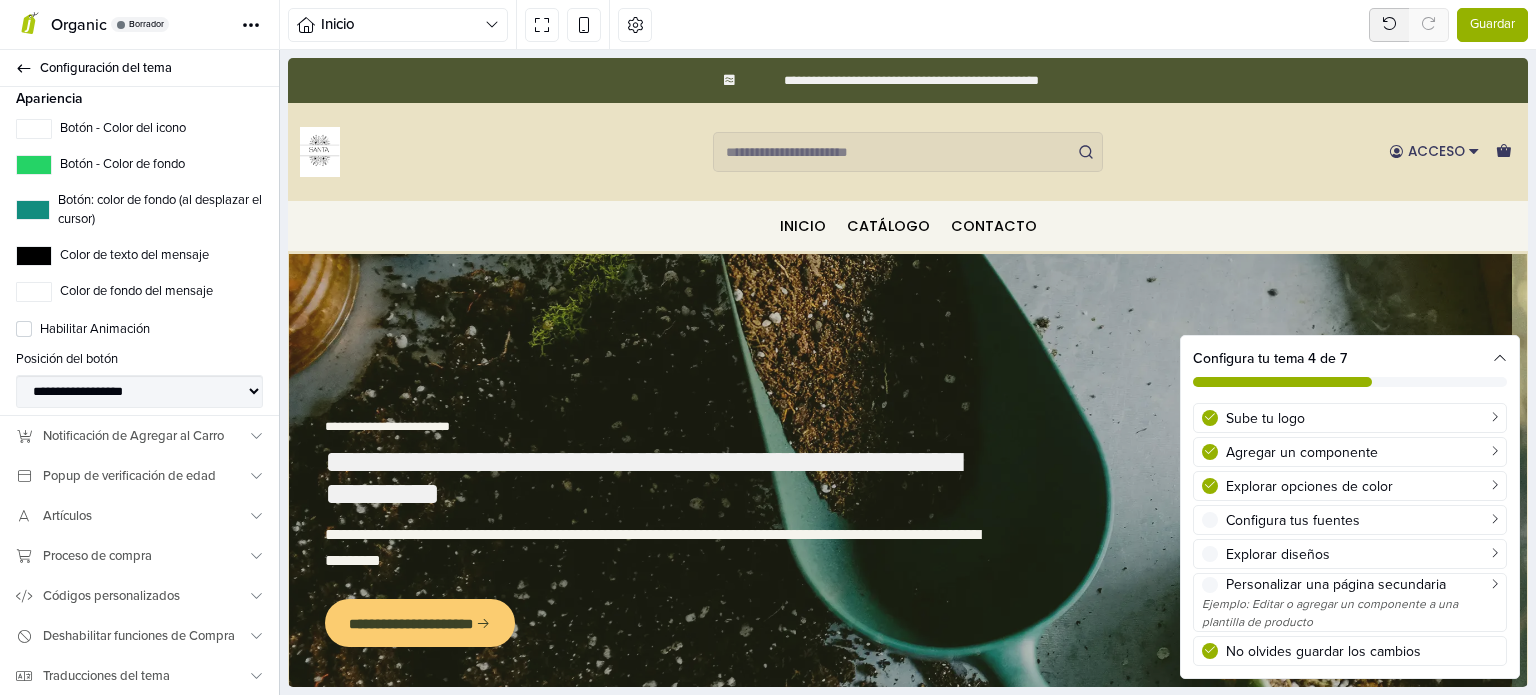 click on "Guardar" at bounding box center (1492, 25) 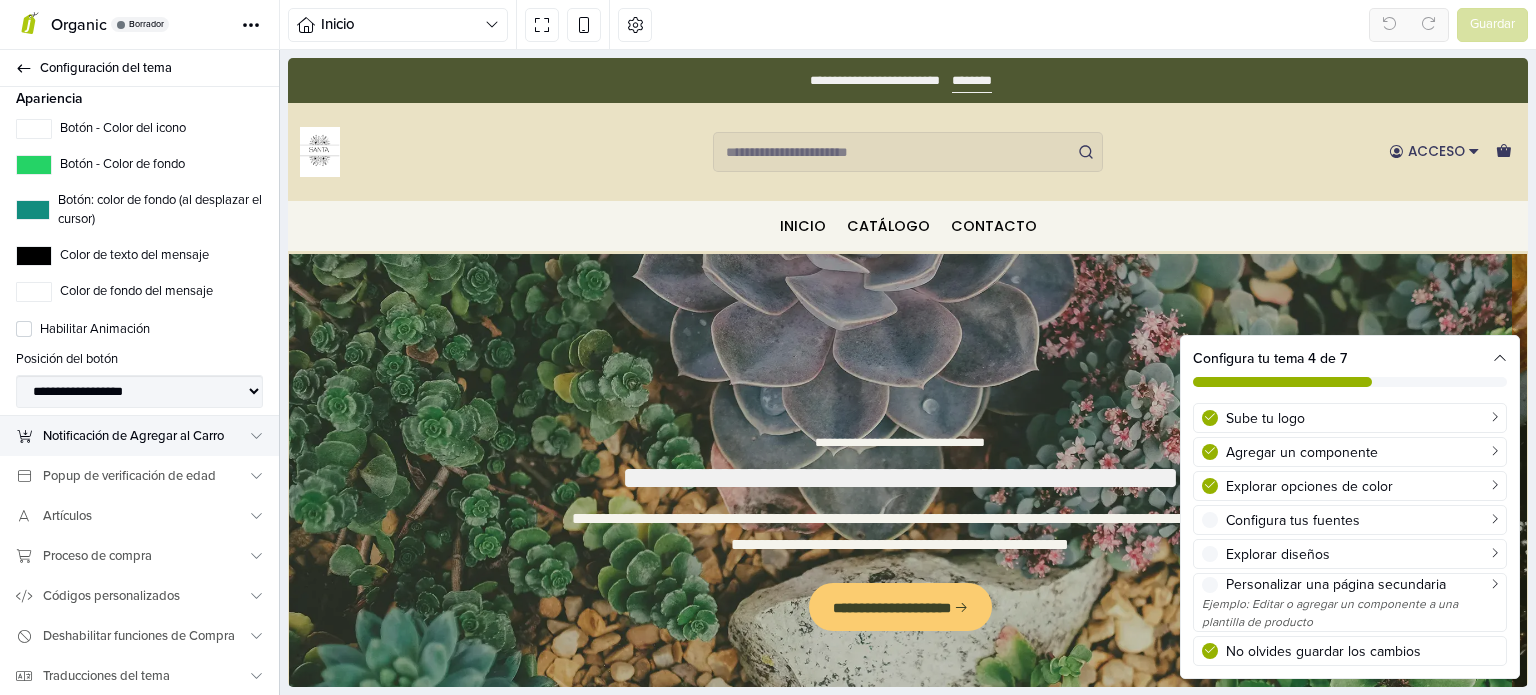 scroll, scrollTop: 0, scrollLeft: 0, axis: both 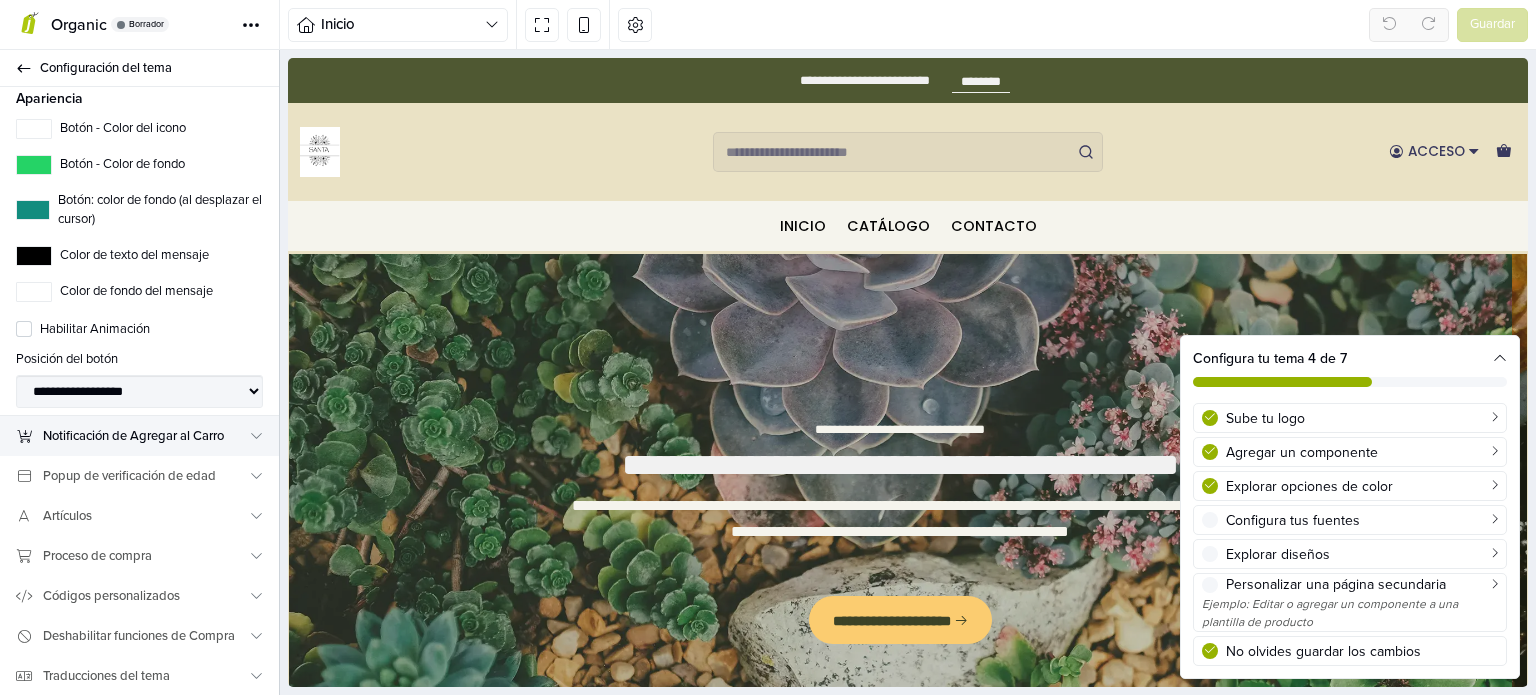 click on "Notificación de Agregar al Carro" at bounding box center [145, 436] 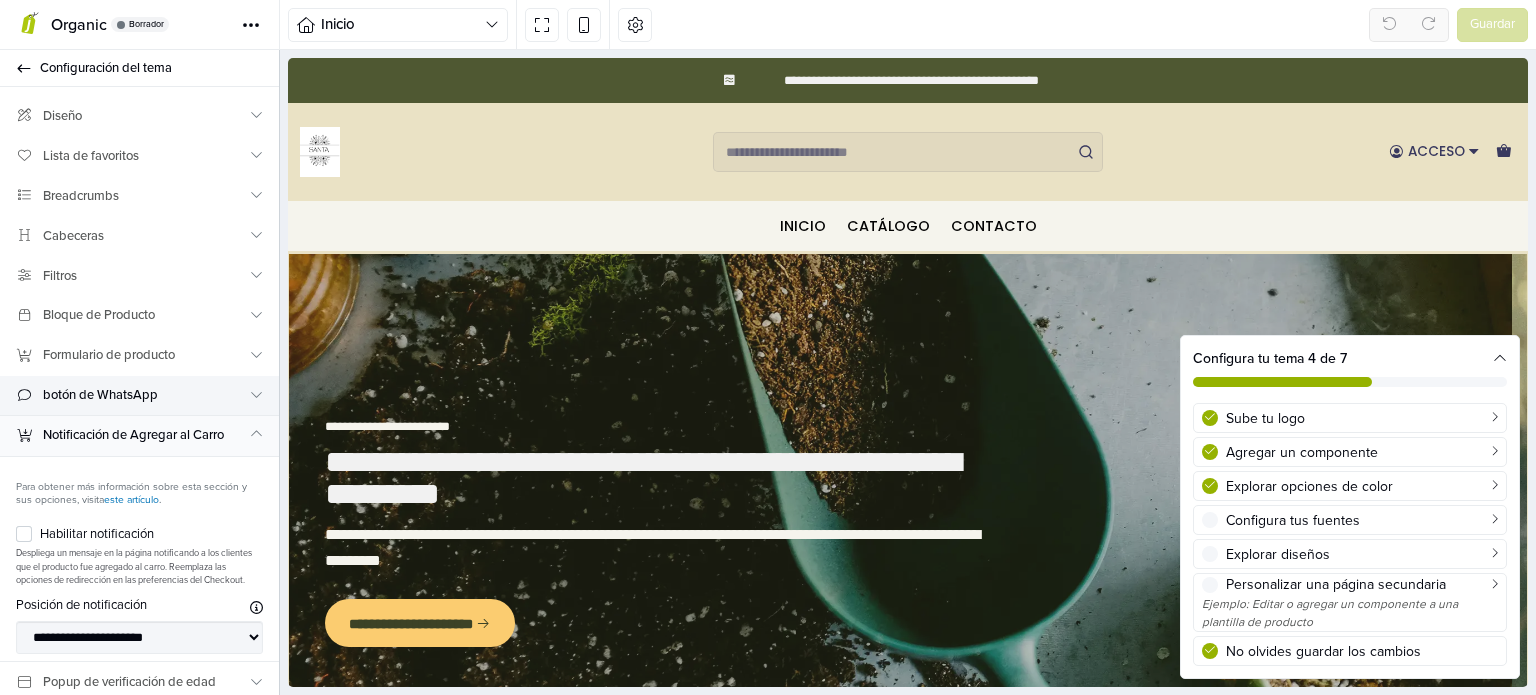 click at bounding box center [256, 394] 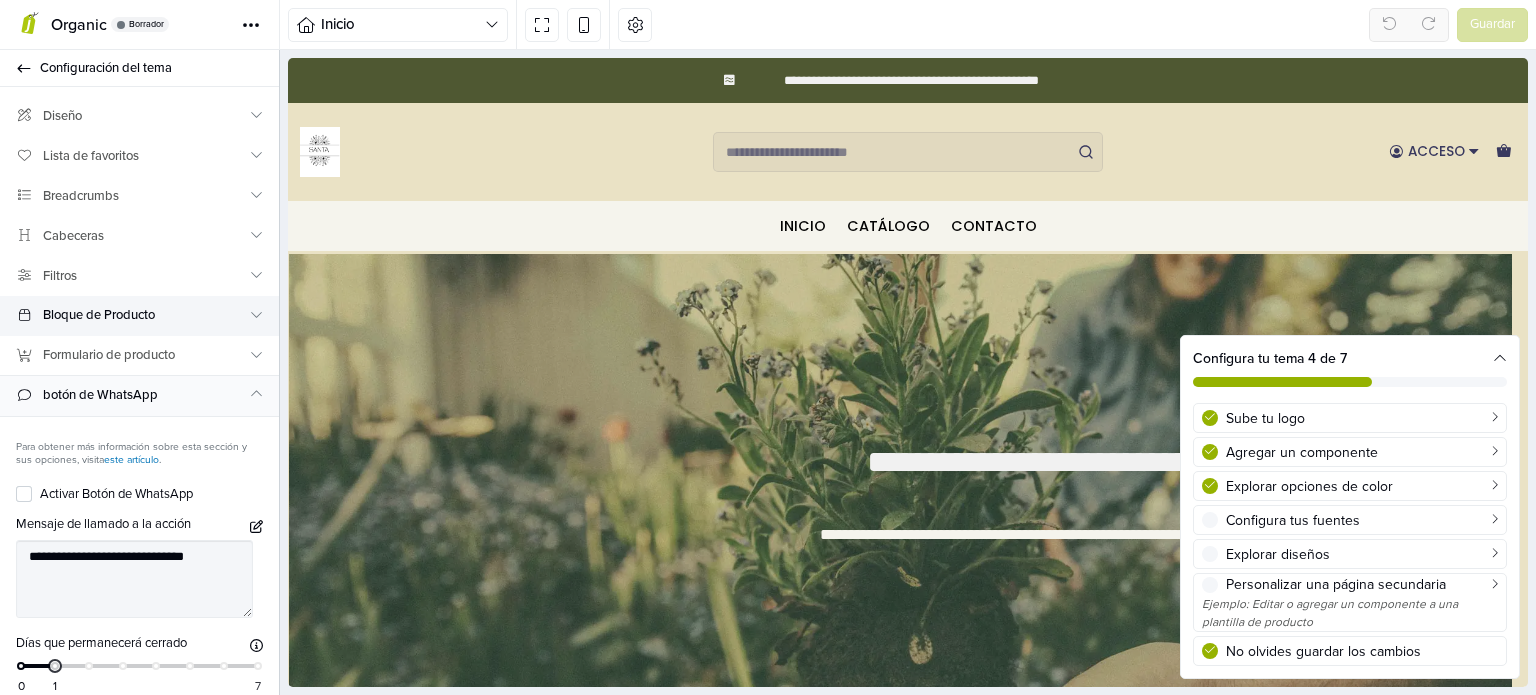 click at bounding box center (256, 314) 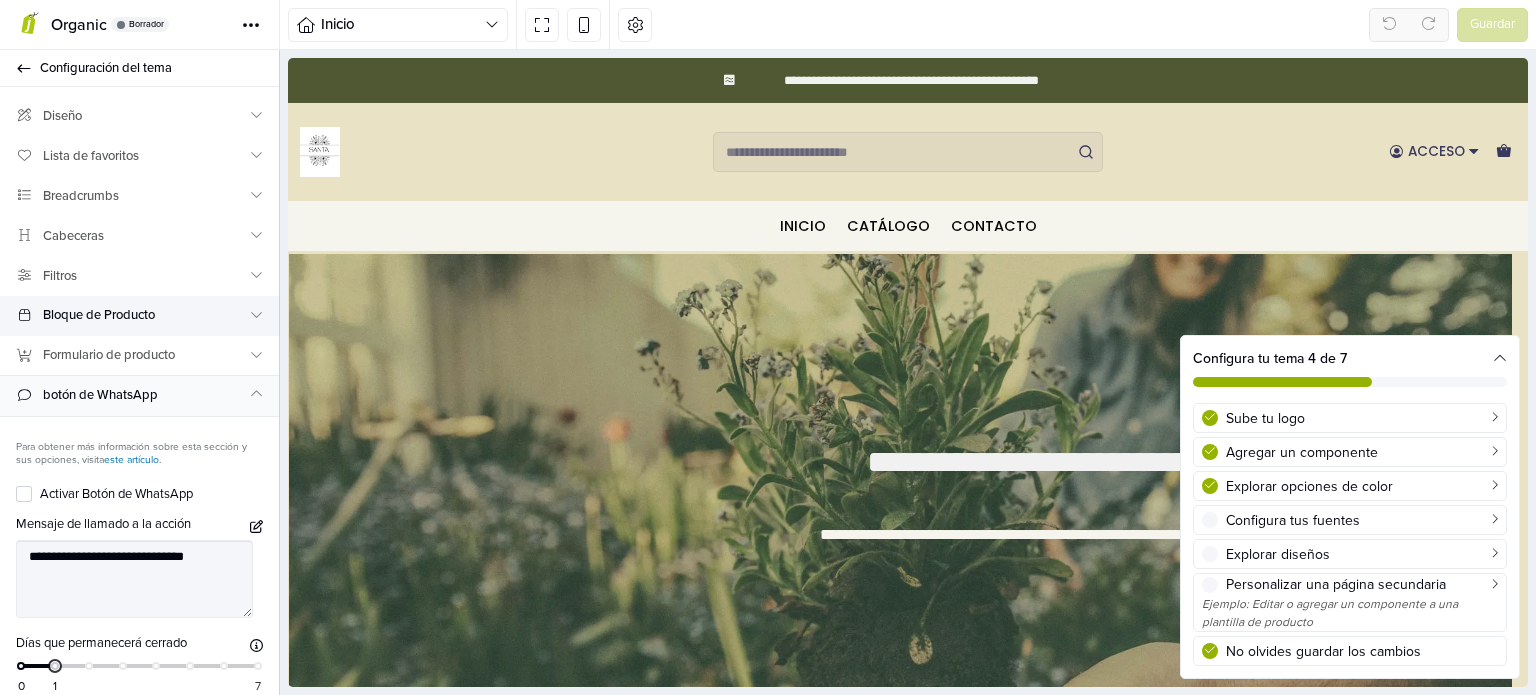 select on "******" 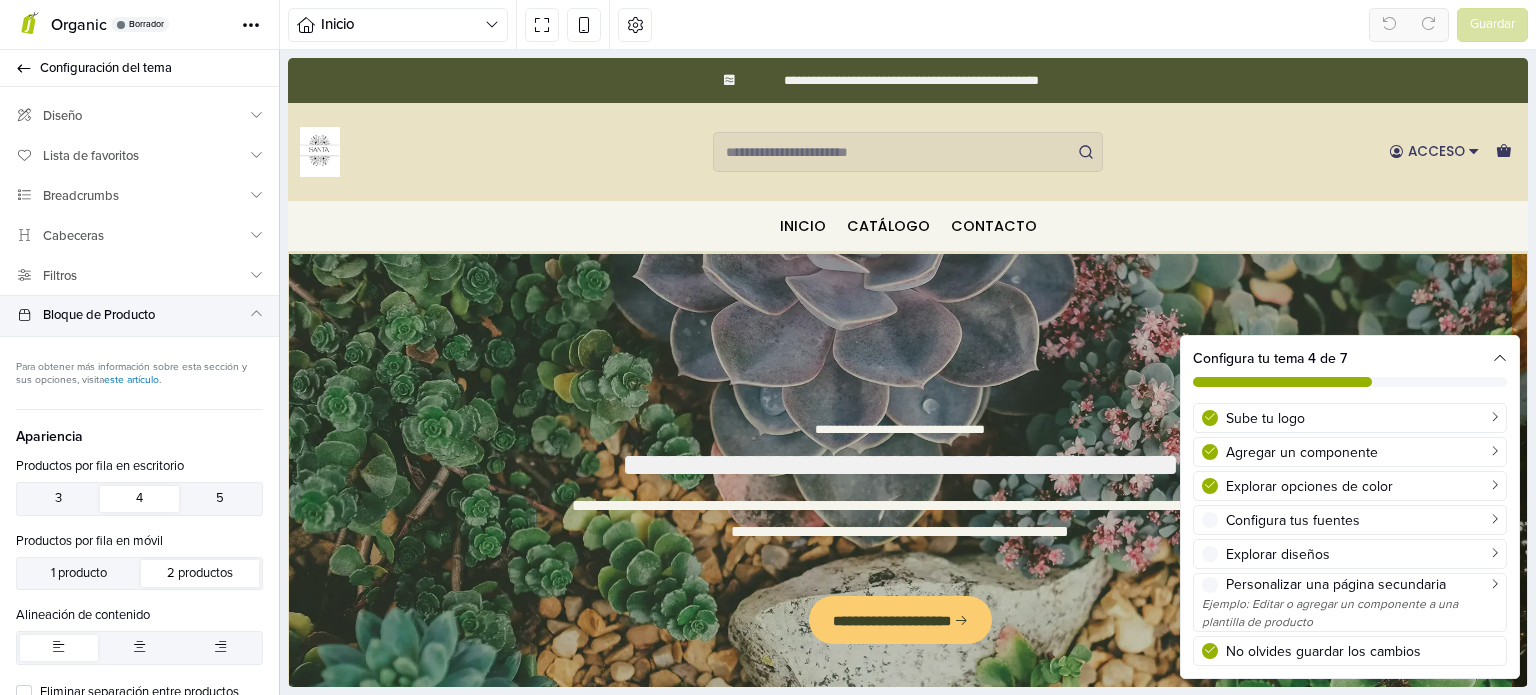 click at bounding box center (256, 314) 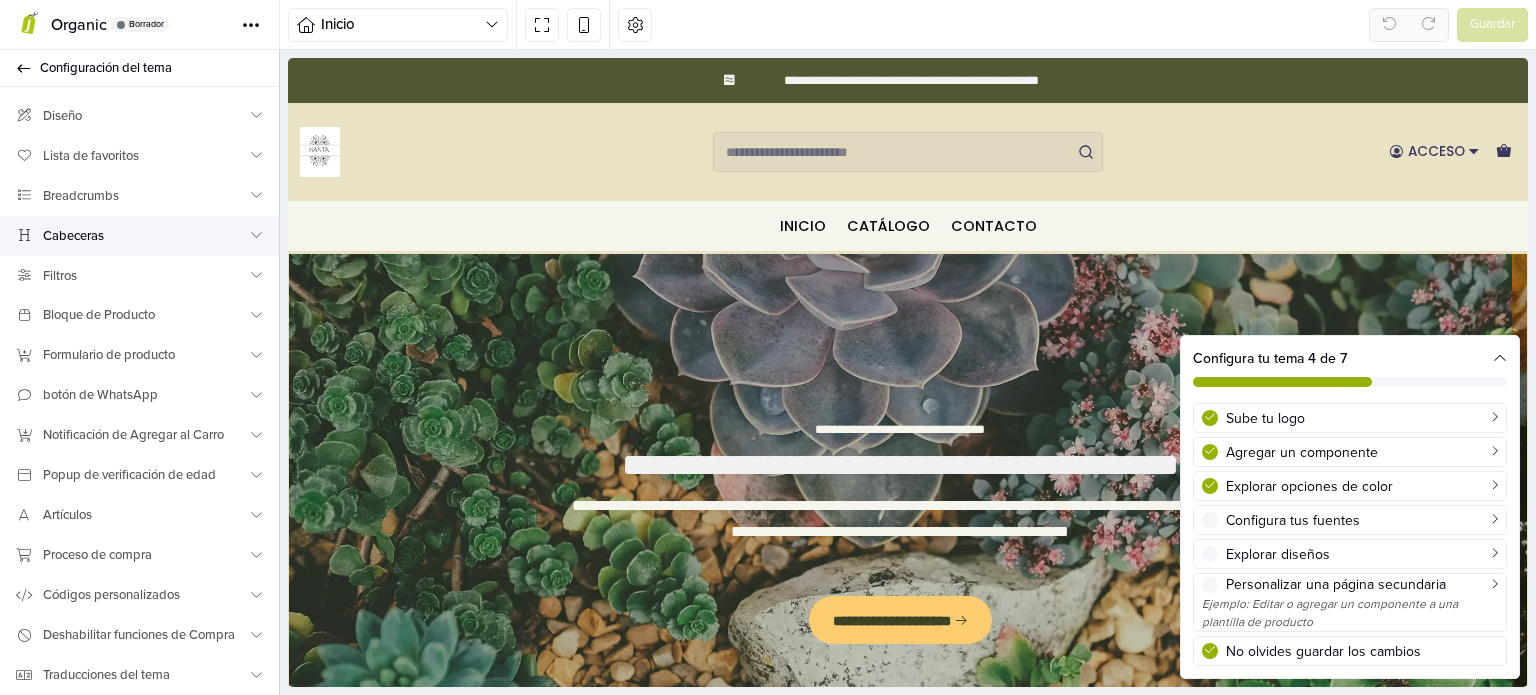 click at bounding box center [256, 236] 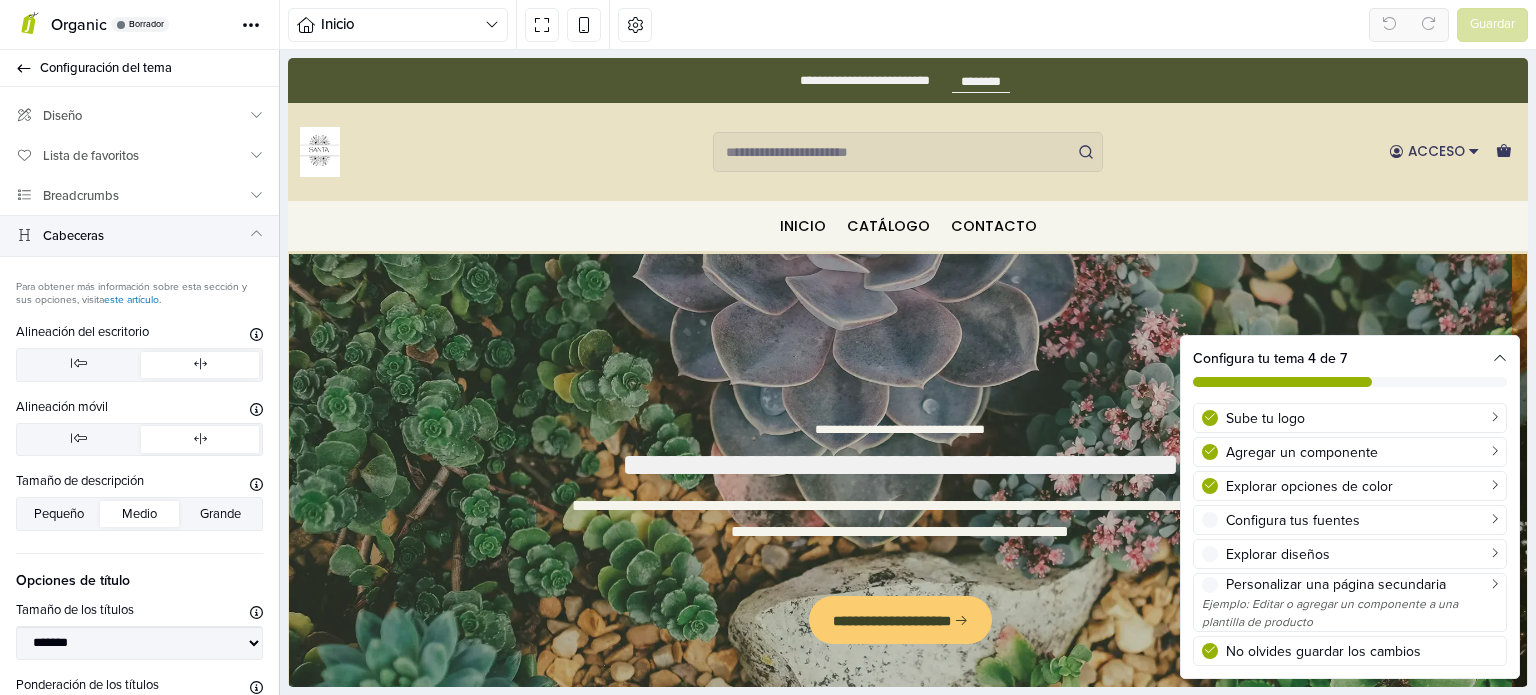 click at bounding box center (256, 236) 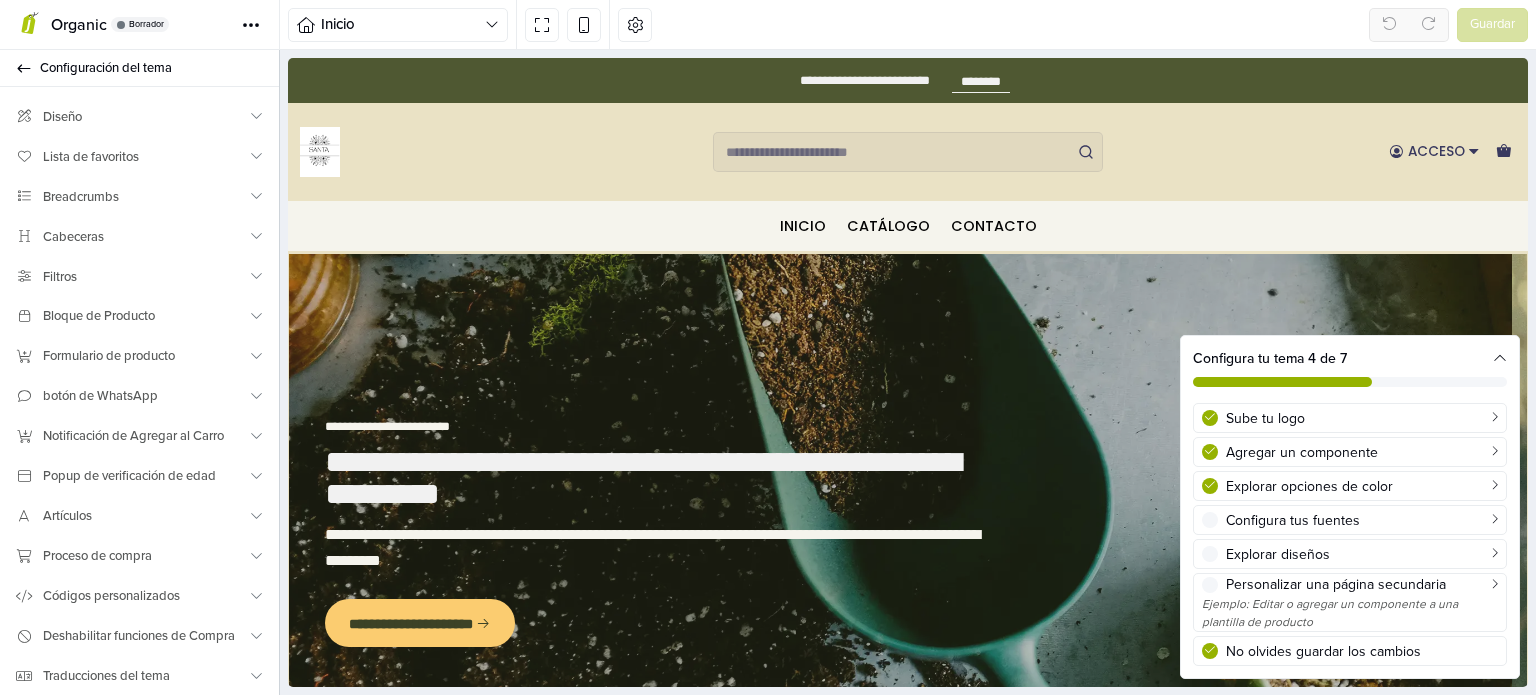 scroll, scrollTop: 71, scrollLeft: 0, axis: vertical 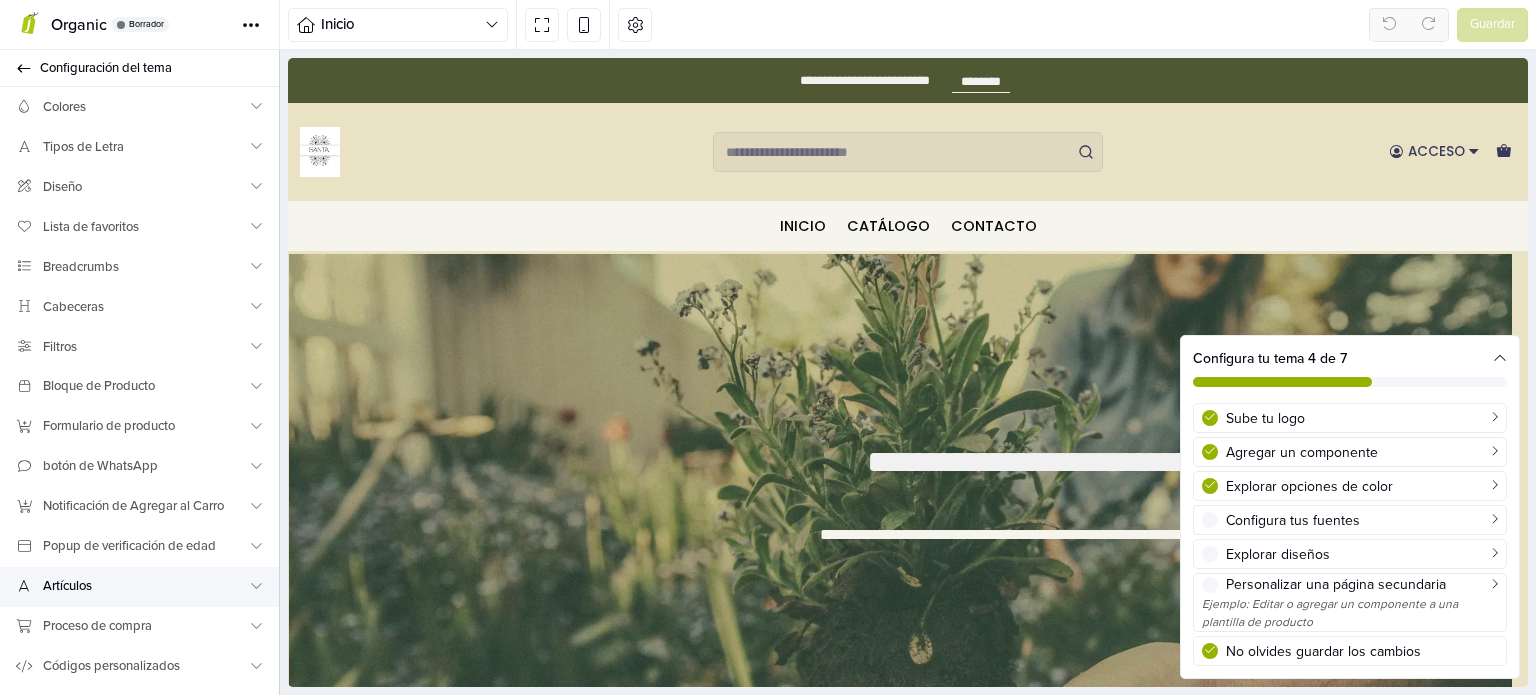 click on "Artículos" at bounding box center (145, 586) 